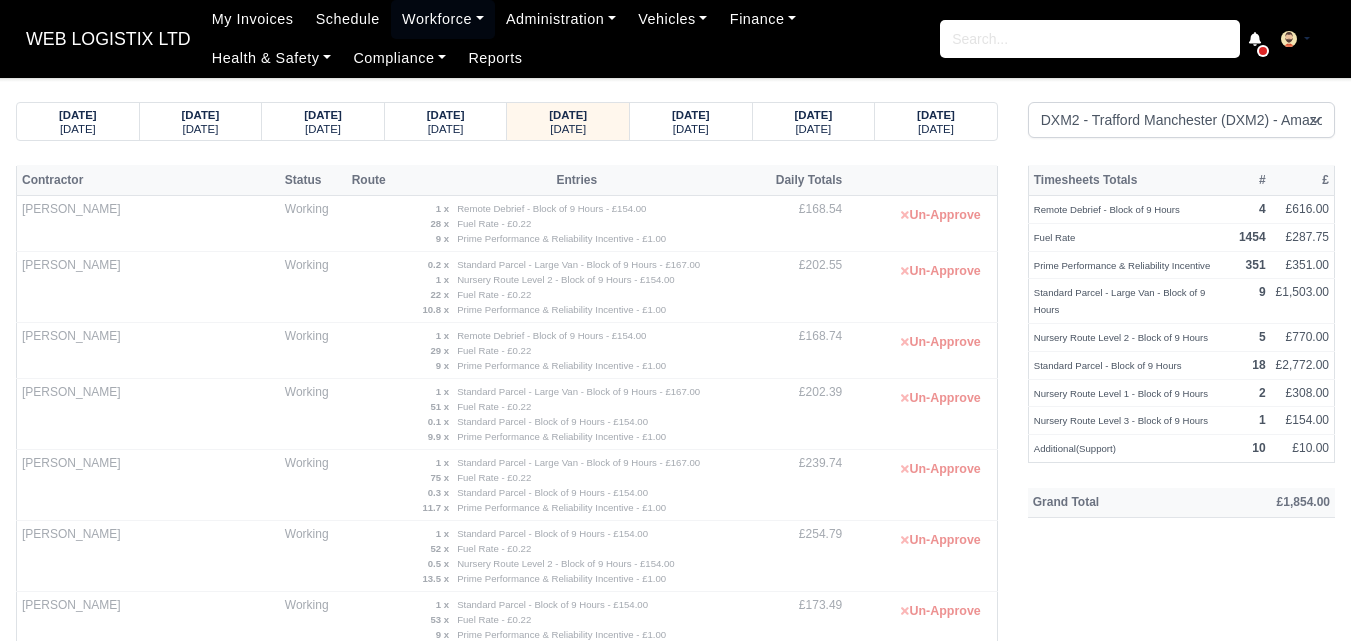 select on "1" 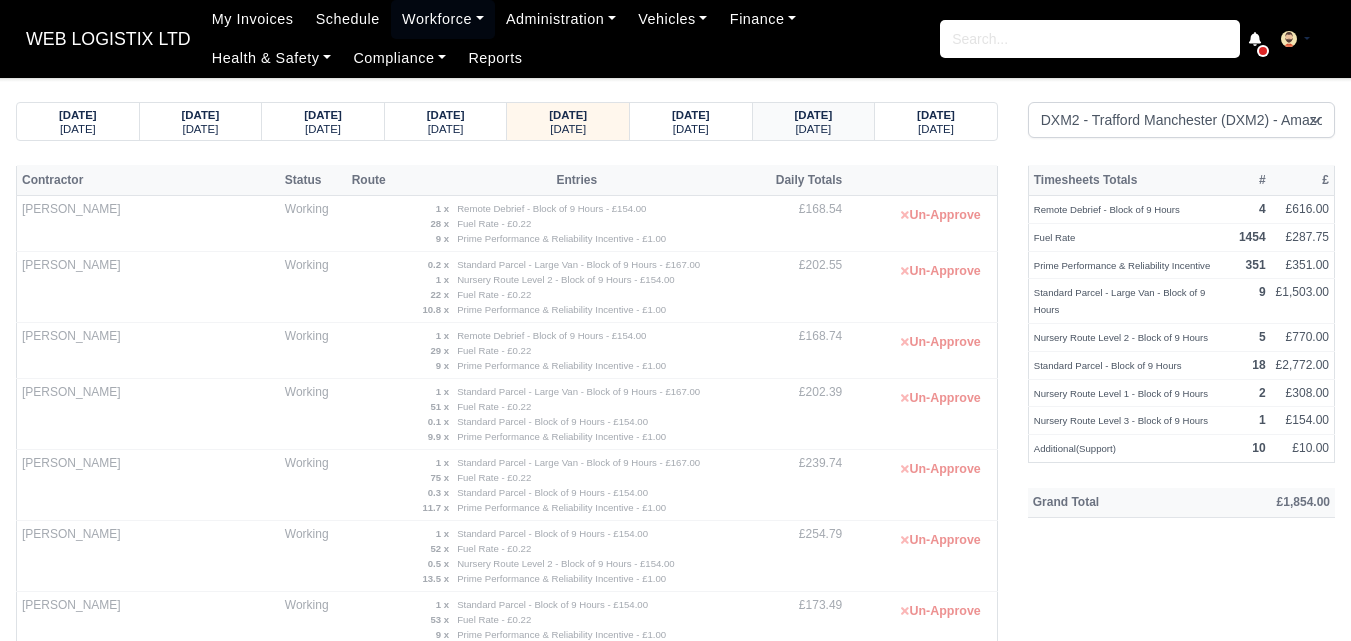 click on "Monday" at bounding box center (813, 129) 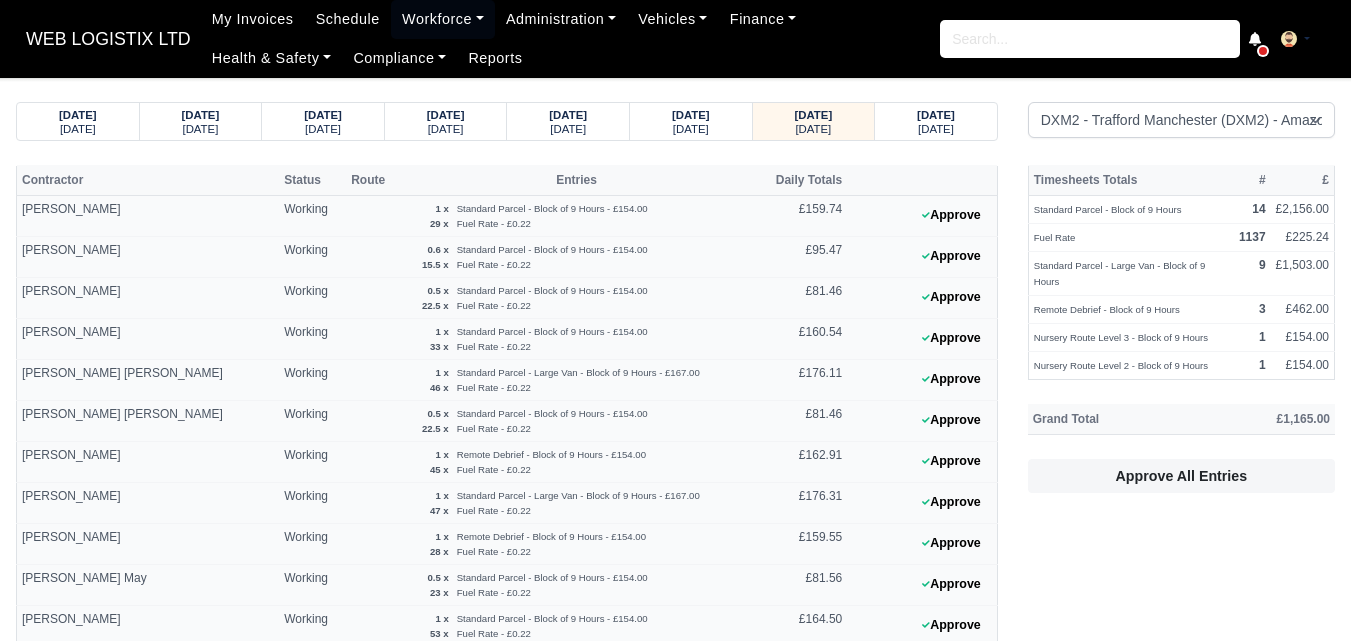 drag, startPoint x: 381, startPoint y: 249, endPoint x: 438, endPoint y: 163, distance: 103.17461 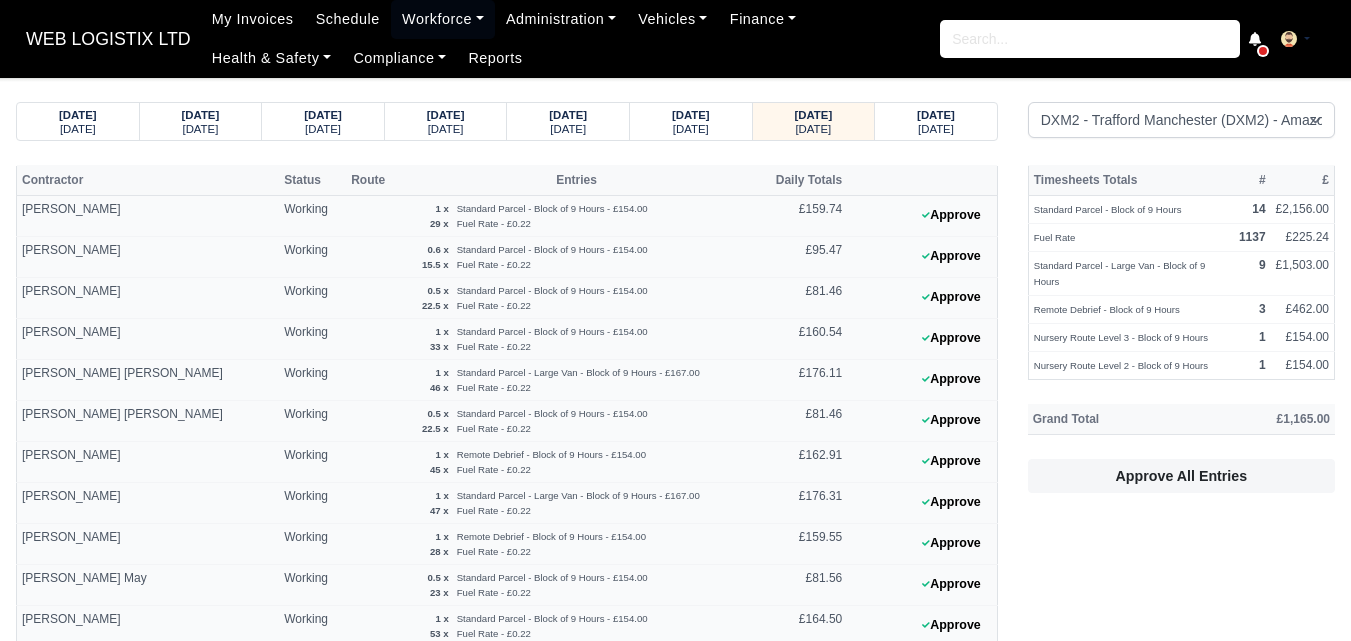click on "08/07/2025
Tuesday
09/07/2025
Wednesday
10/07/2025
Thursday
Friday" at bounding box center [675, 805] 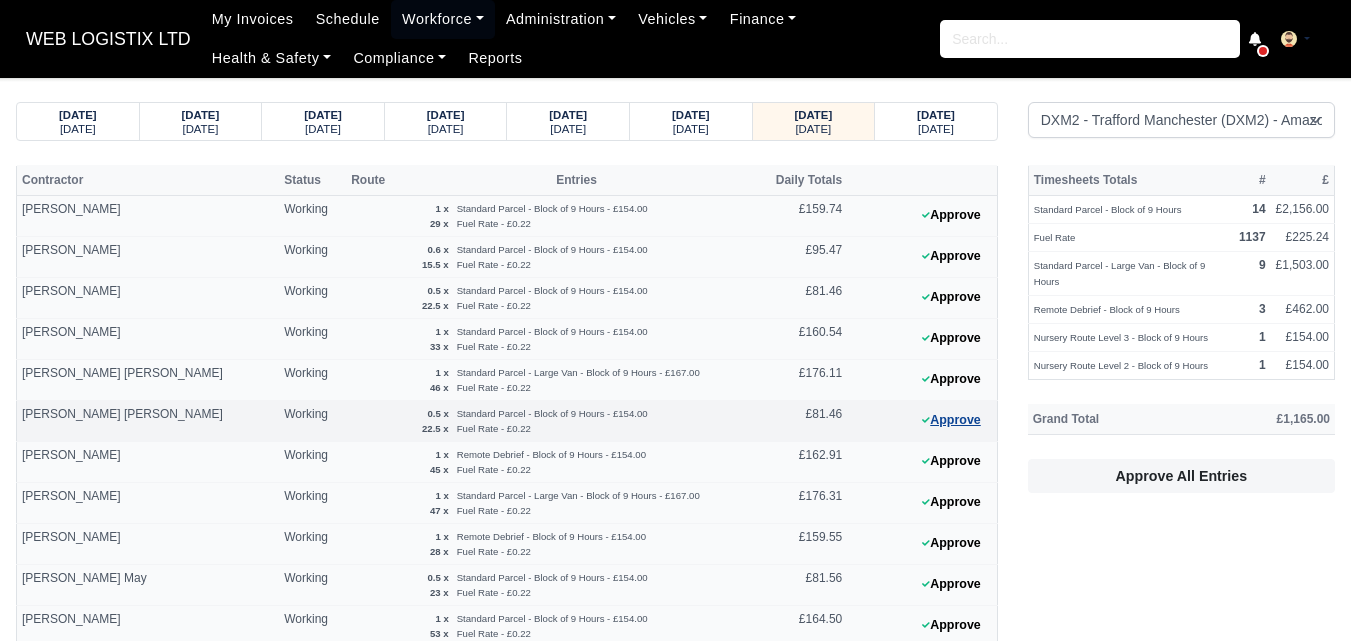 click on "Approve" at bounding box center (951, 420) 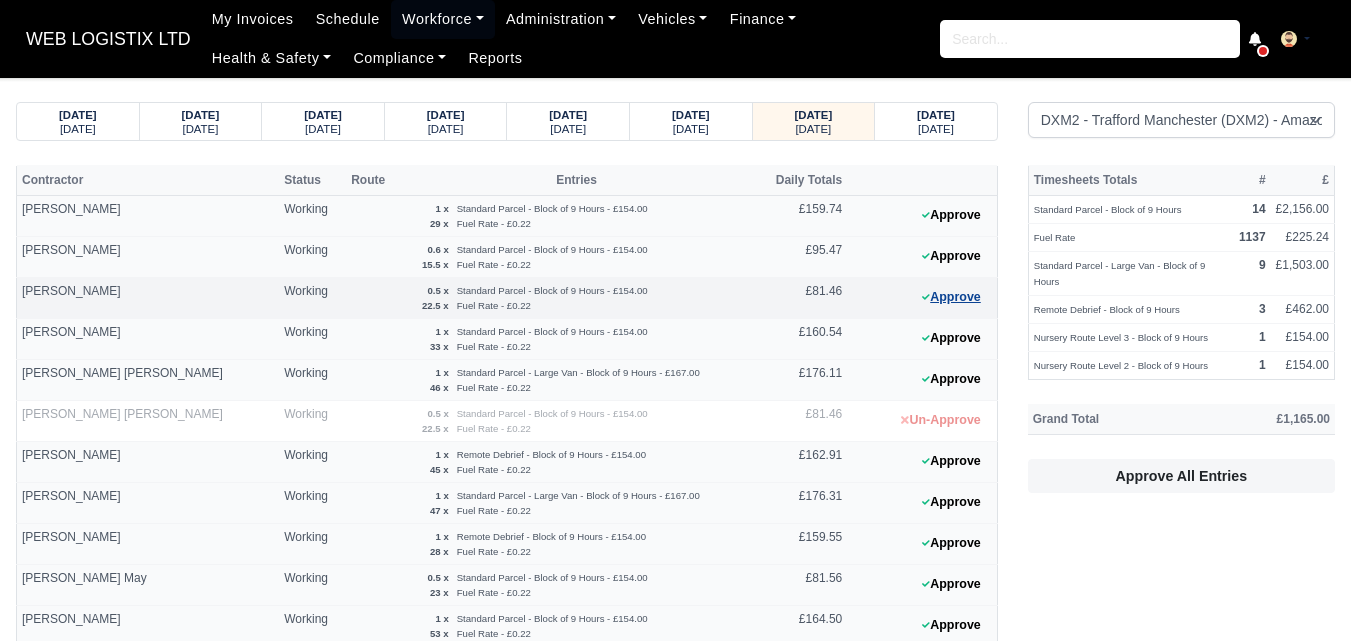 click on "Approve" at bounding box center (951, 297) 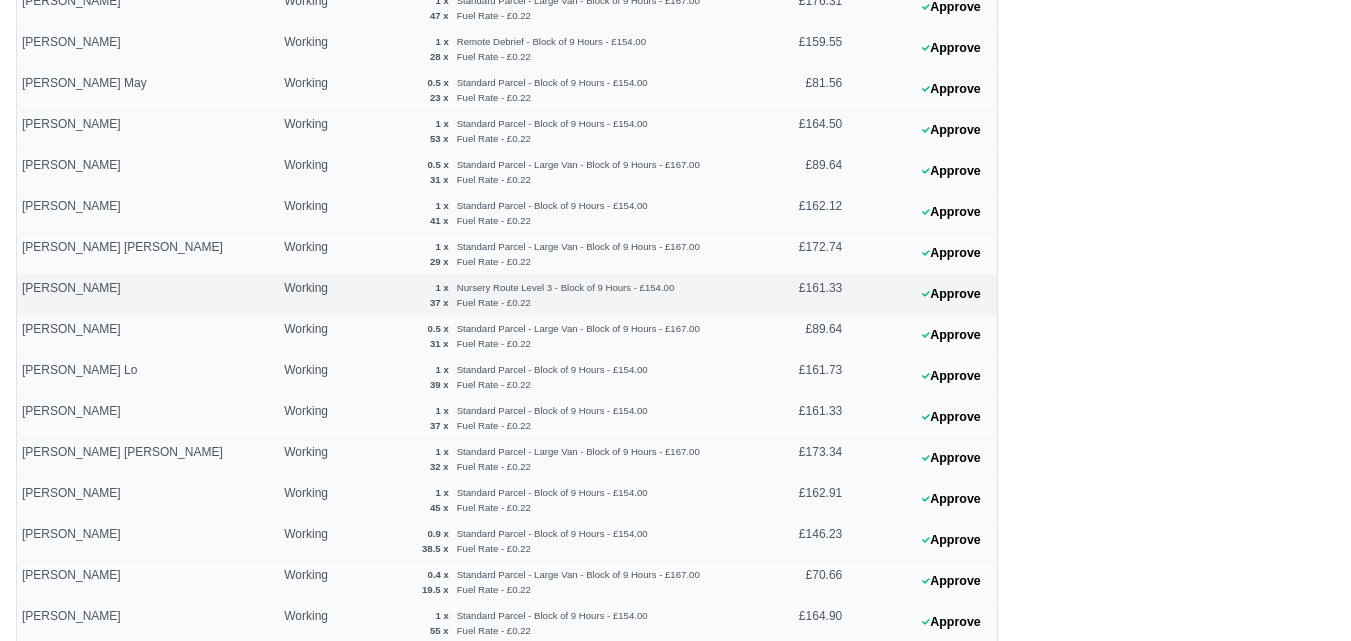 scroll, scrollTop: 500, scrollLeft: 0, axis: vertical 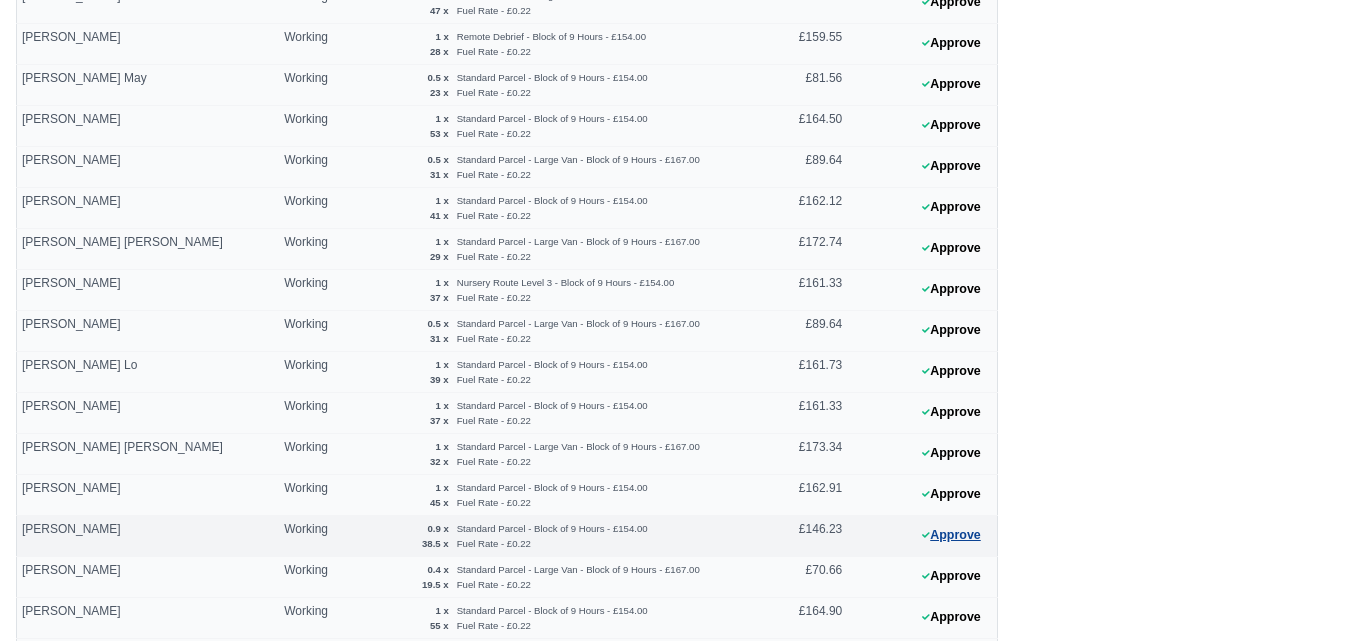 click on "Approve" at bounding box center [951, 535] 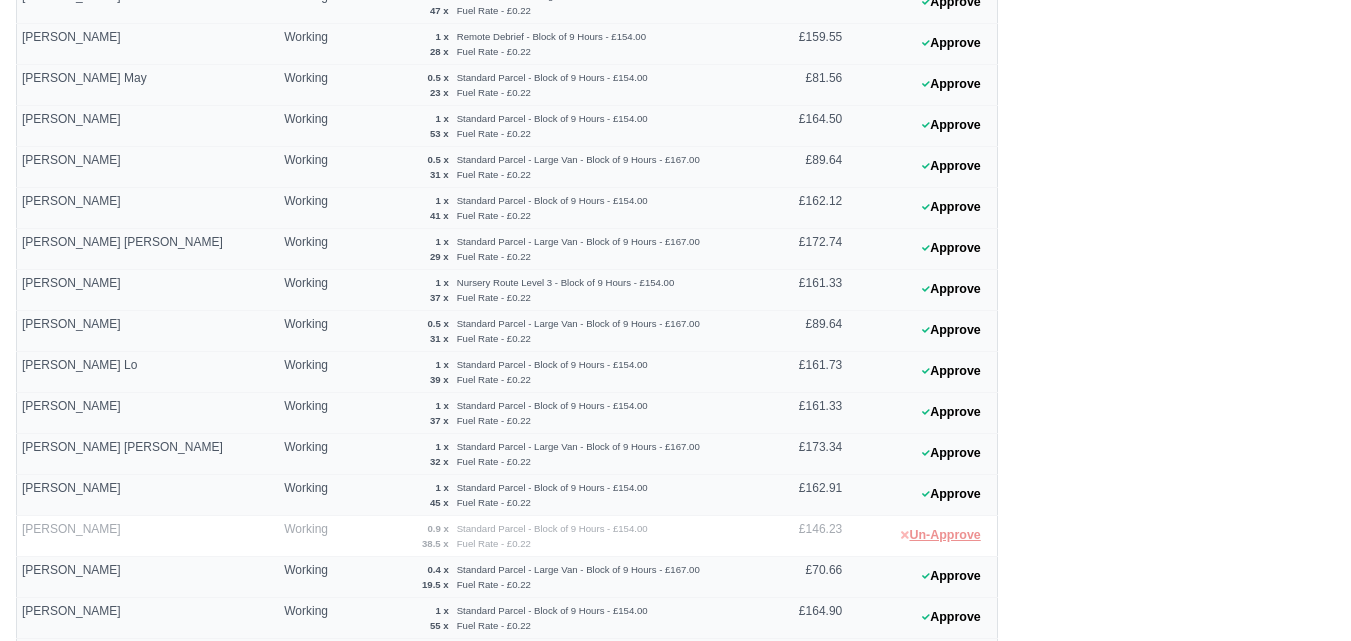 click on "Un-Approve" at bounding box center [940, 535] 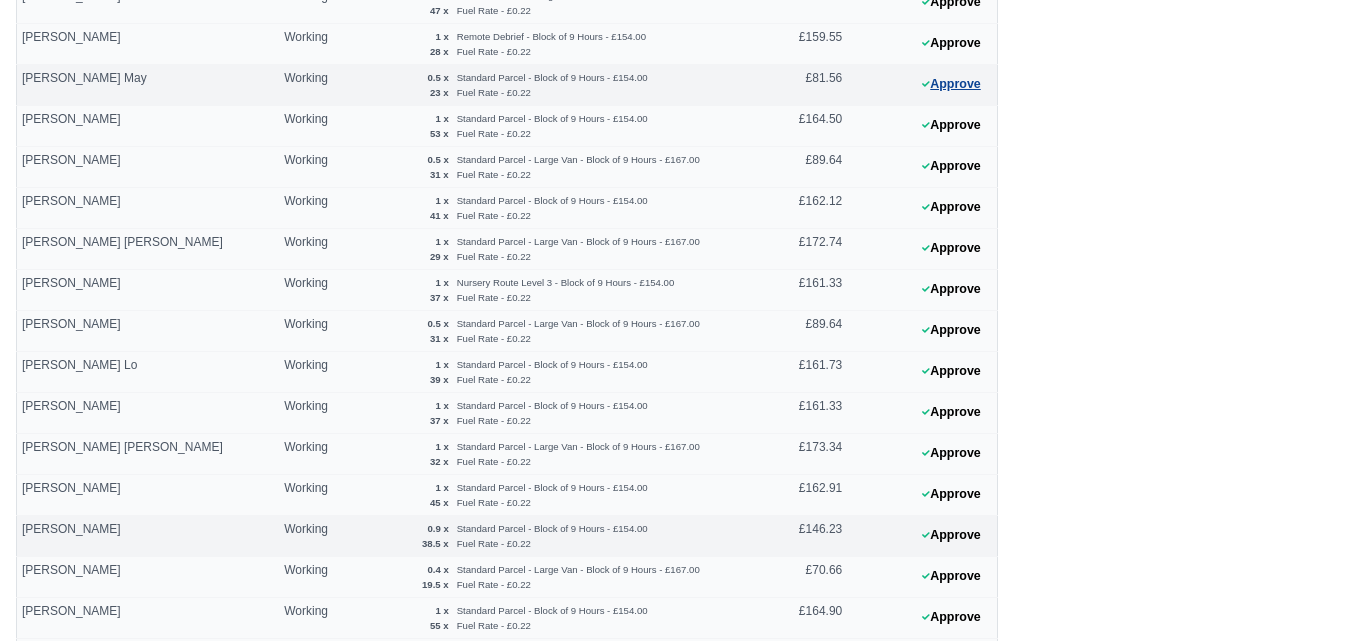 click on "Approve" at bounding box center [951, 84] 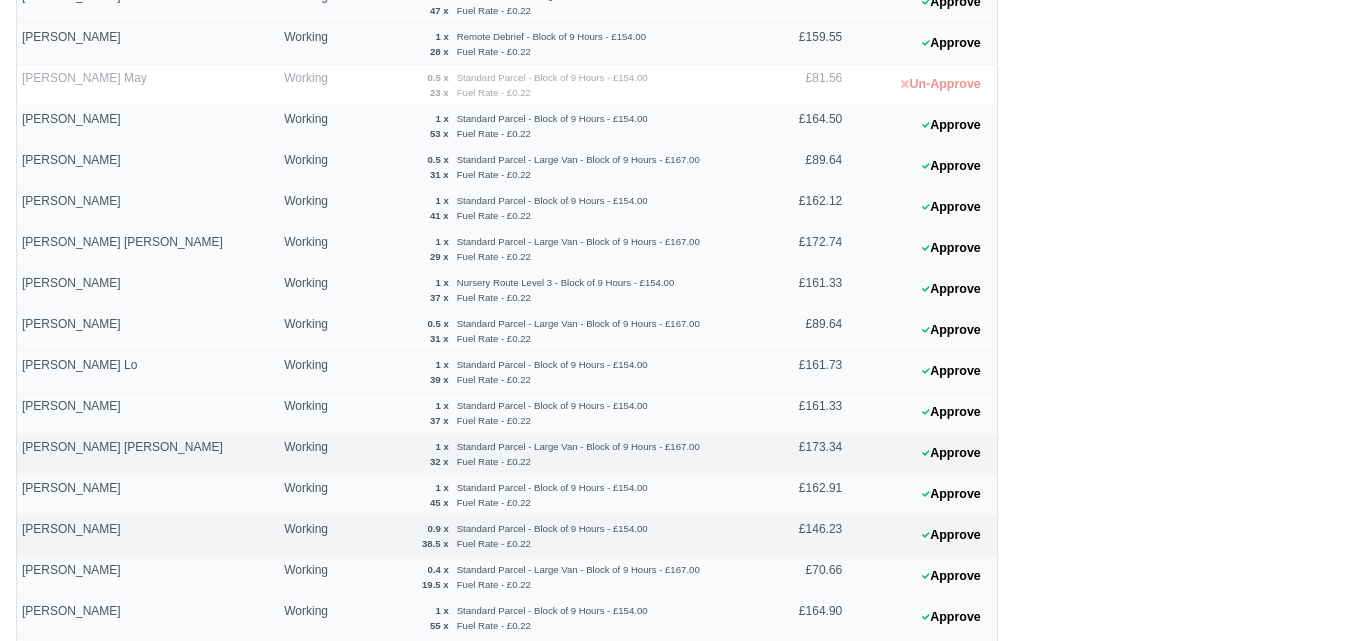 scroll, scrollTop: 0, scrollLeft: 0, axis: both 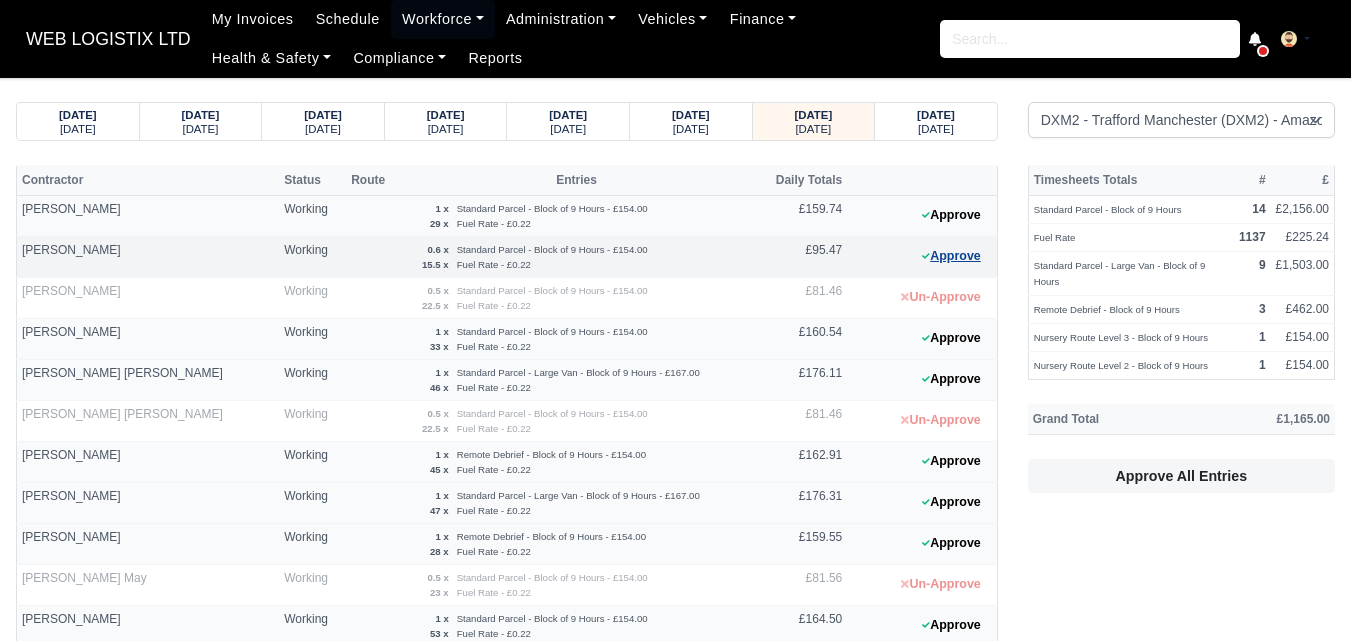click on "Approve" at bounding box center [951, 256] 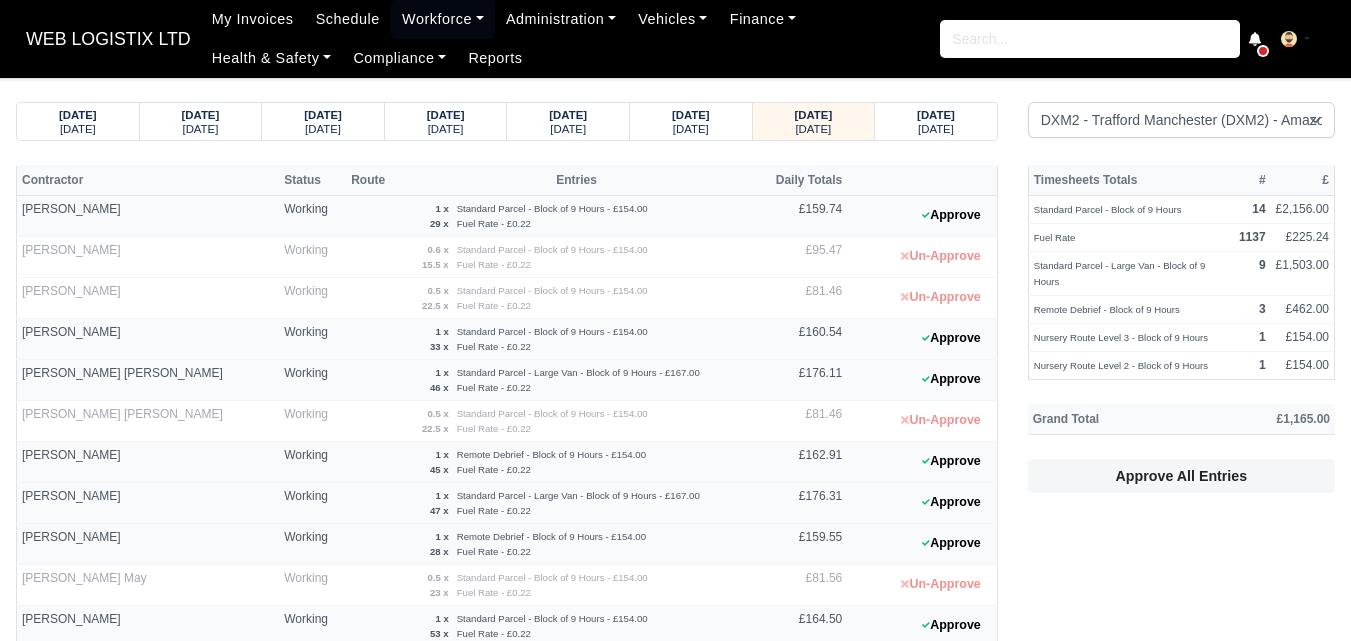 scroll, scrollTop: 500, scrollLeft: 0, axis: vertical 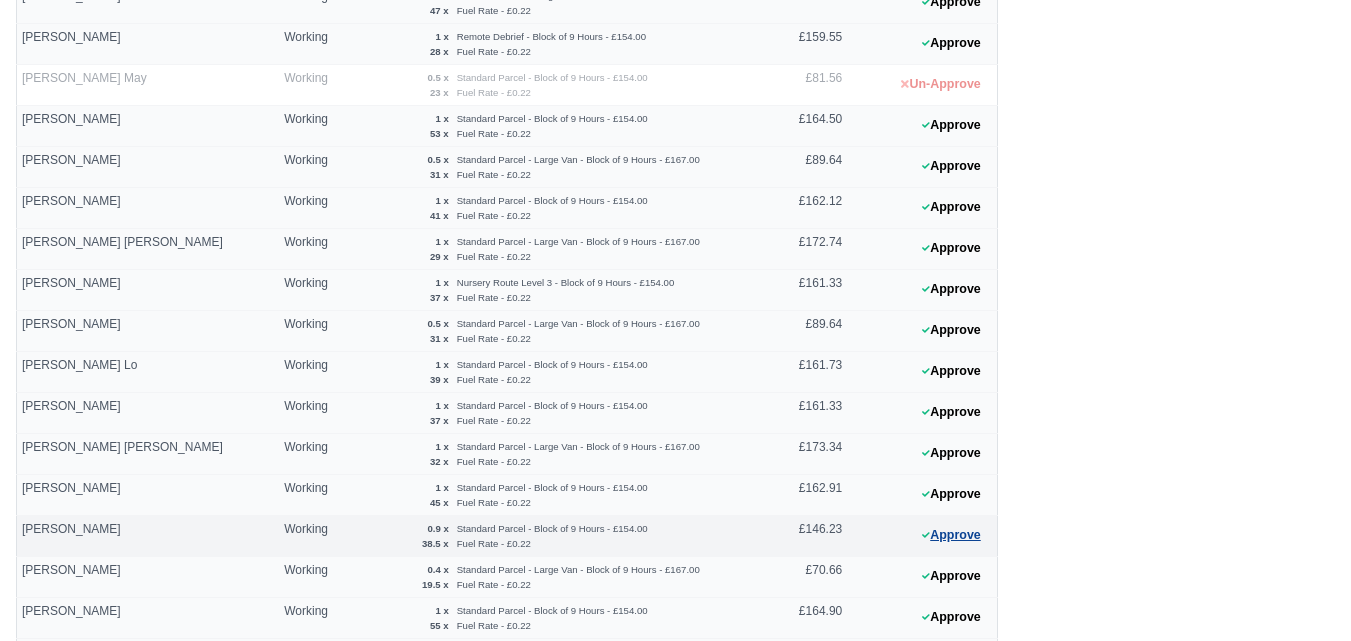 click on "Approve" at bounding box center (951, 535) 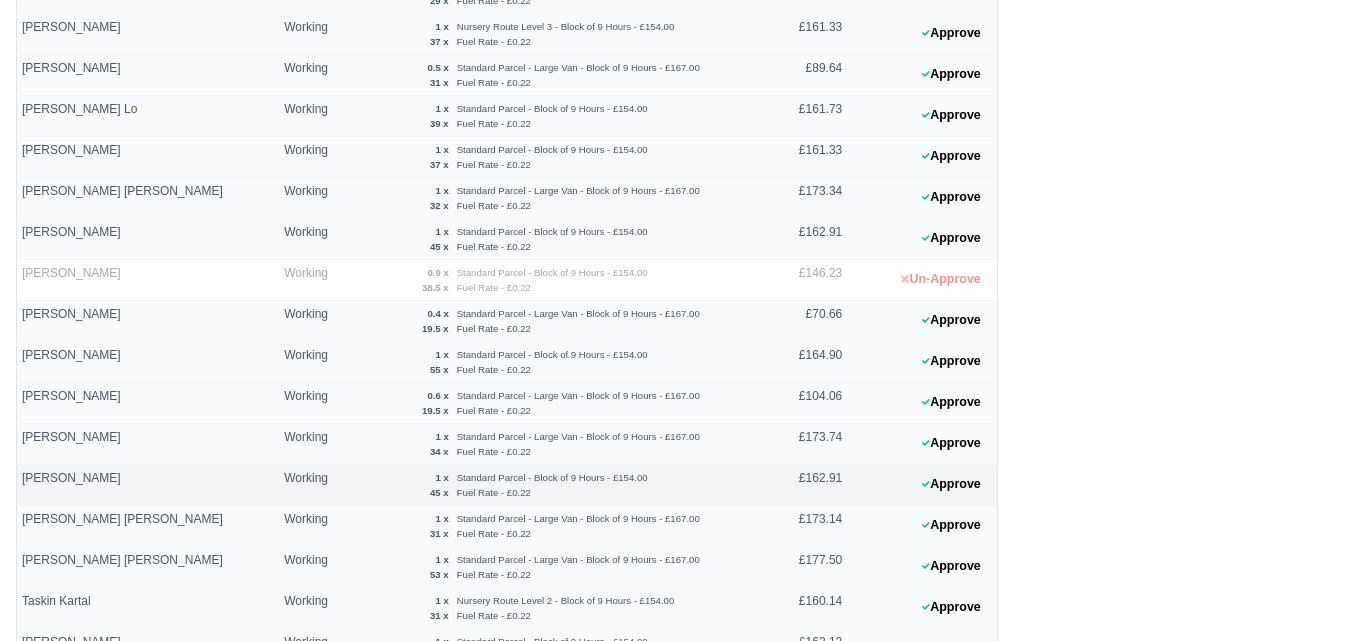 scroll, scrollTop: 833, scrollLeft: 0, axis: vertical 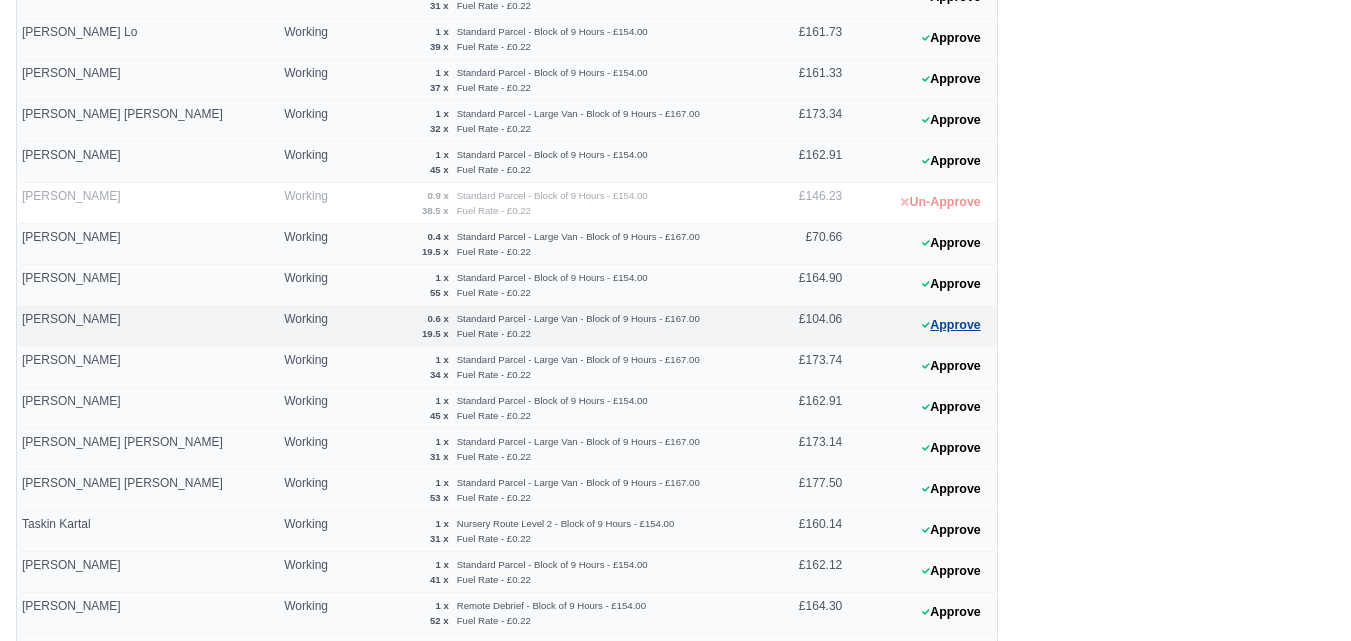 click on "Approve" at bounding box center (951, 325) 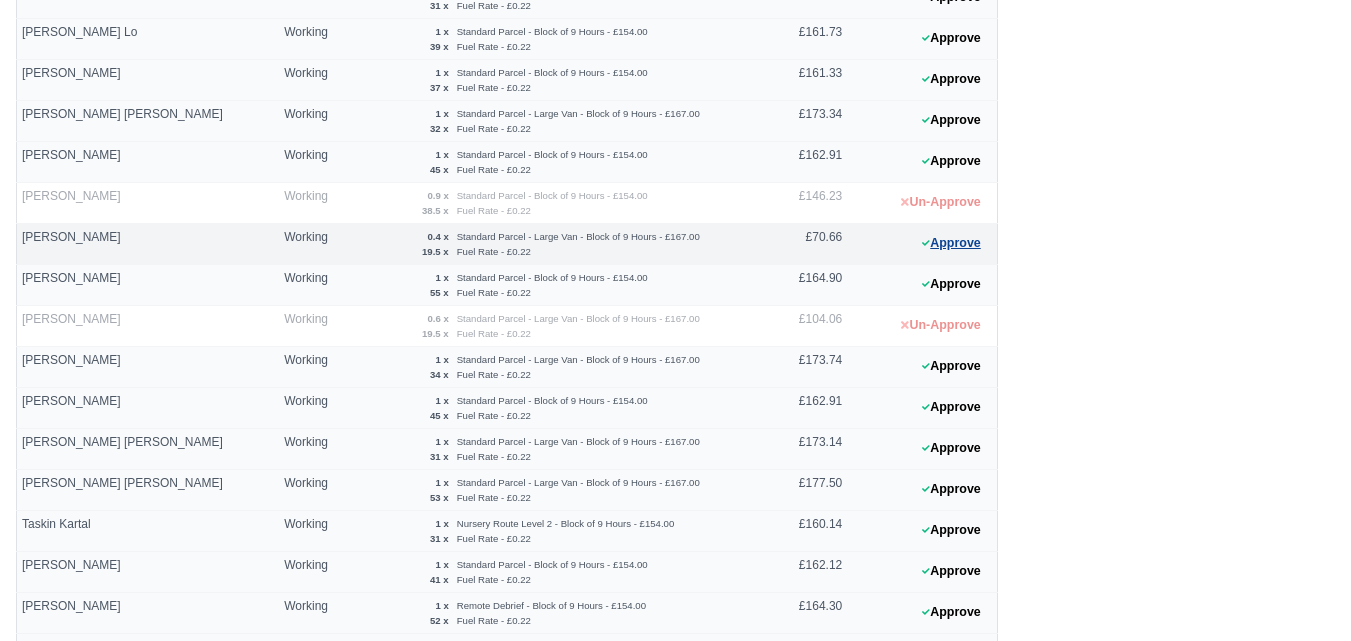 click on "Approve" at bounding box center (951, 243) 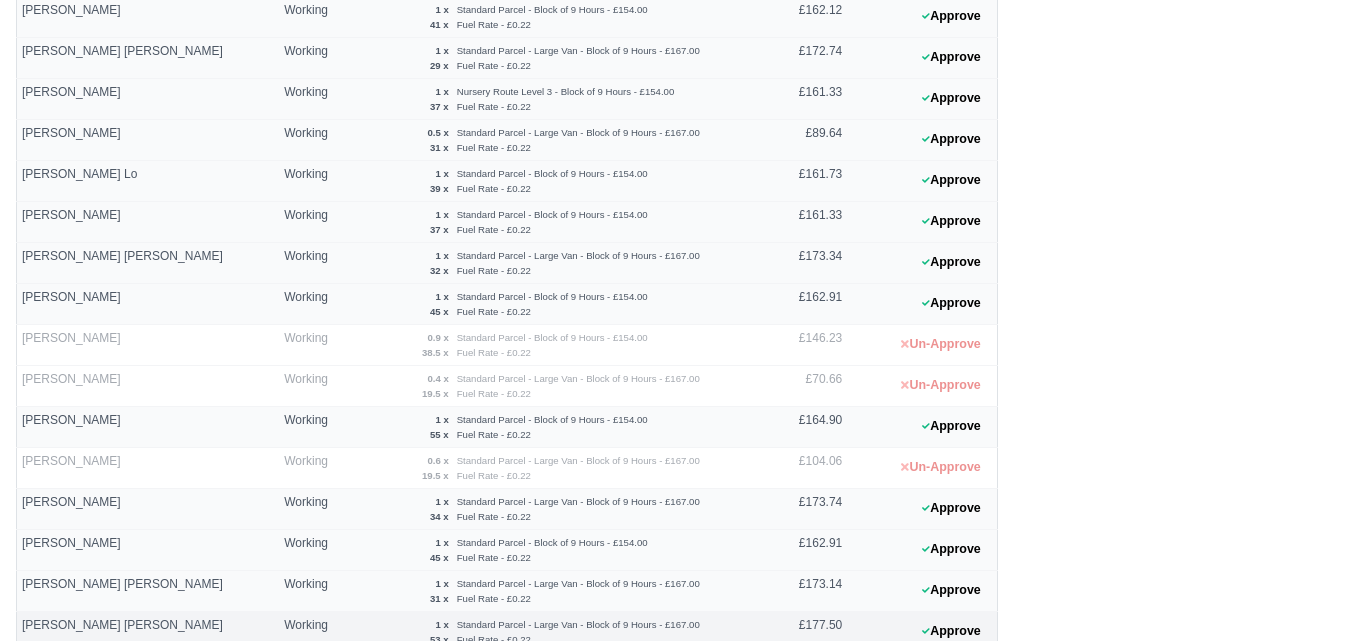 scroll, scrollTop: 500, scrollLeft: 0, axis: vertical 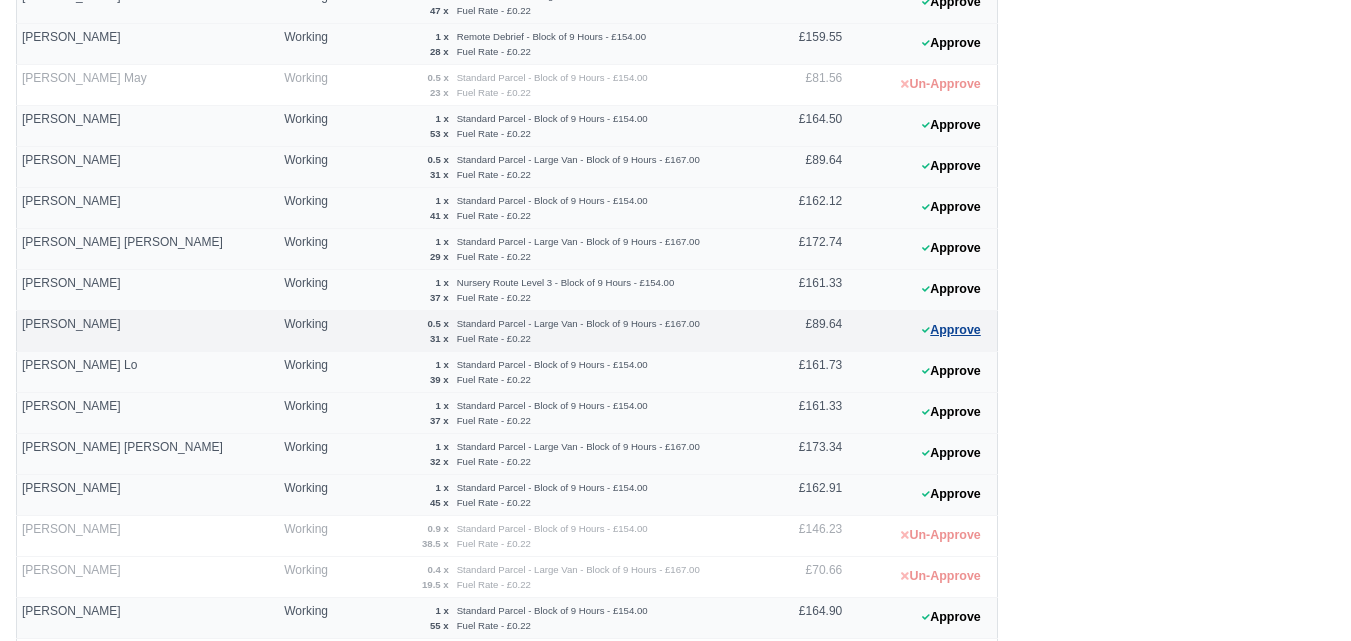 click on "Approve" at bounding box center [951, 330] 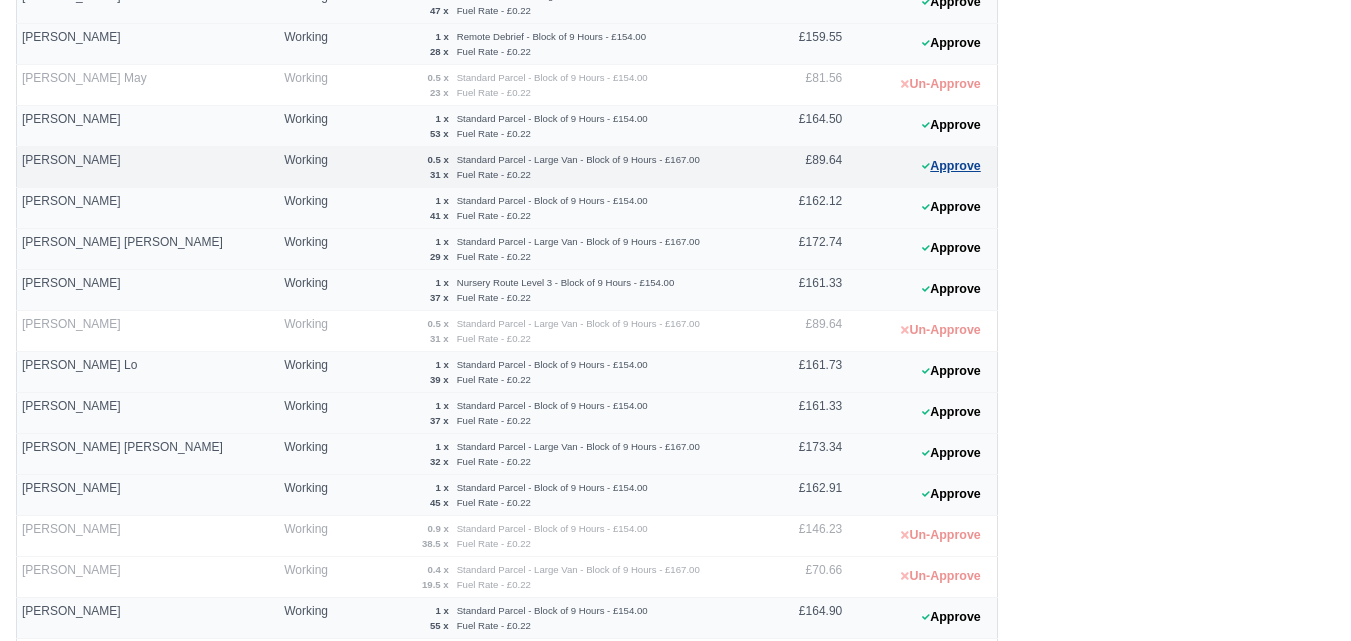 click 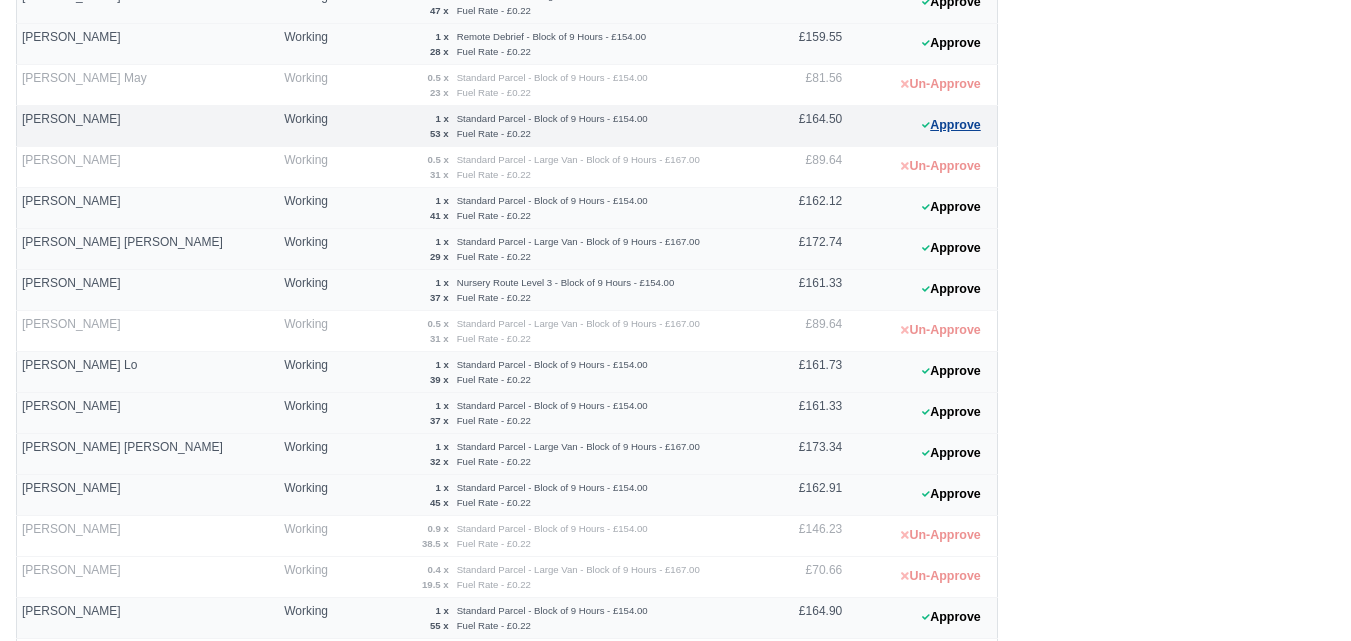 click 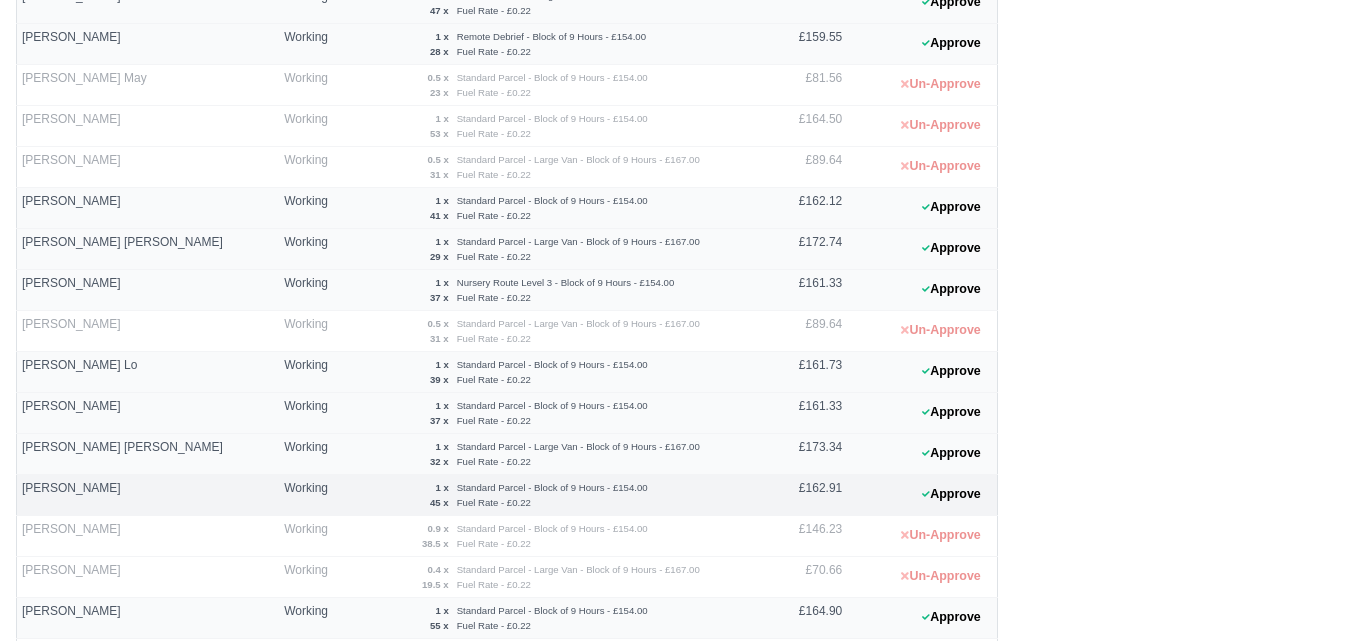 click on "Approve" at bounding box center (922, 495) 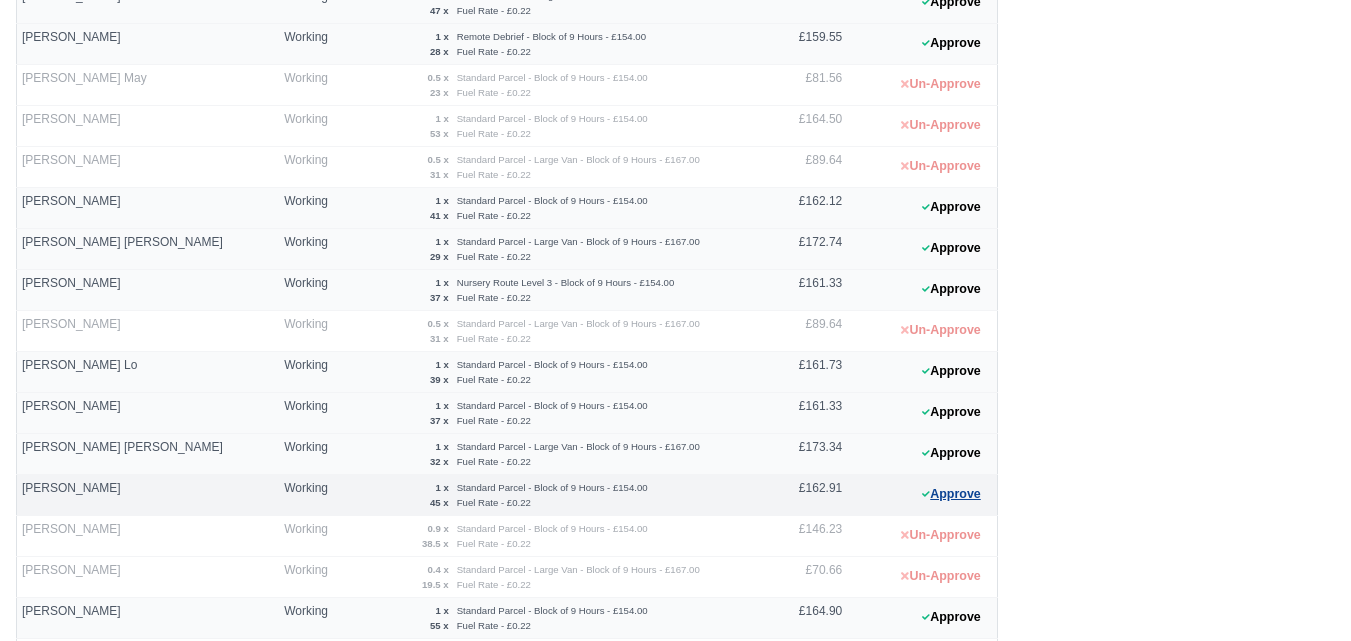 click on "Approve" at bounding box center (951, 494) 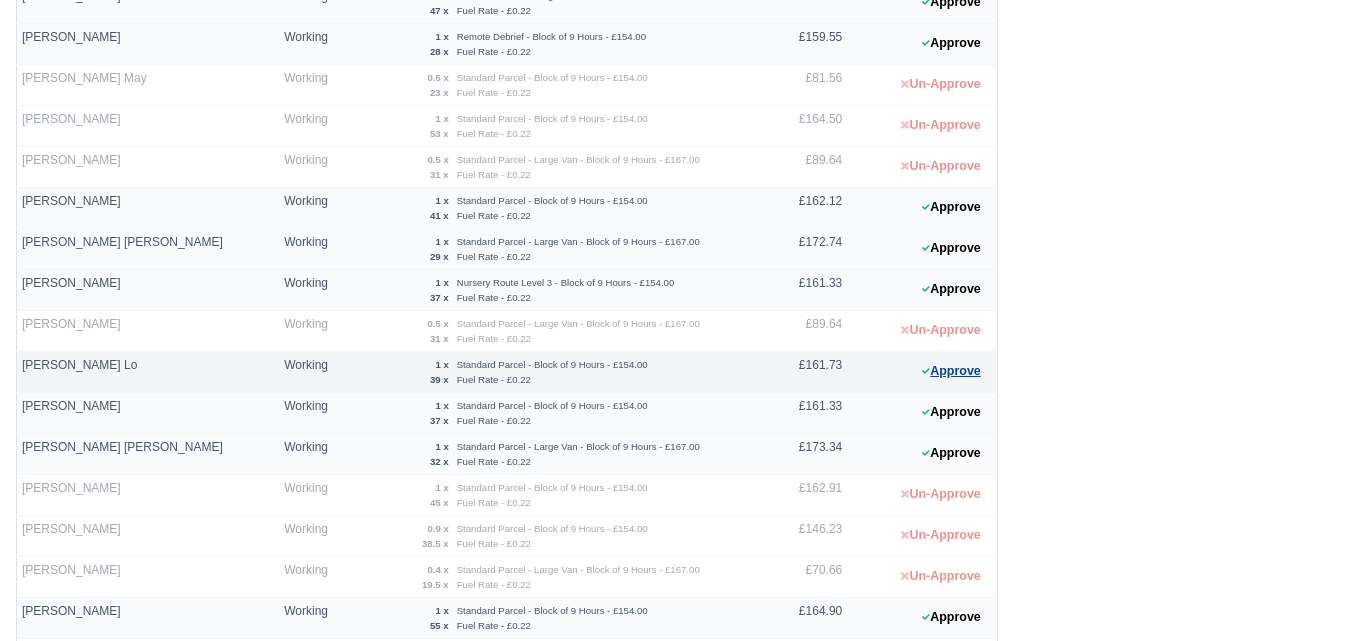 click on "Approve" at bounding box center [951, 371] 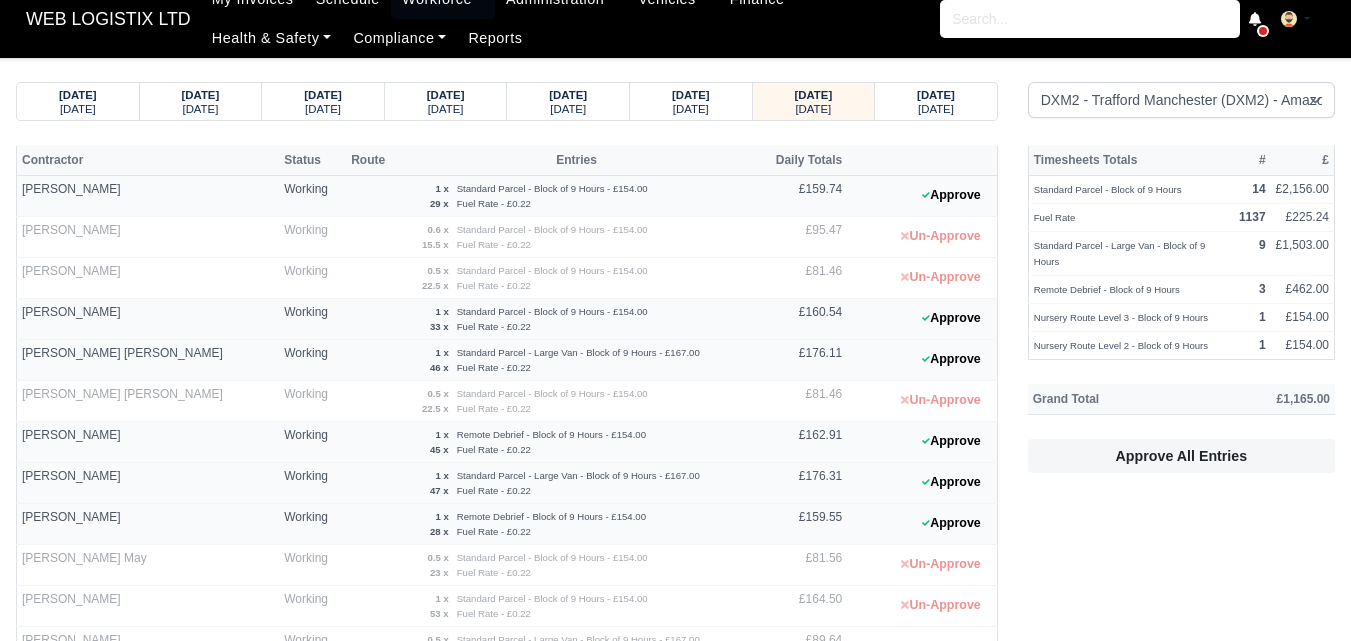 scroll, scrollTop: 0, scrollLeft: 0, axis: both 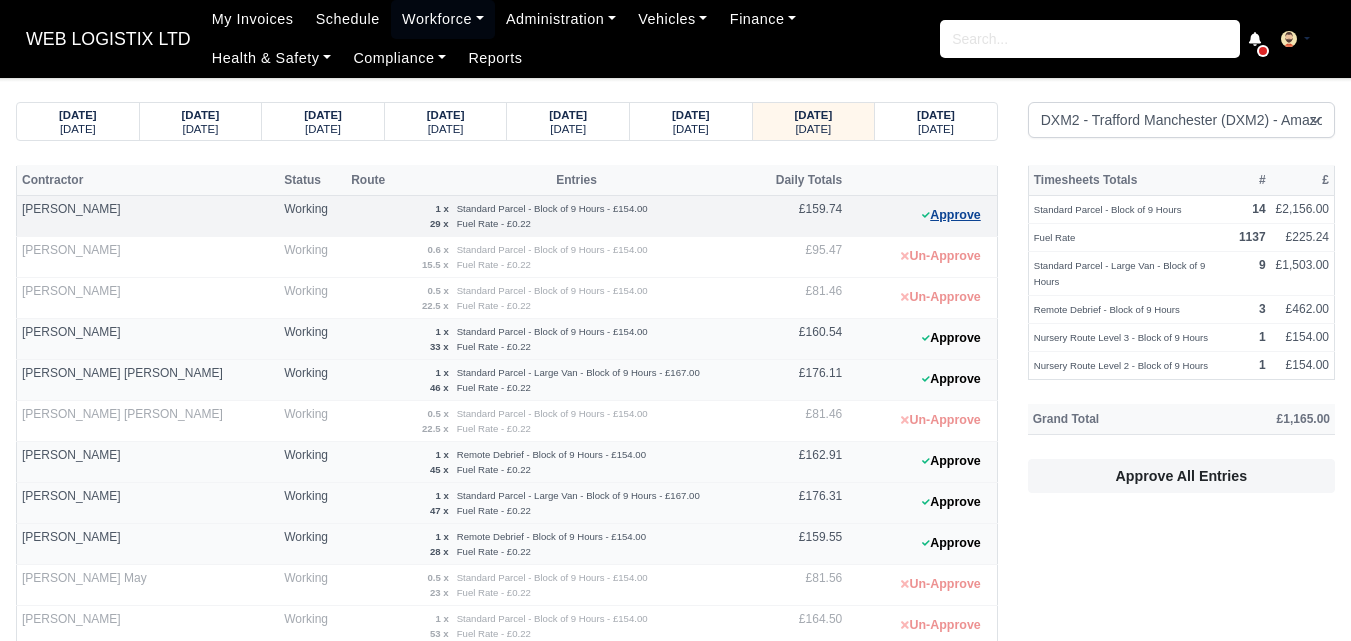 click on "Approve" at bounding box center [951, 215] 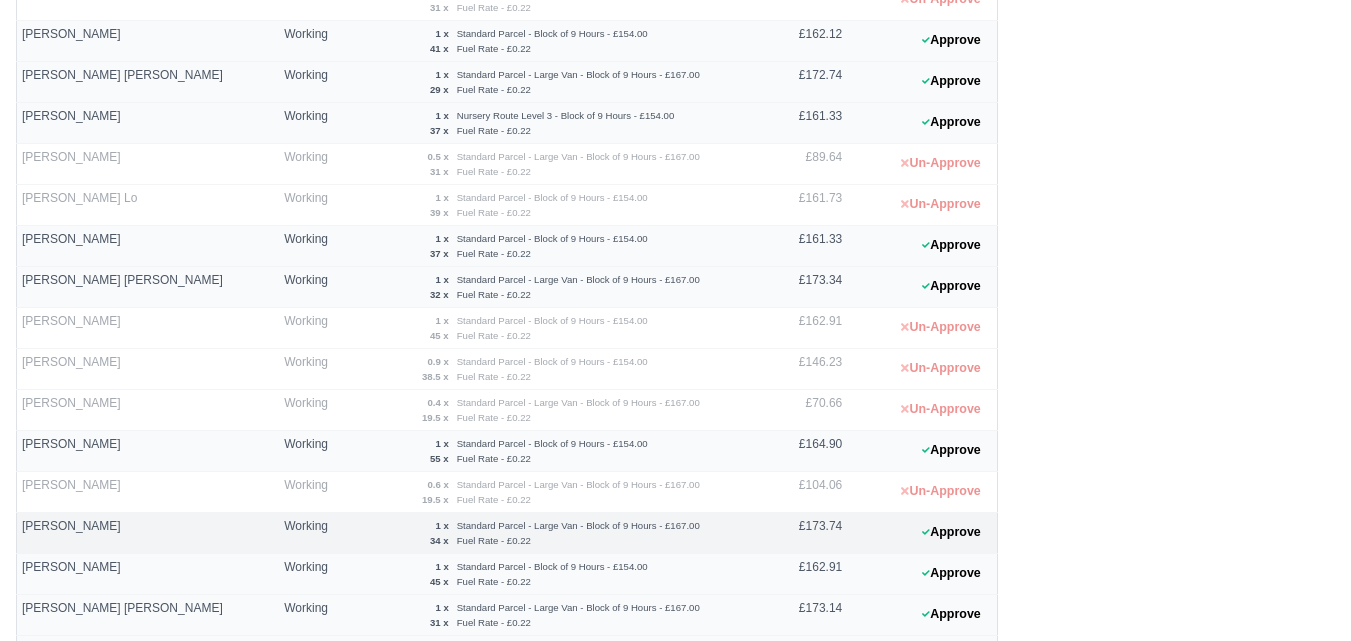 scroll, scrollTop: 890, scrollLeft: 0, axis: vertical 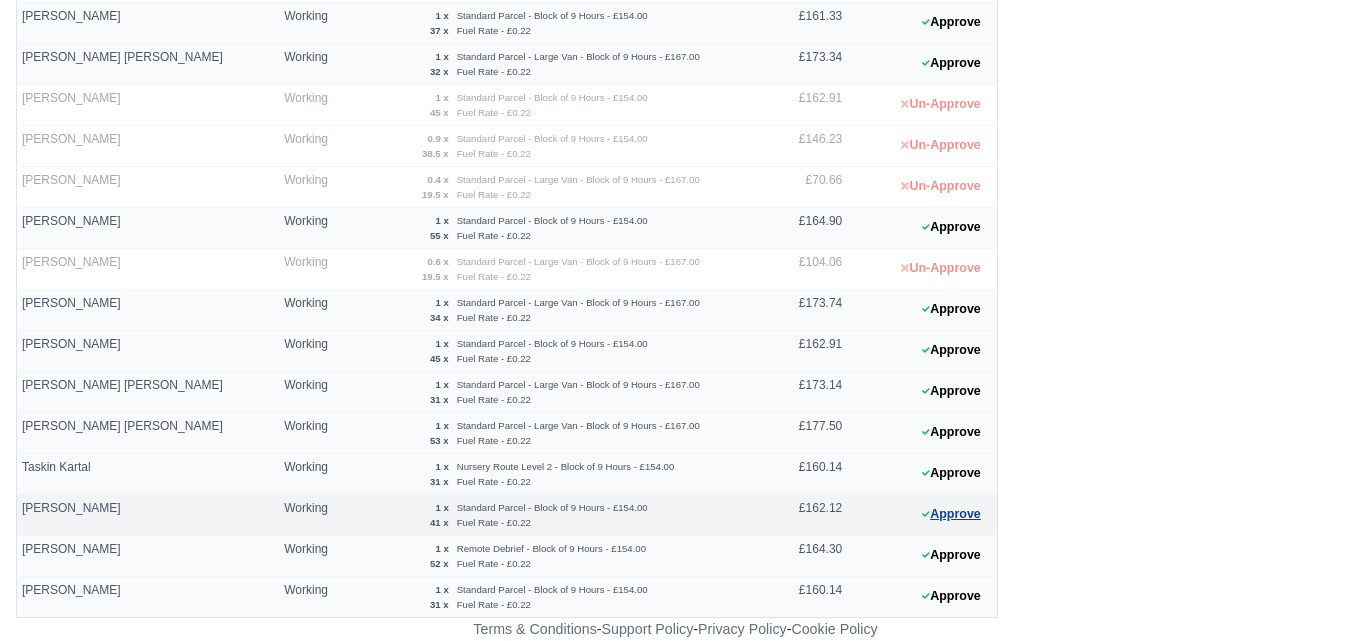 click on "Approve" at bounding box center [951, 514] 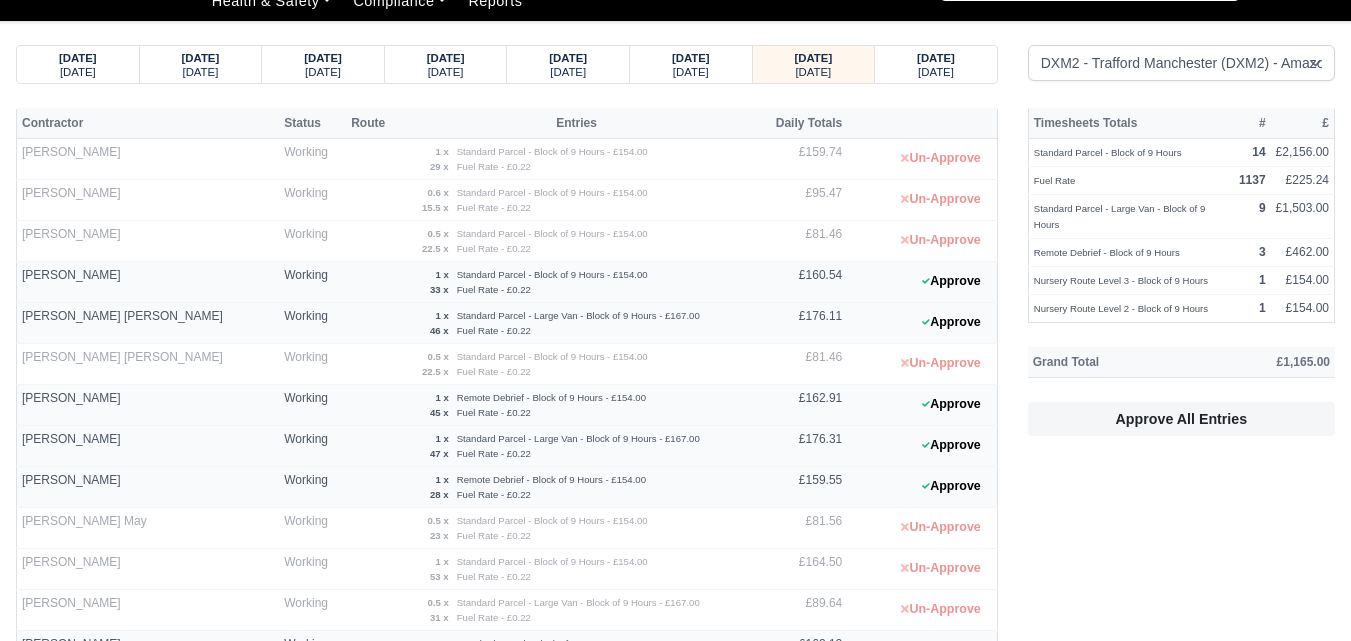 scroll, scrollTop: 0, scrollLeft: 0, axis: both 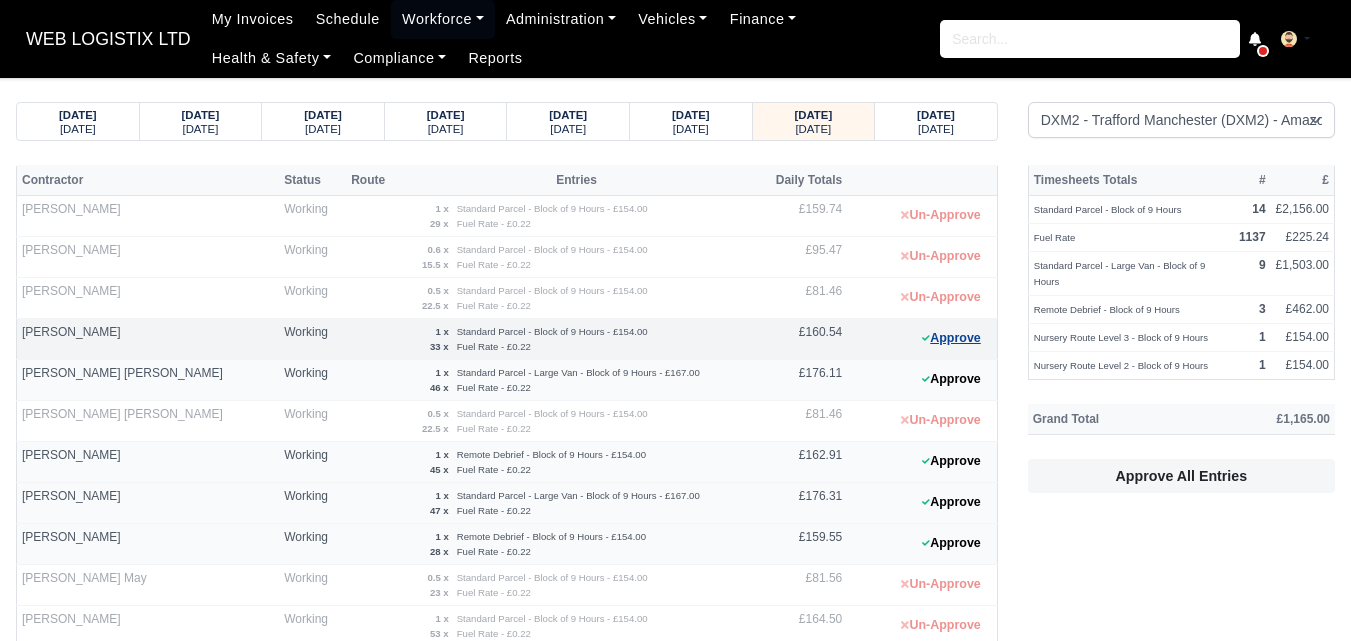 click on "Approve" at bounding box center (951, 338) 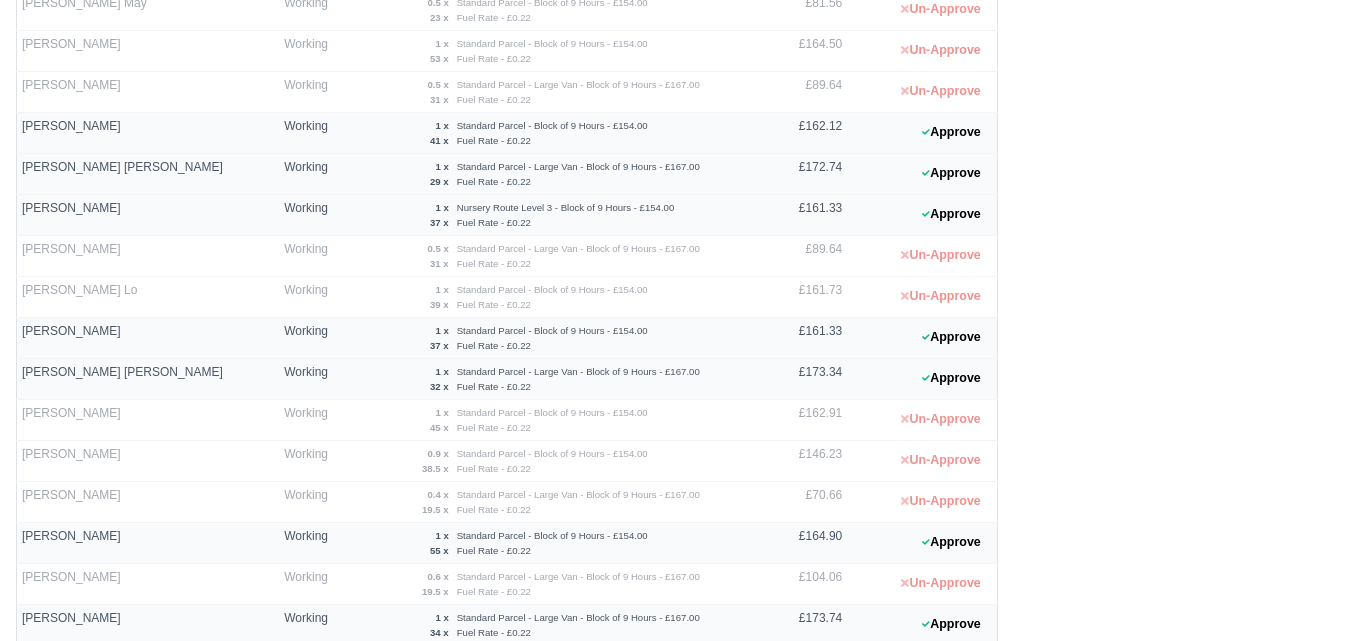 scroll, scrollTop: 500, scrollLeft: 0, axis: vertical 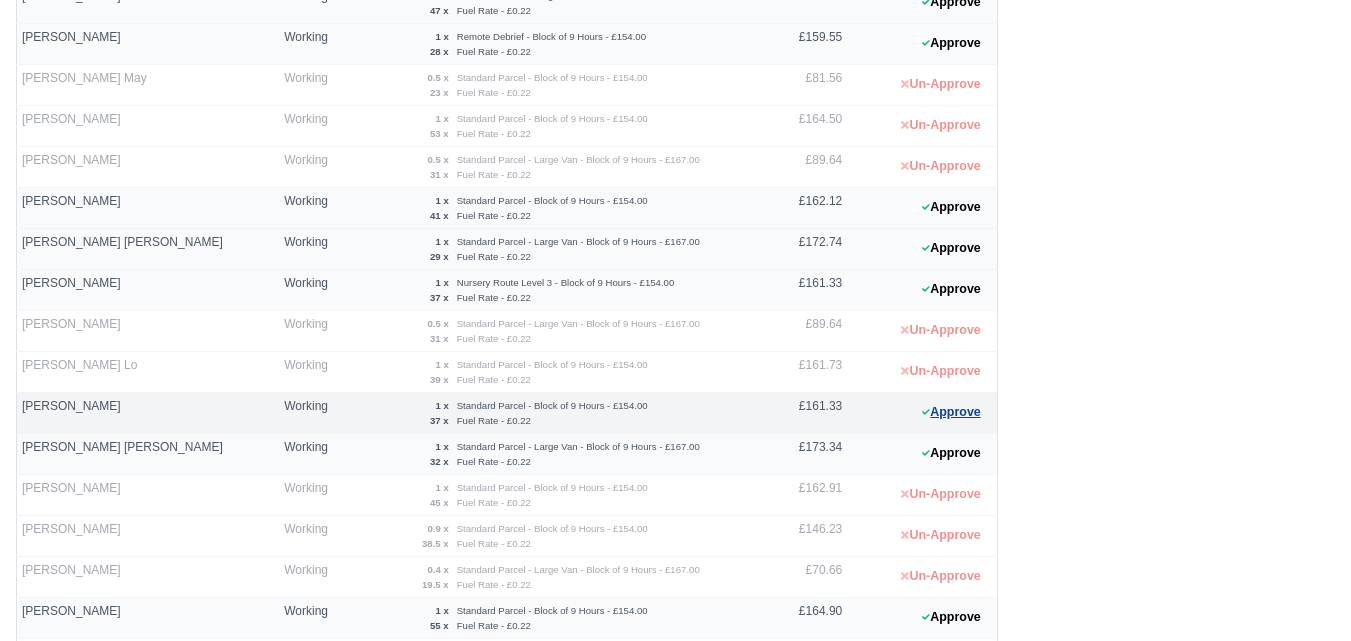 click on "Approve" at bounding box center [951, 412] 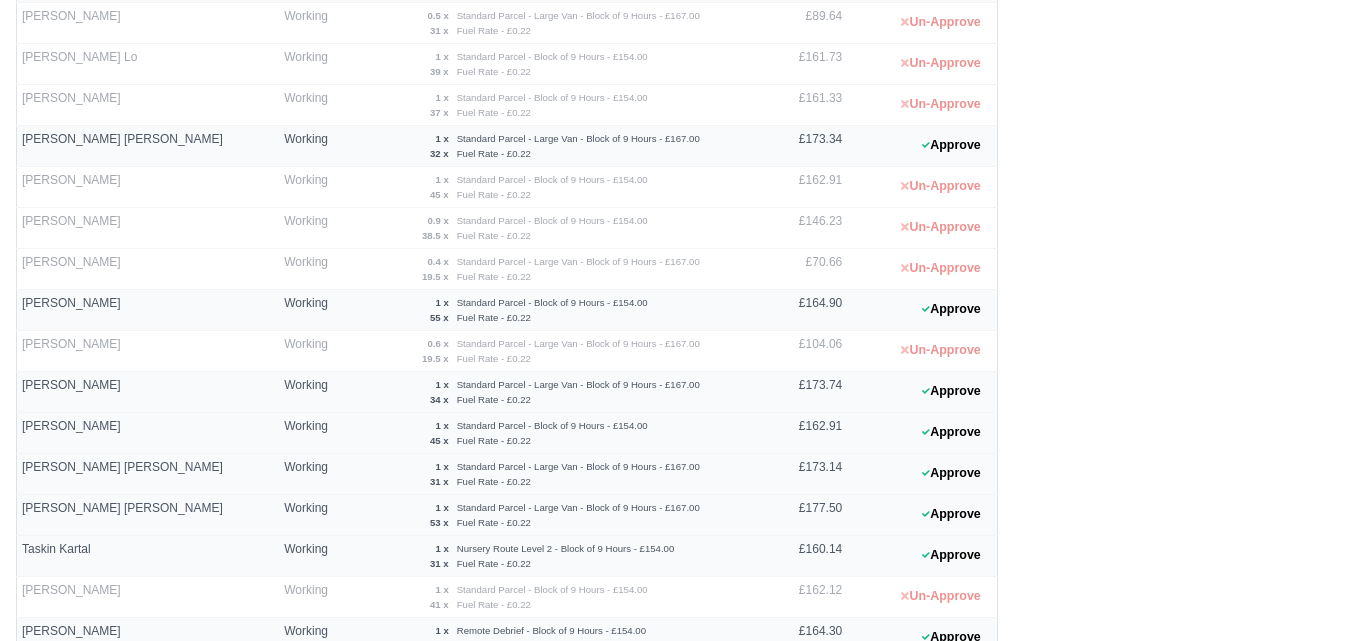 scroll, scrollTop: 890, scrollLeft: 0, axis: vertical 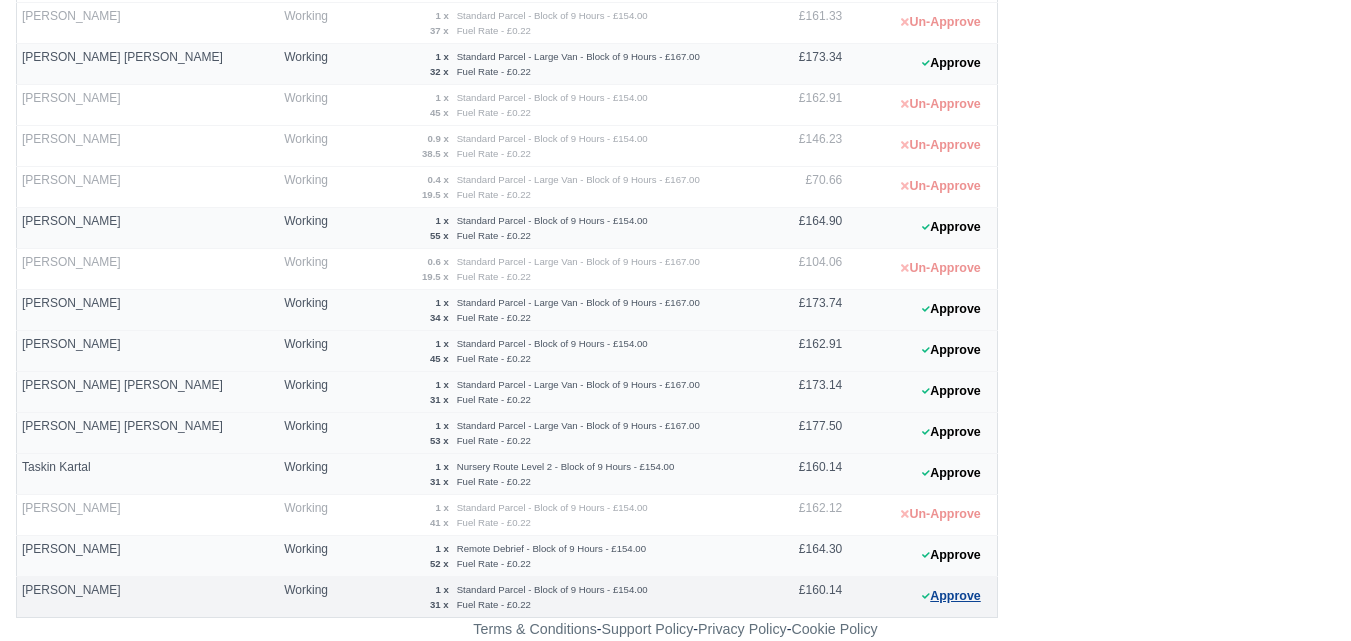 click on "Approve" at bounding box center (951, 596) 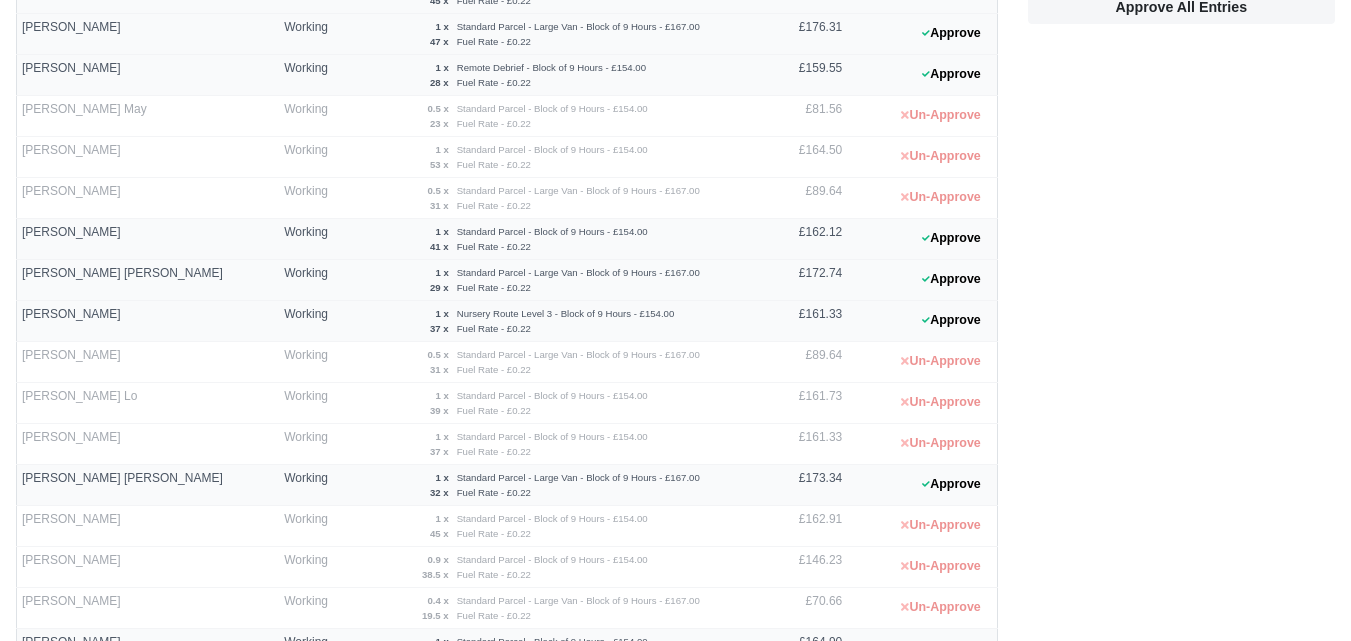 scroll, scrollTop: 390, scrollLeft: 0, axis: vertical 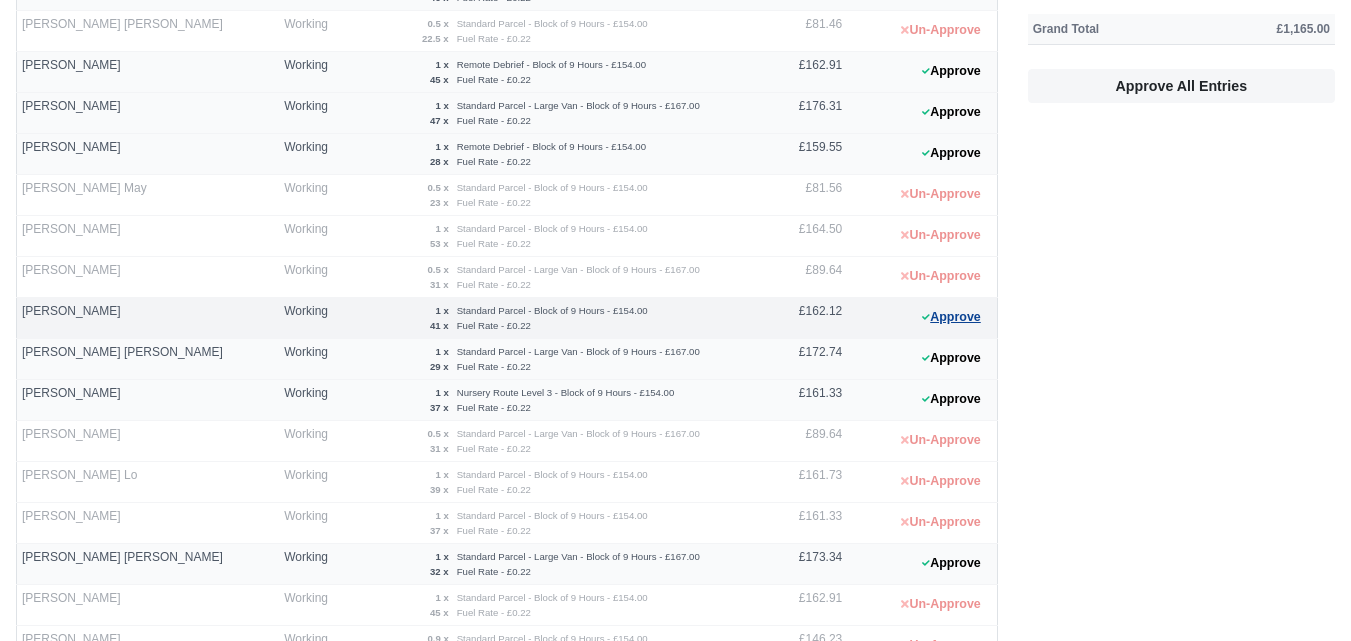 click 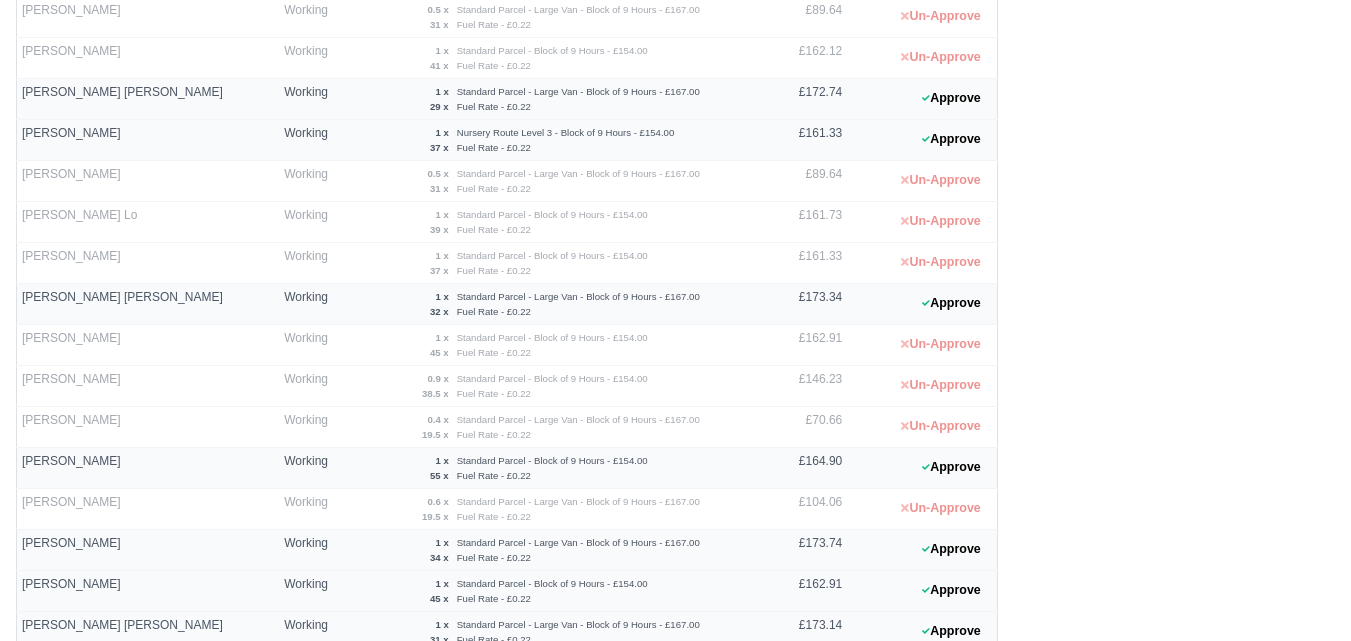 scroll, scrollTop: 723, scrollLeft: 0, axis: vertical 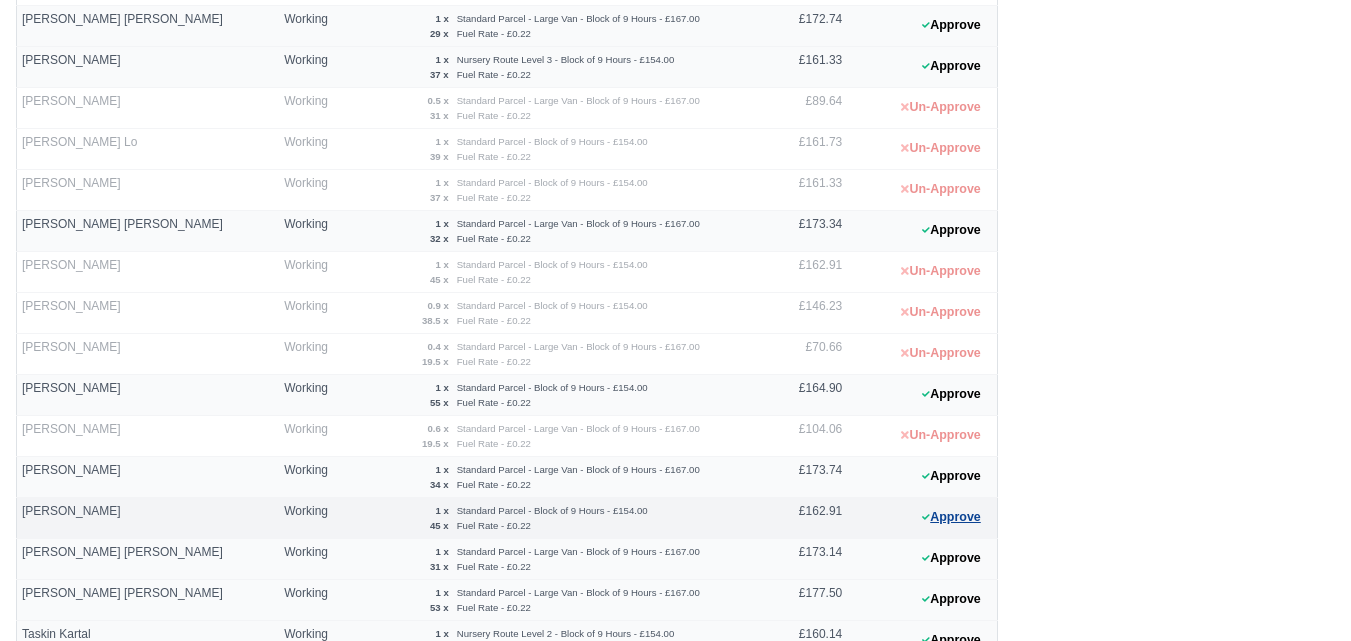 click on "Approve" at bounding box center (951, 517) 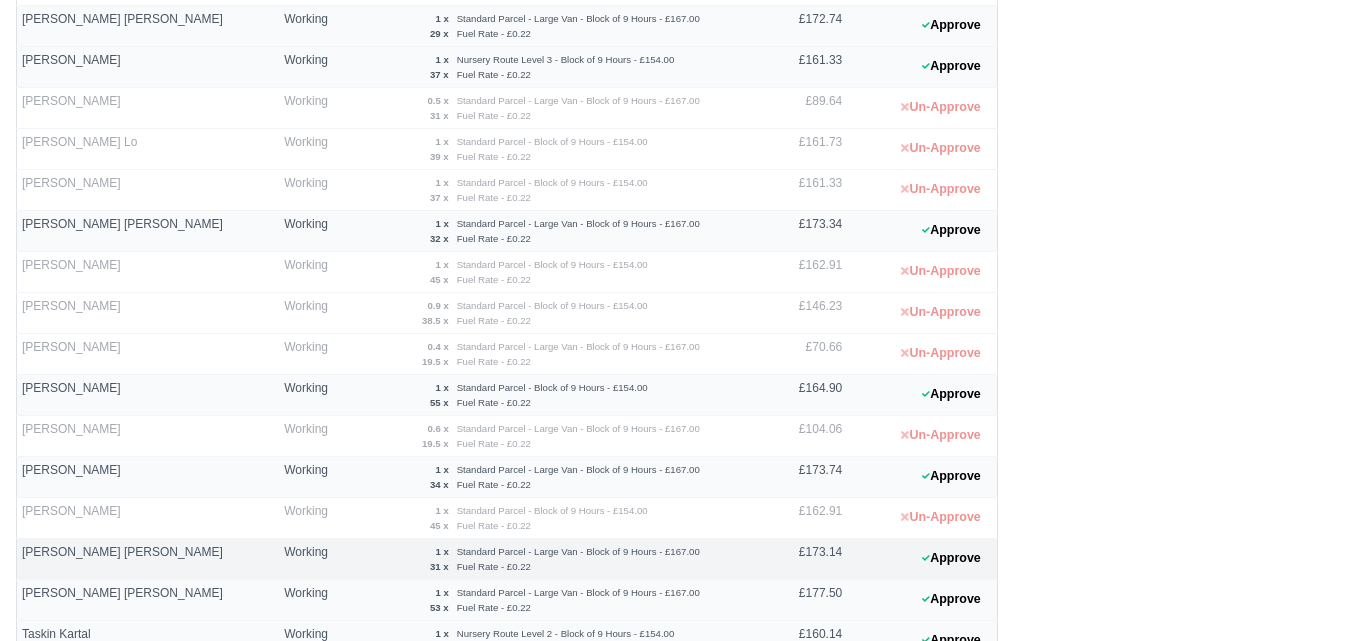 scroll, scrollTop: 890, scrollLeft: 0, axis: vertical 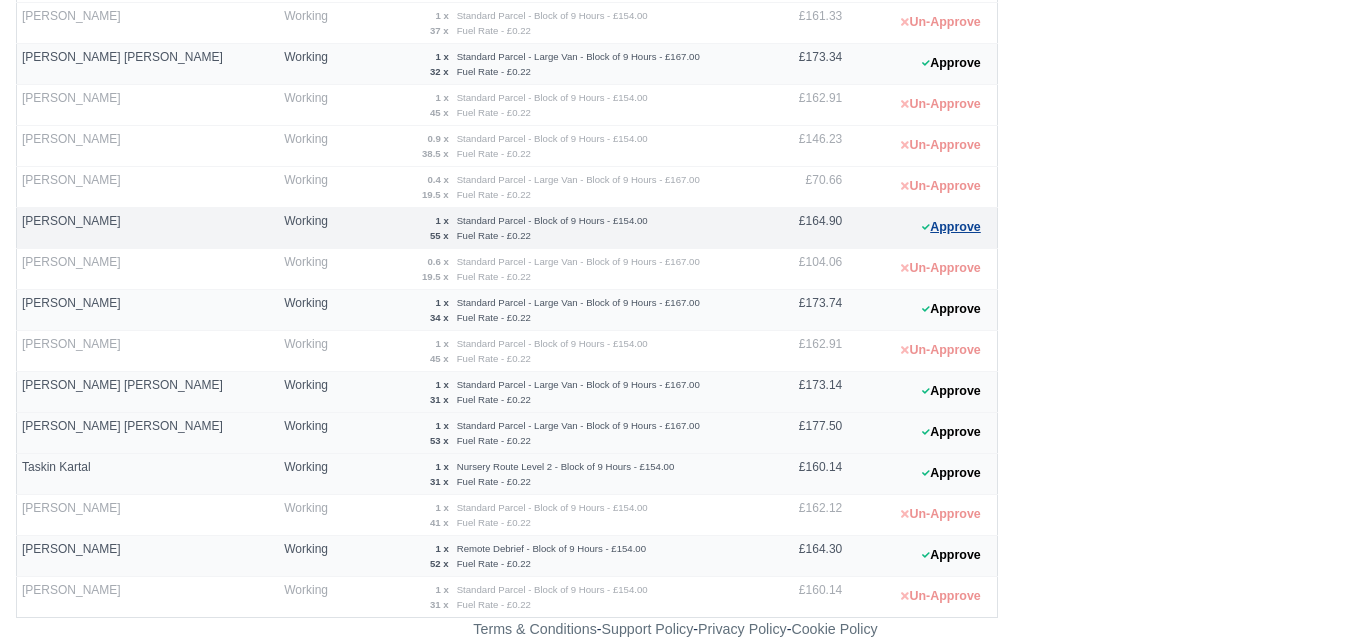 click on "Approve" at bounding box center (951, 227) 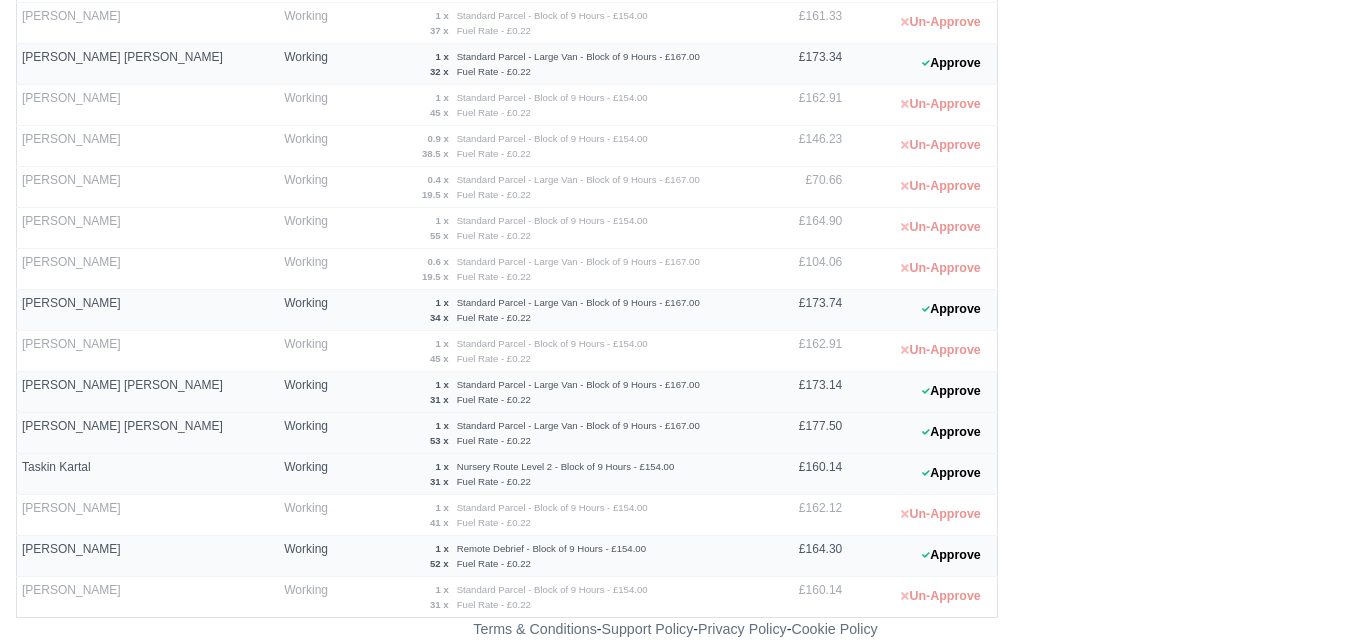scroll, scrollTop: 557, scrollLeft: 0, axis: vertical 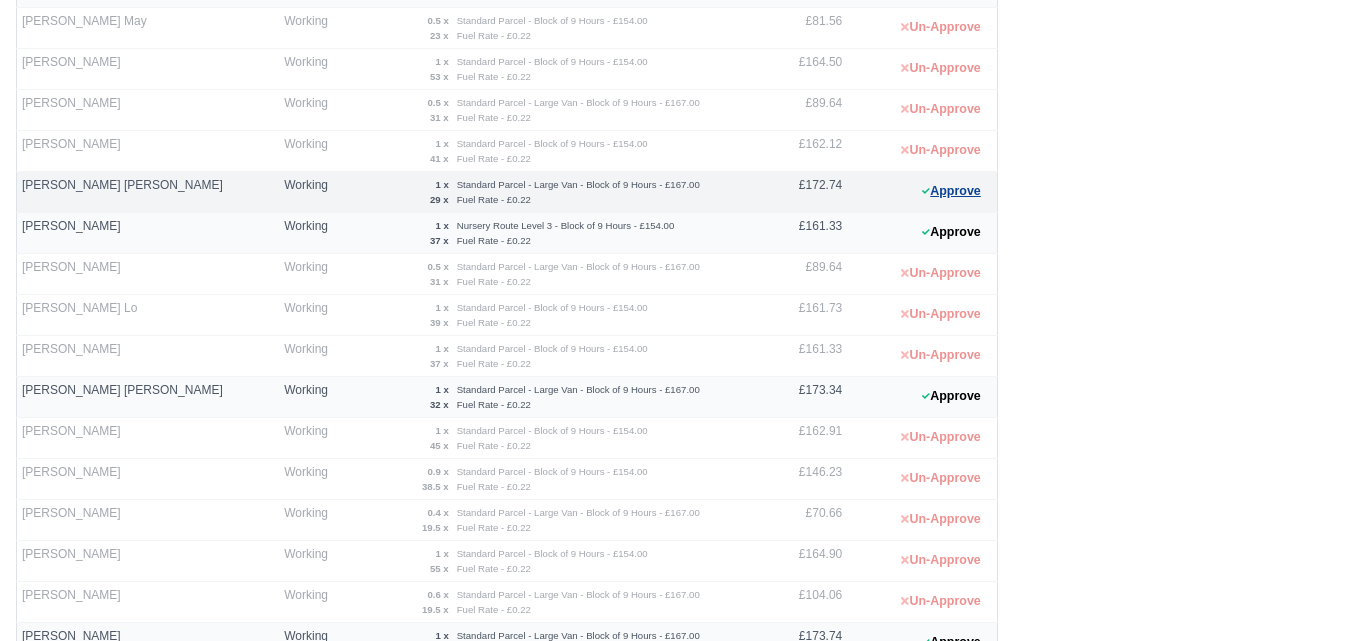 click on "Approve" at bounding box center [951, 191] 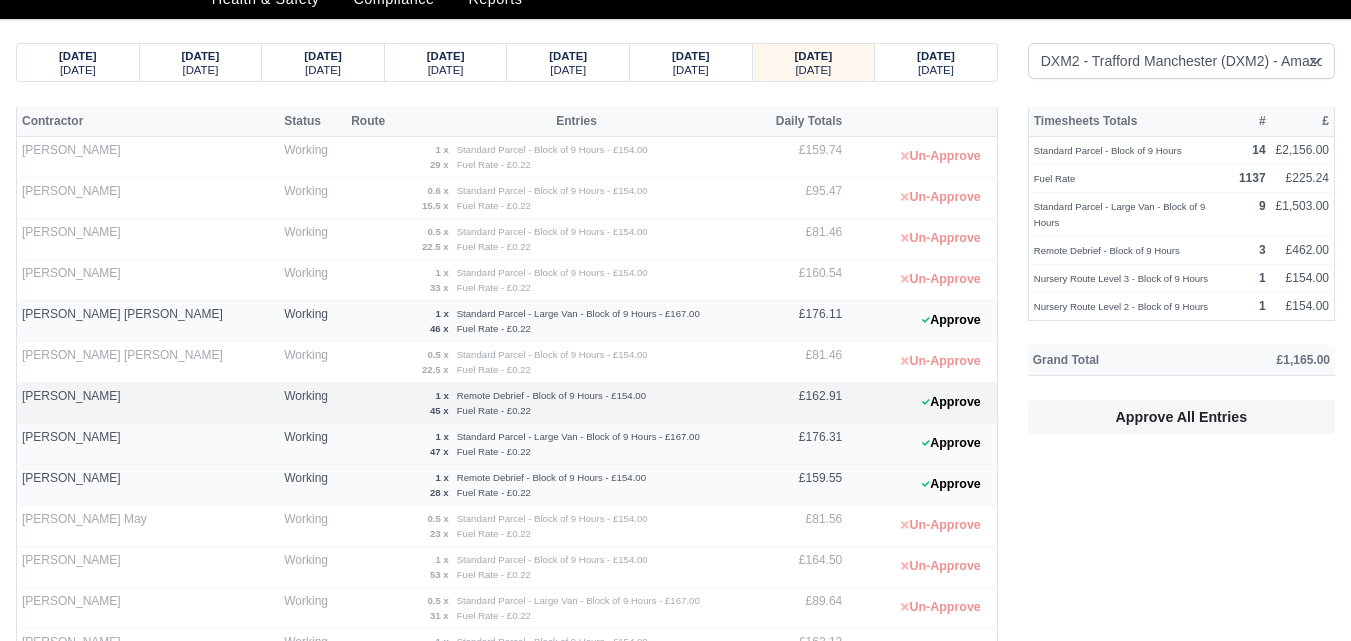 scroll, scrollTop: 57, scrollLeft: 0, axis: vertical 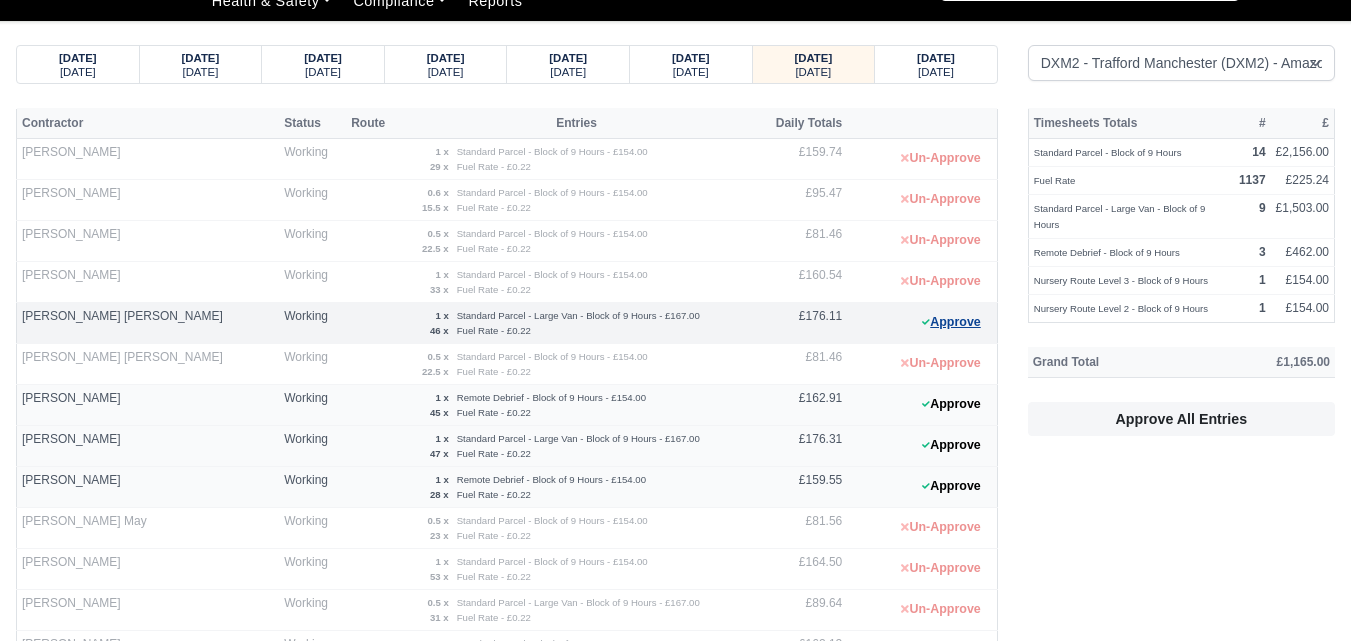 click on "Approve" at bounding box center [951, 322] 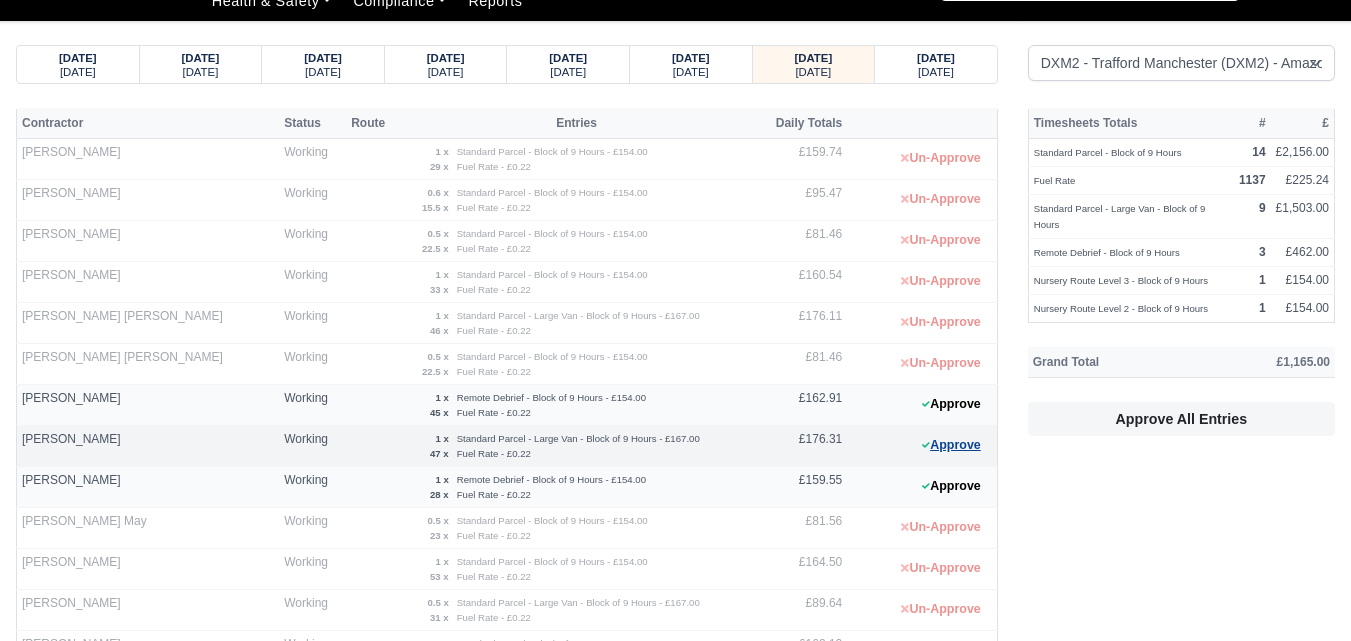 click on "Approve" at bounding box center [951, 445] 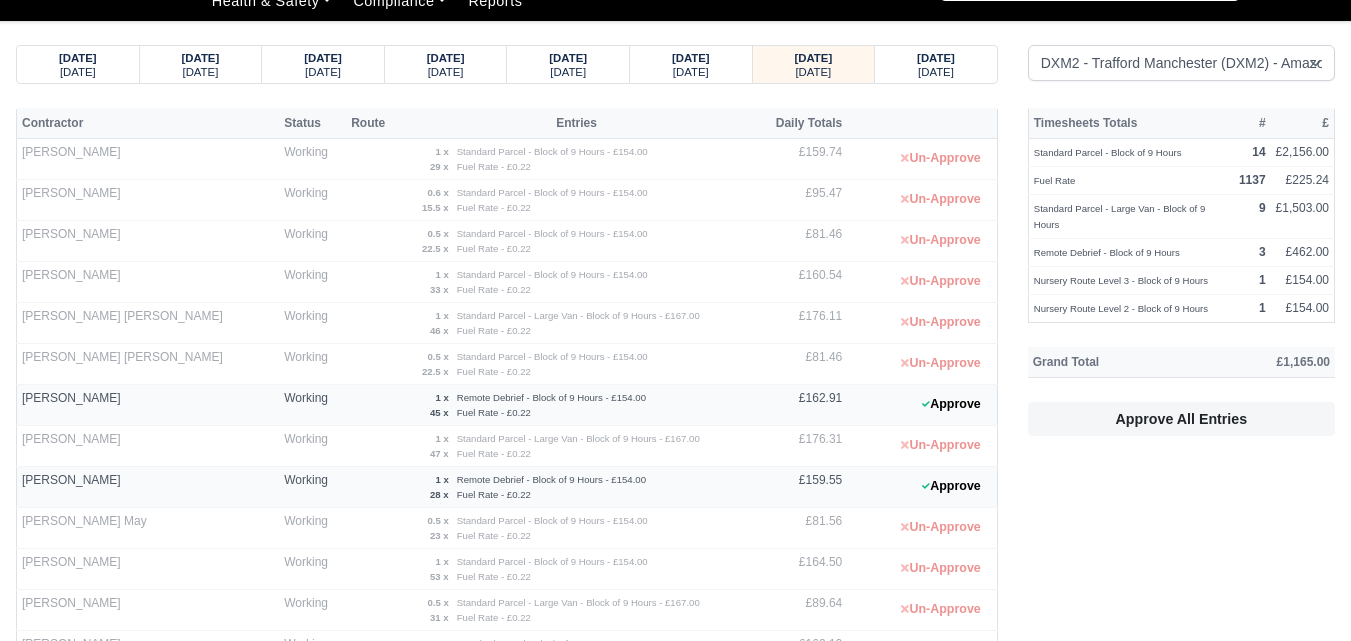 scroll, scrollTop: 890, scrollLeft: 0, axis: vertical 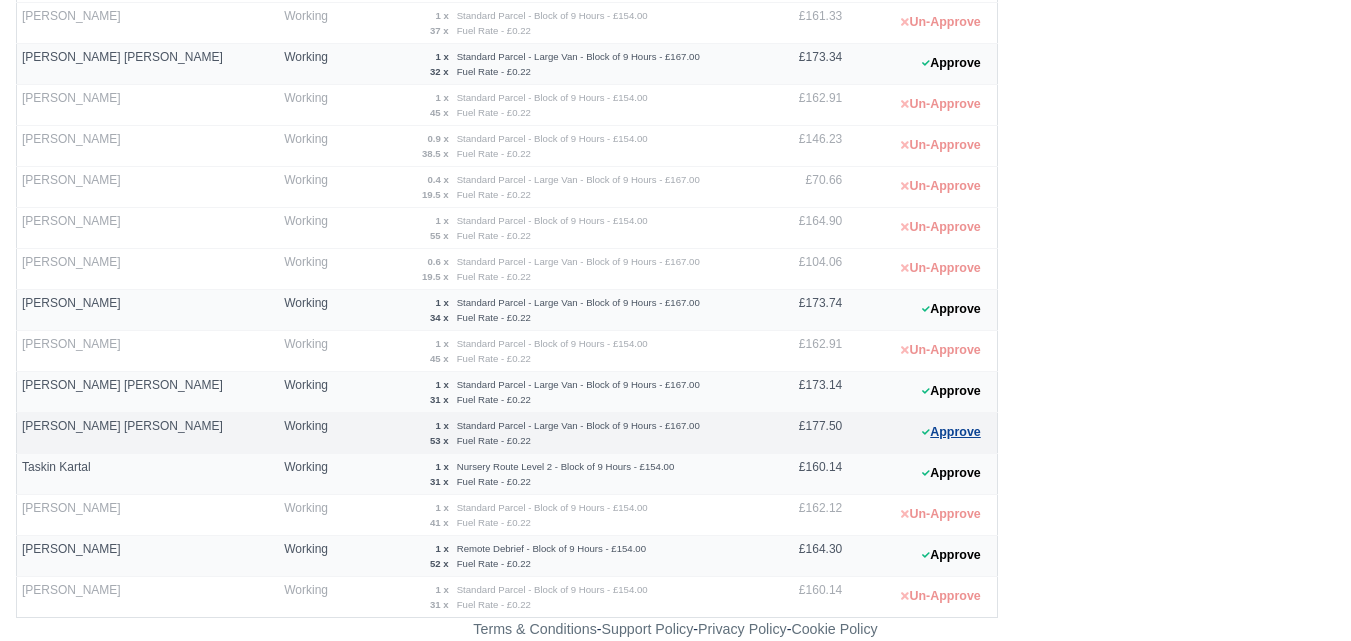 click on "Approve" at bounding box center (951, 432) 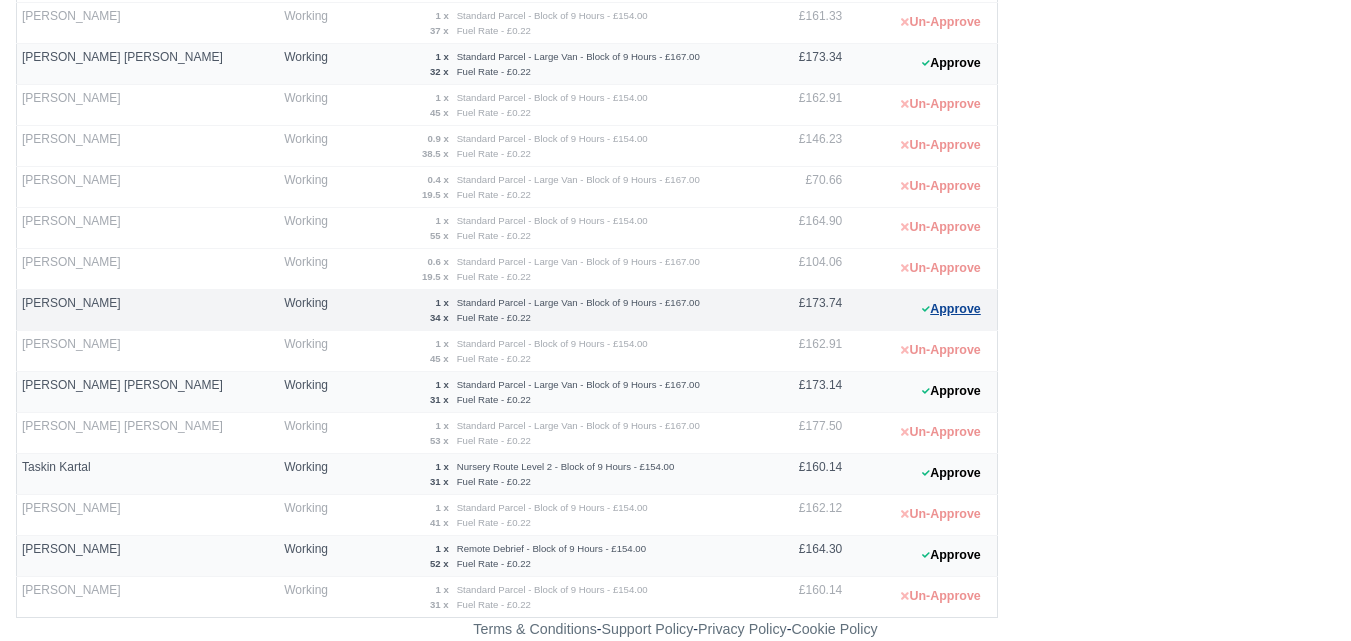 click on "Approve" at bounding box center (951, 309) 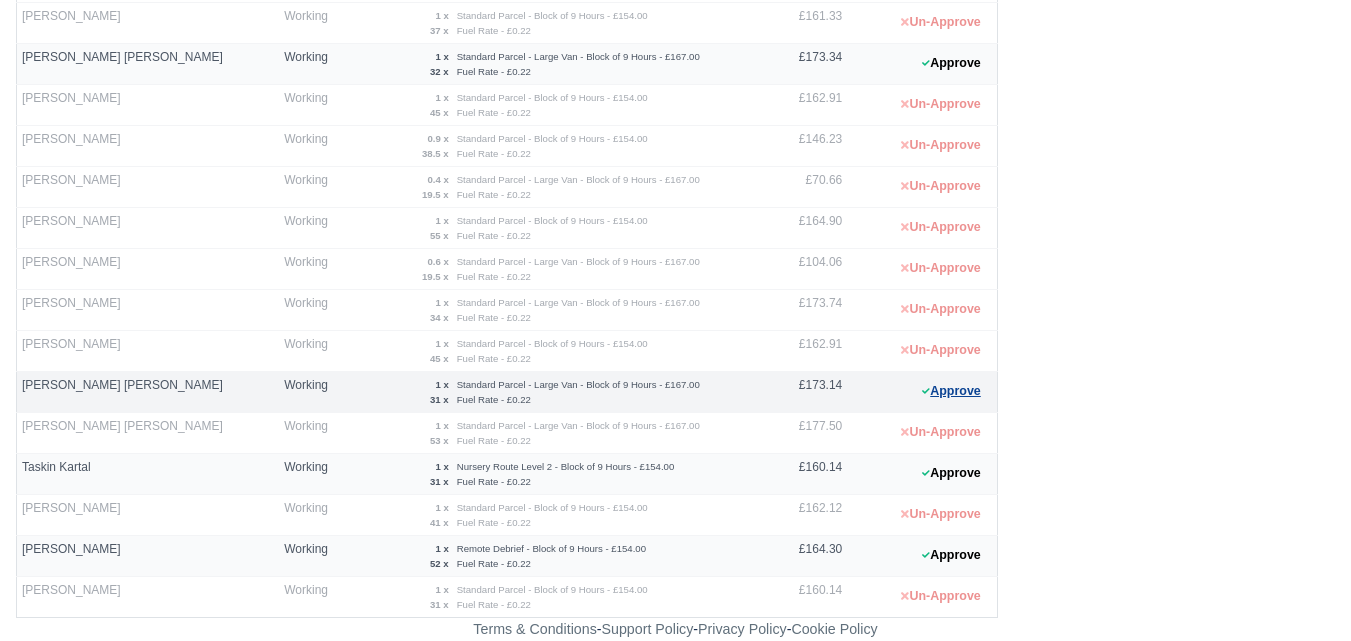 click on "Approve" at bounding box center (951, 391) 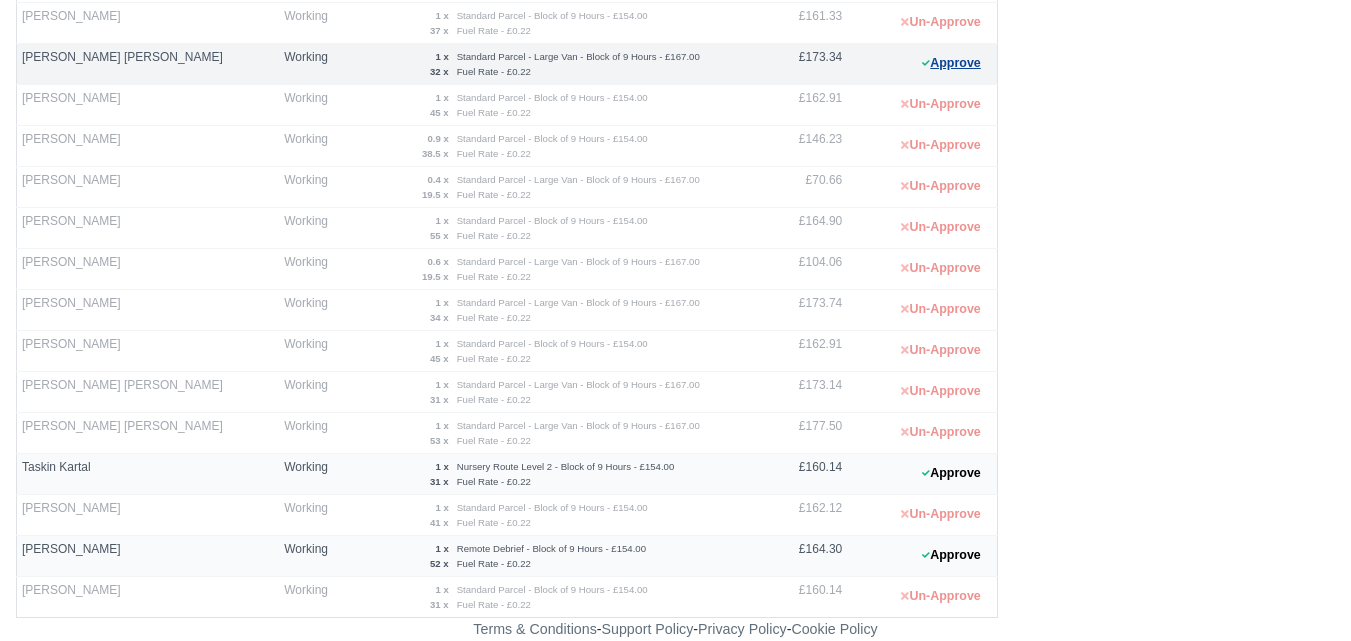 click on "Approve" at bounding box center [951, 63] 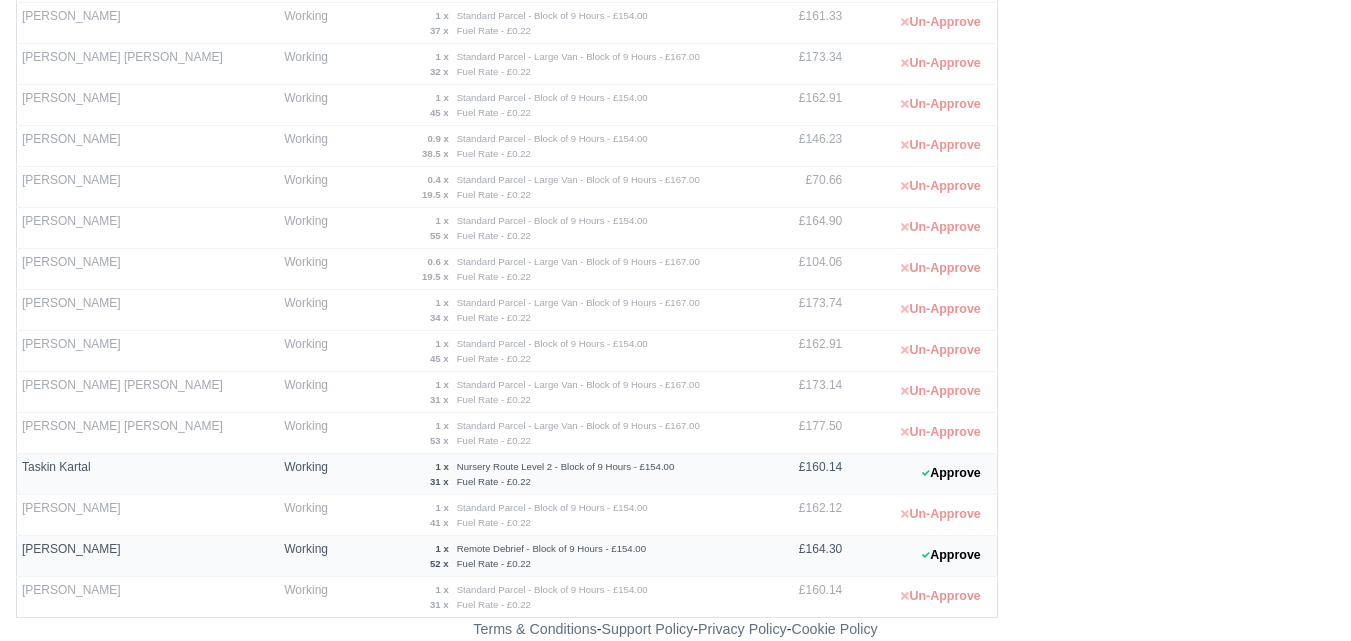 scroll, scrollTop: 390, scrollLeft: 0, axis: vertical 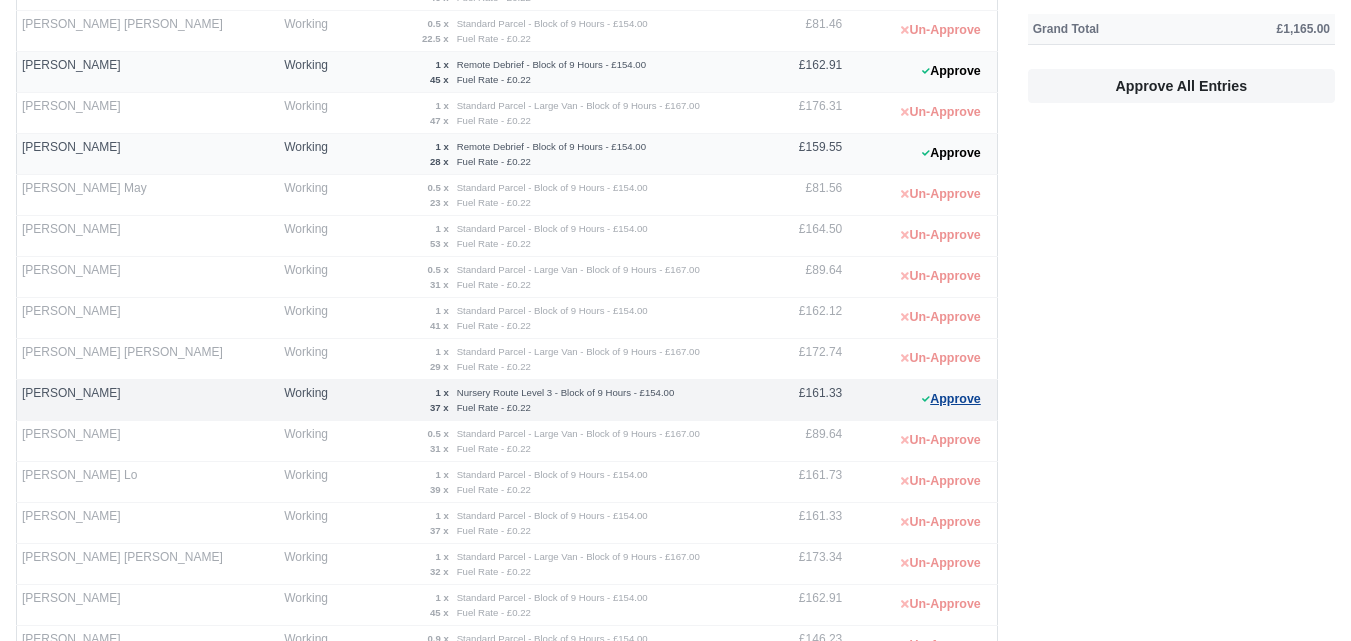 click on "Approve" at bounding box center [951, 399] 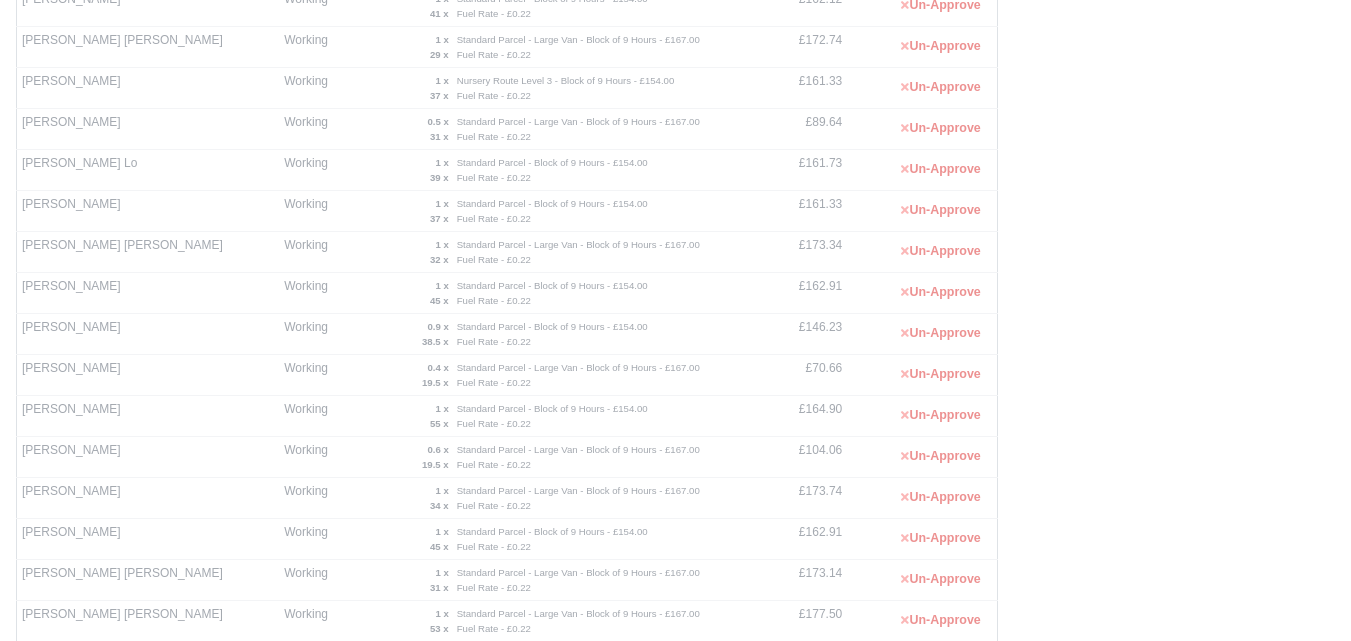 scroll, scrollTop: 890, scrollLeft: 0, axis: vertical 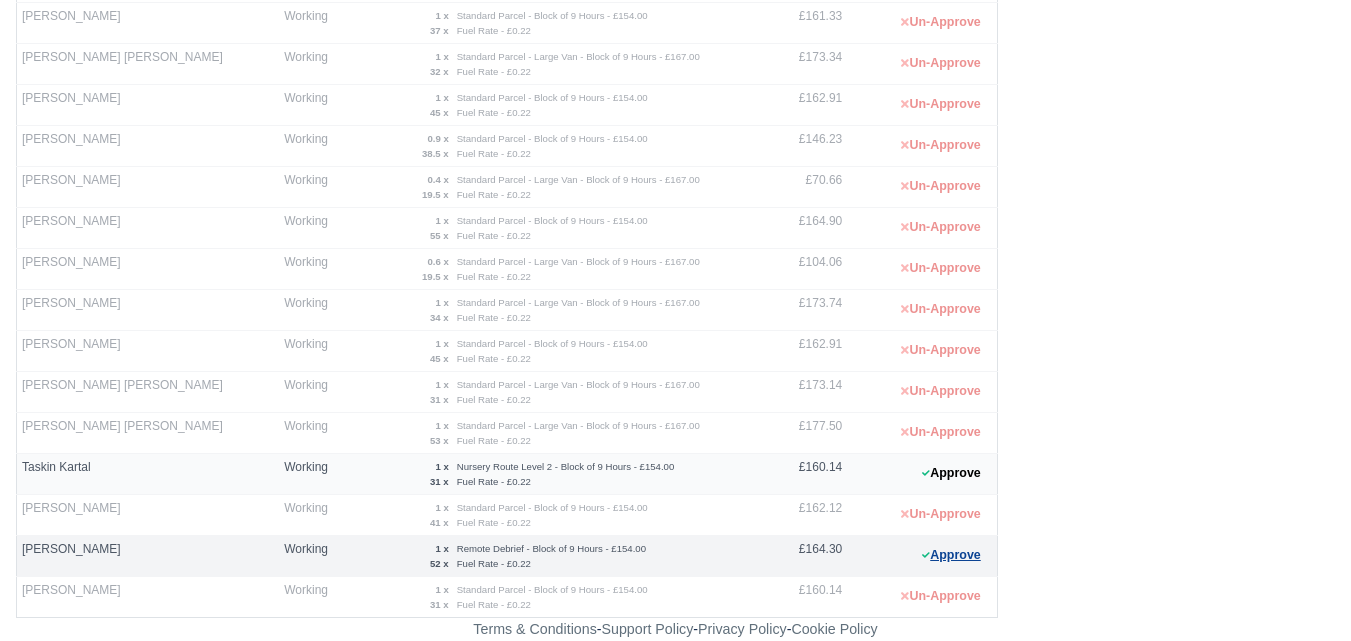 click on "Approve" at bounding box center (951, 555) 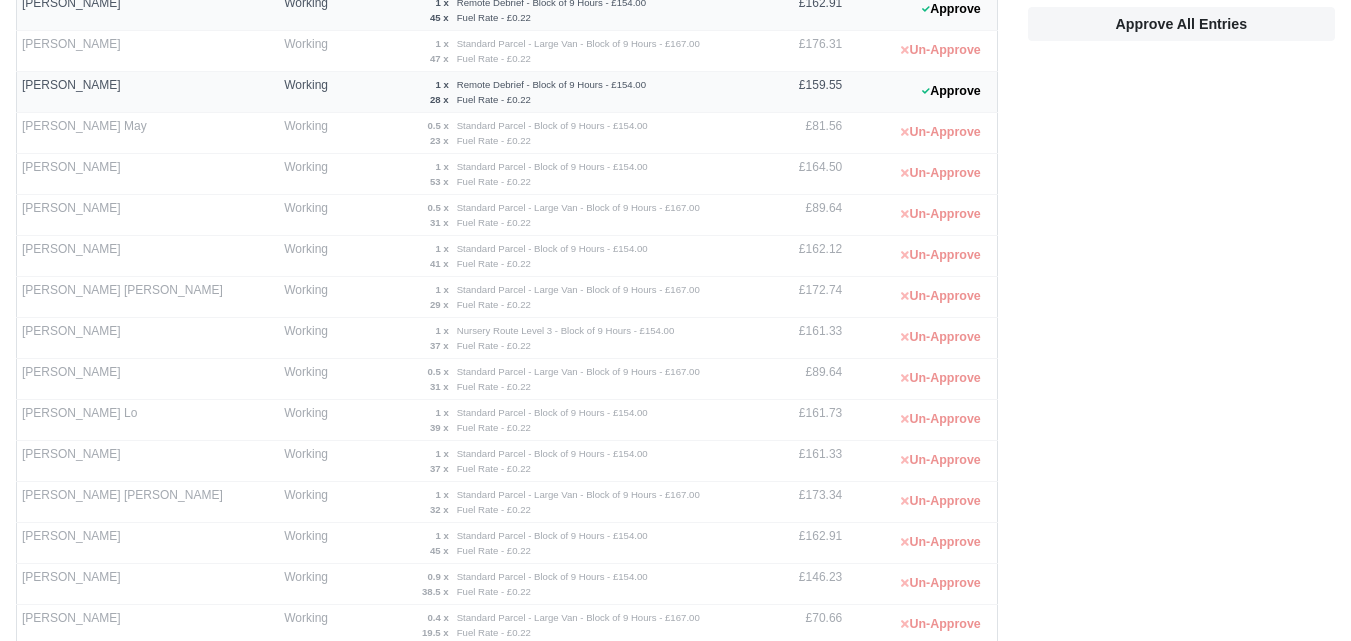 scroll, scrollTop: 223, scrollLeft: 0, axis: vertical 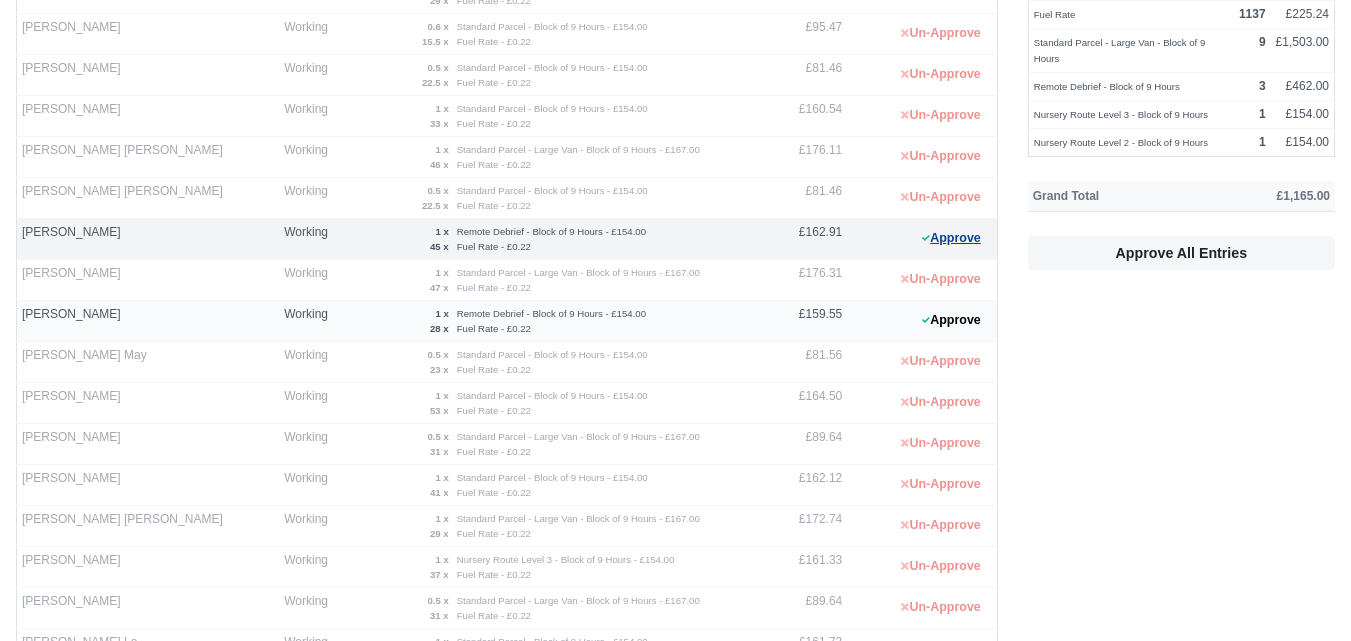 click on "Approve" at bounding box center (951, 238) 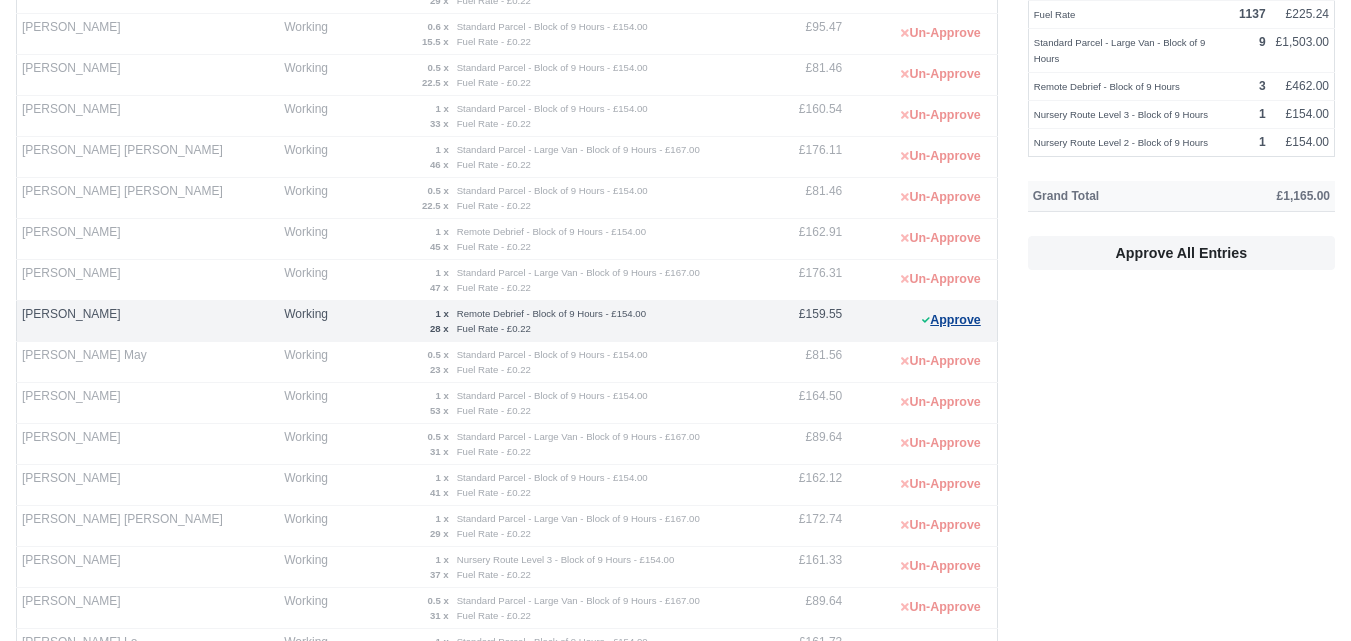 click on "Approve" at bounding box center (951, 320) 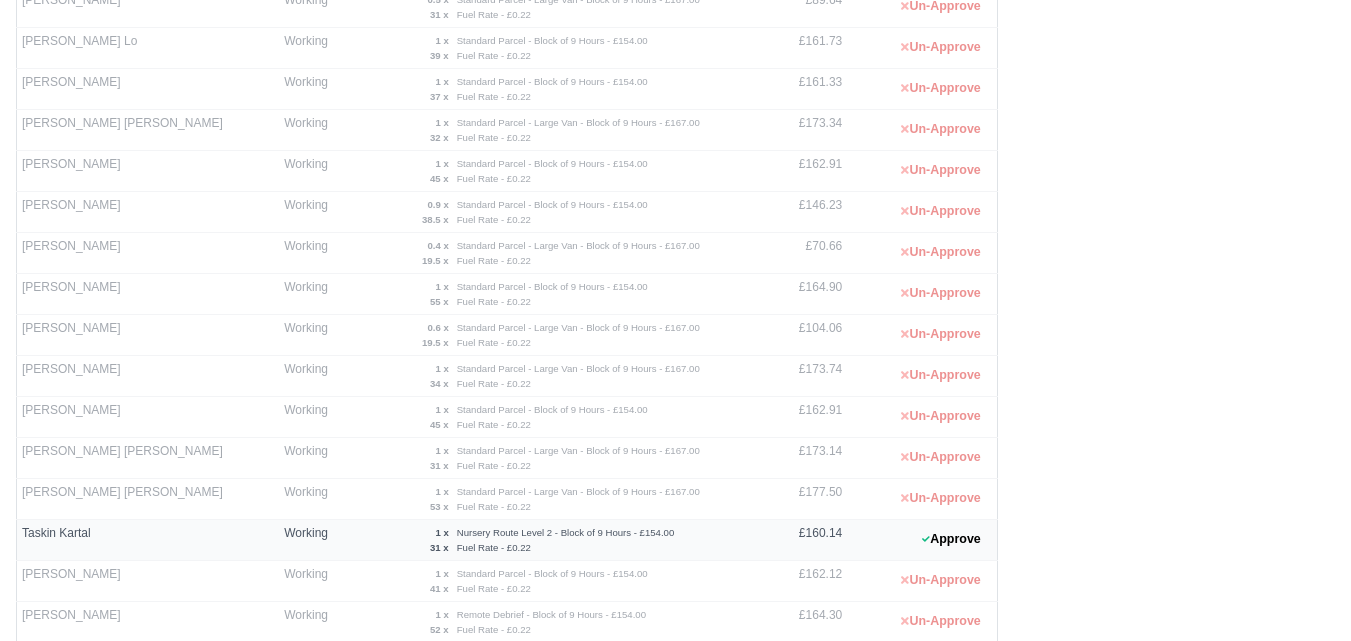 scroll, scrollTop: 890, scrollLeft: 0, axis: vertical 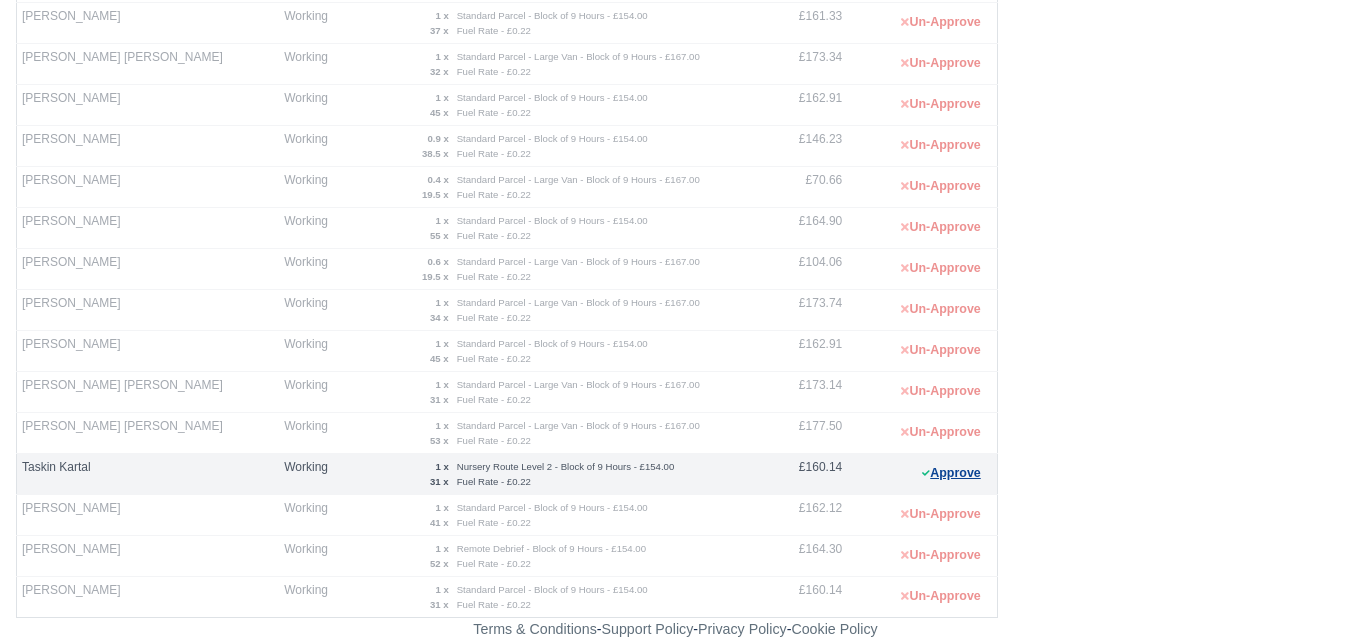 click on "Approve" at bounding box center (951, 473) 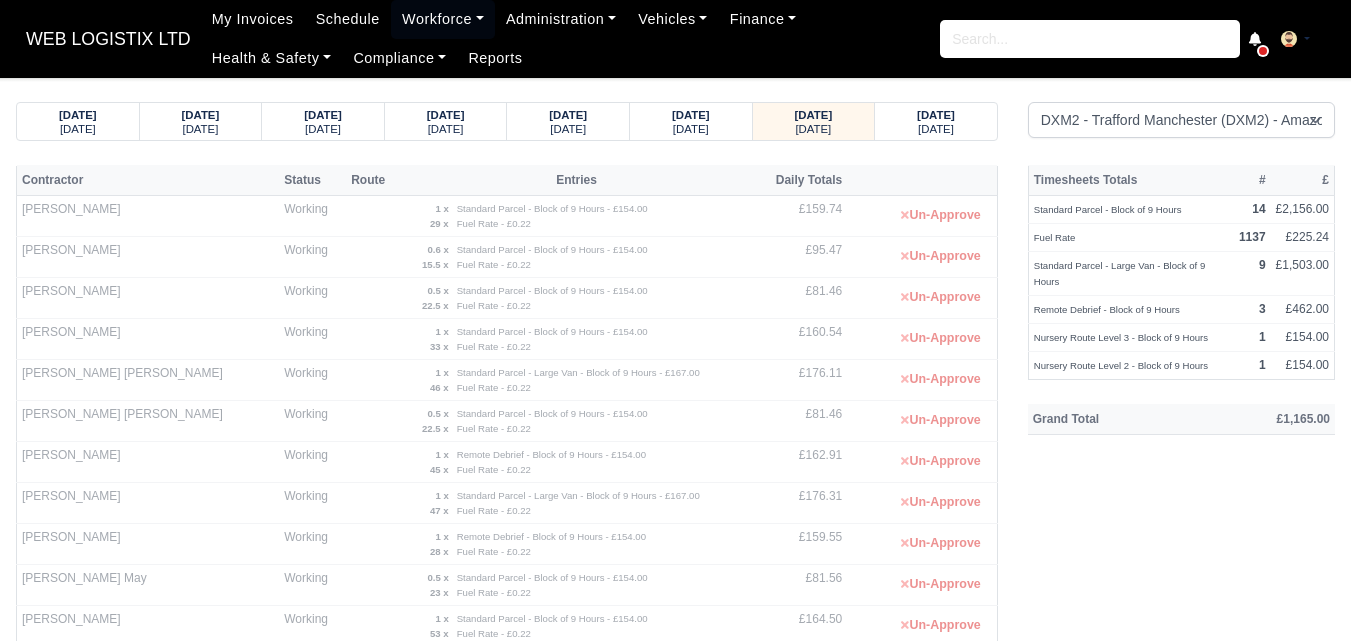 scroll, scrollTop: 833, scrollLeft: 0, axis: vertical 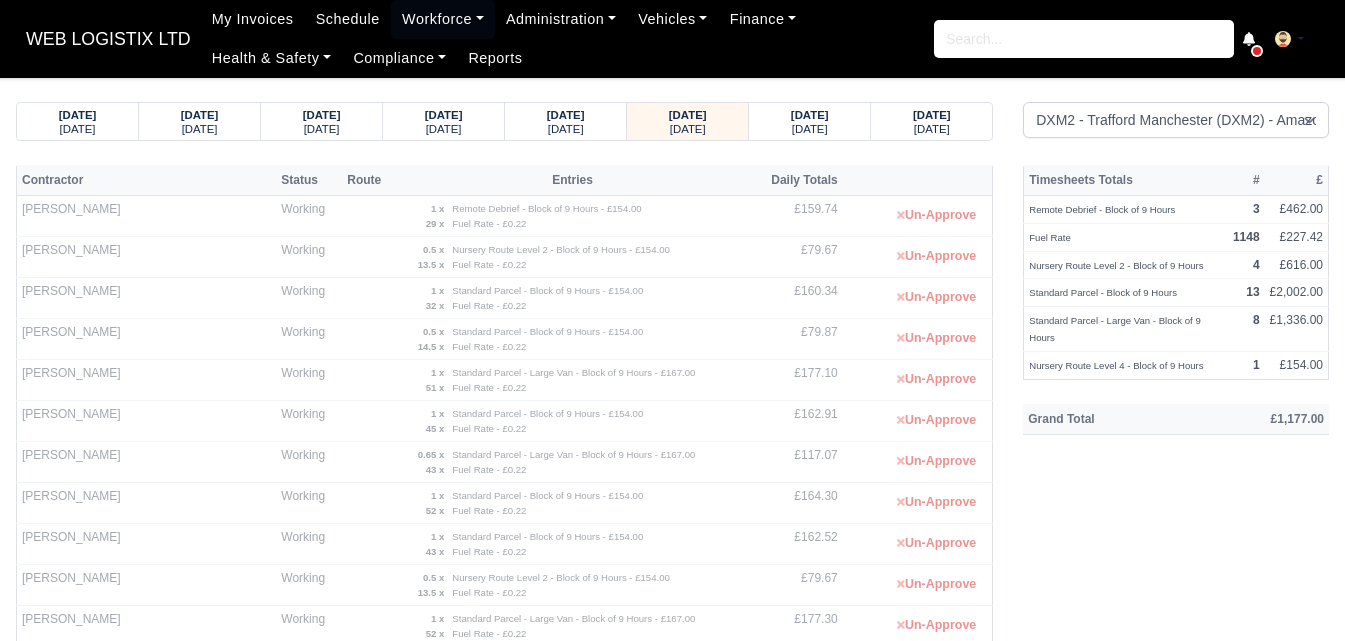 select on "1" 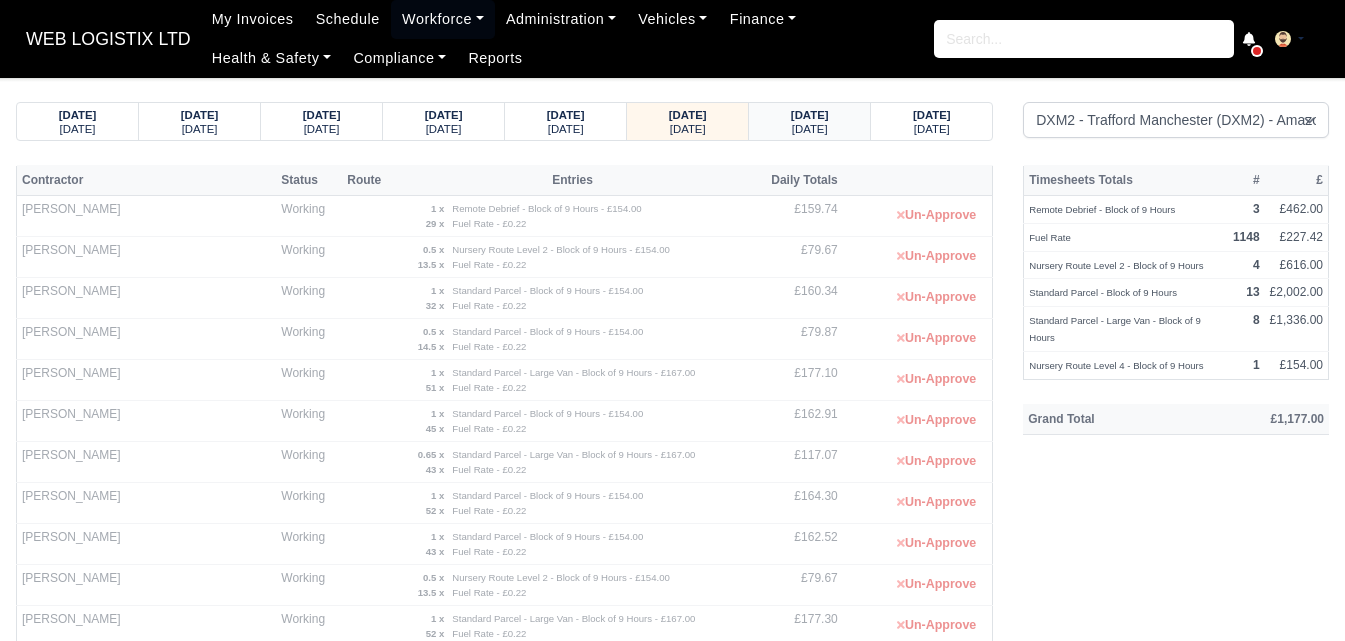 click on "[DATE]" at bounding box center (810, 115) 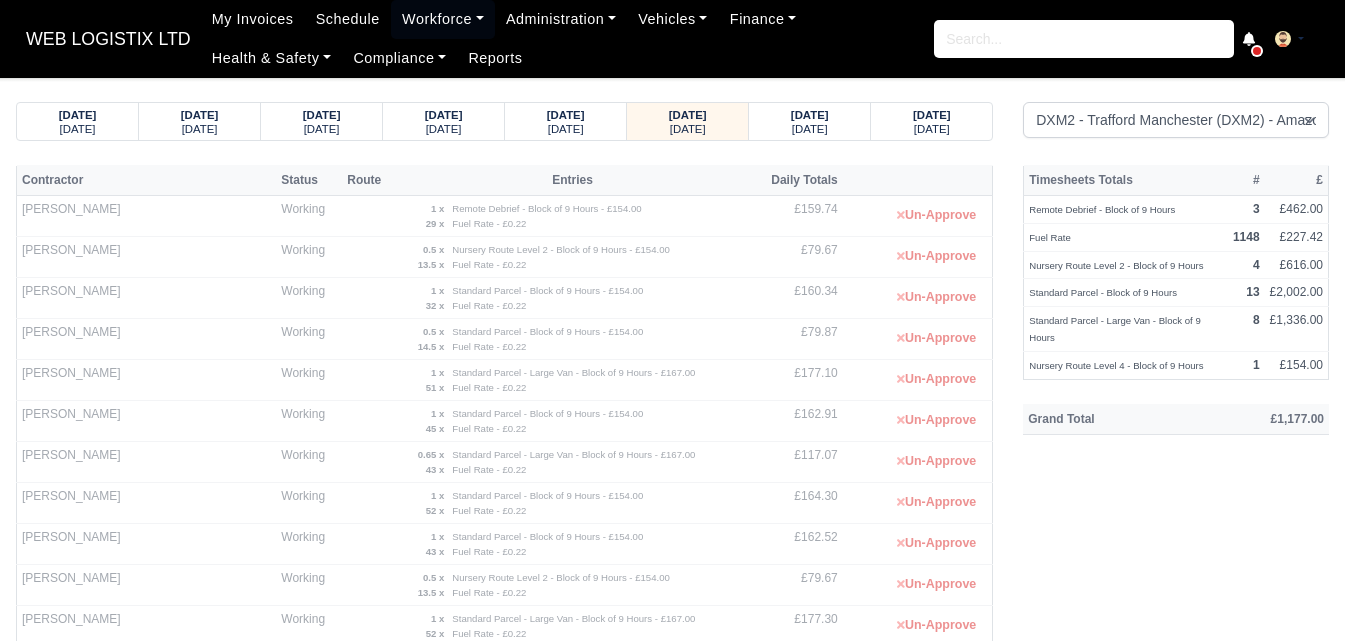 select on "1" 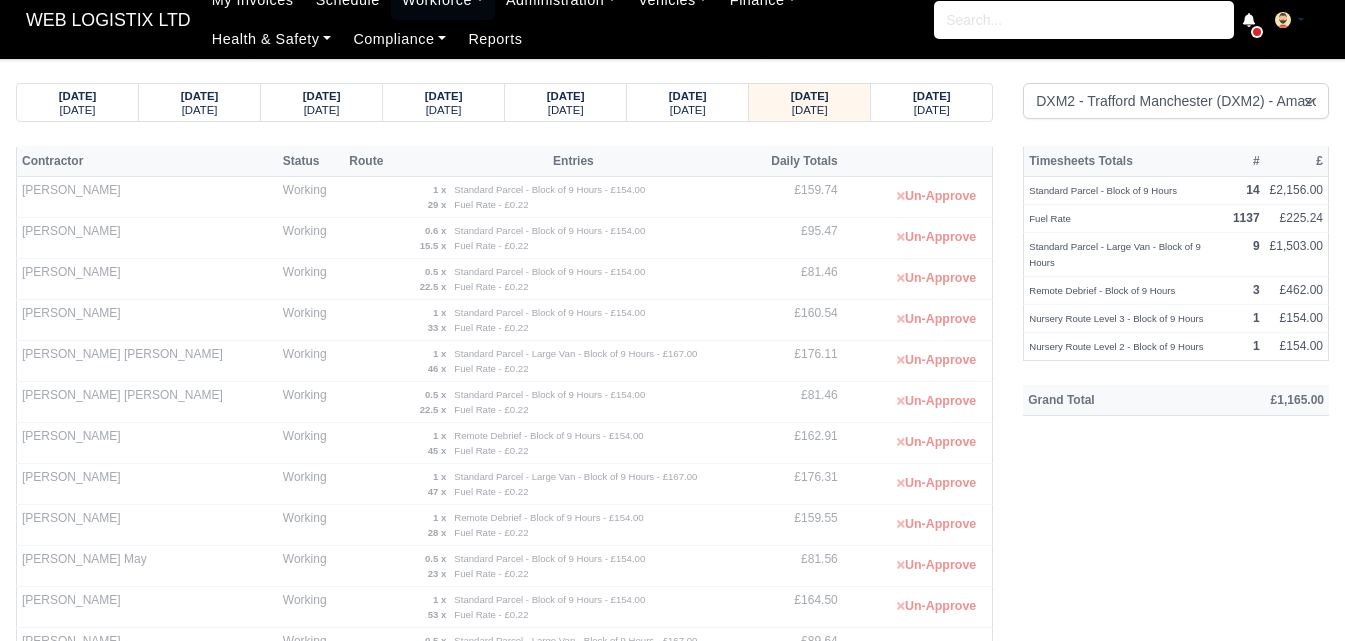 scroll, scrollTop: 0, scrollLeft: 0, axis: both 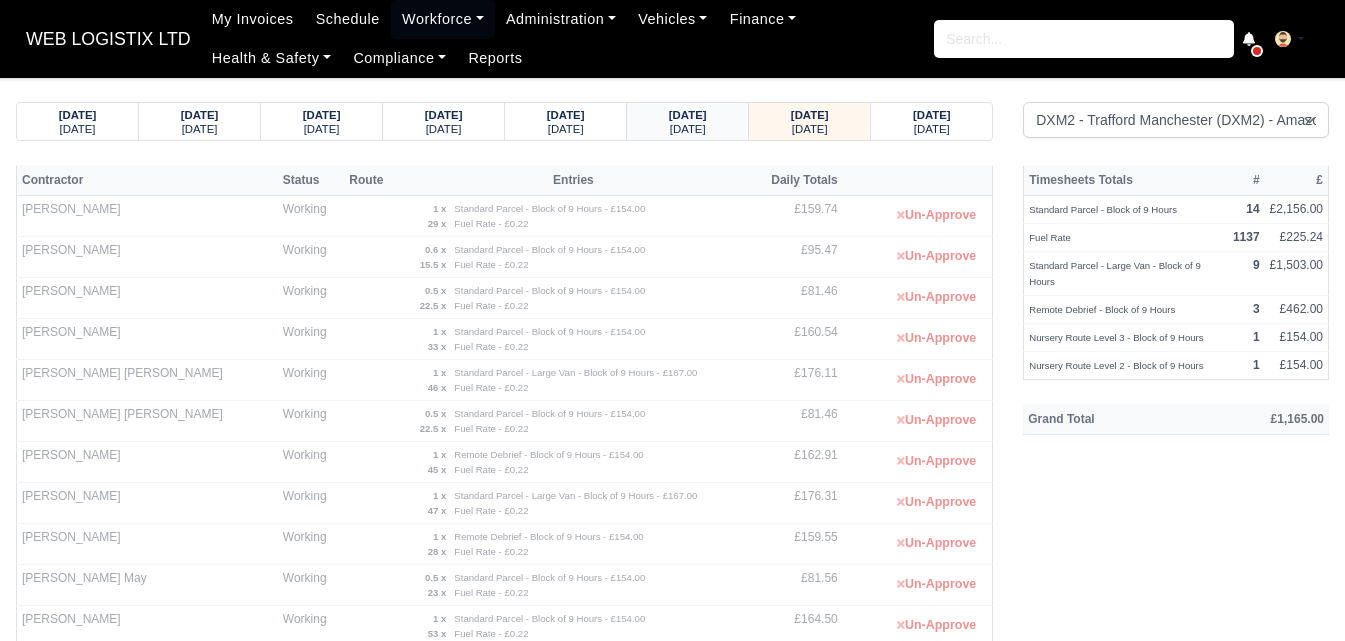 click on "[DATE]" at bounding box center (687, 128) 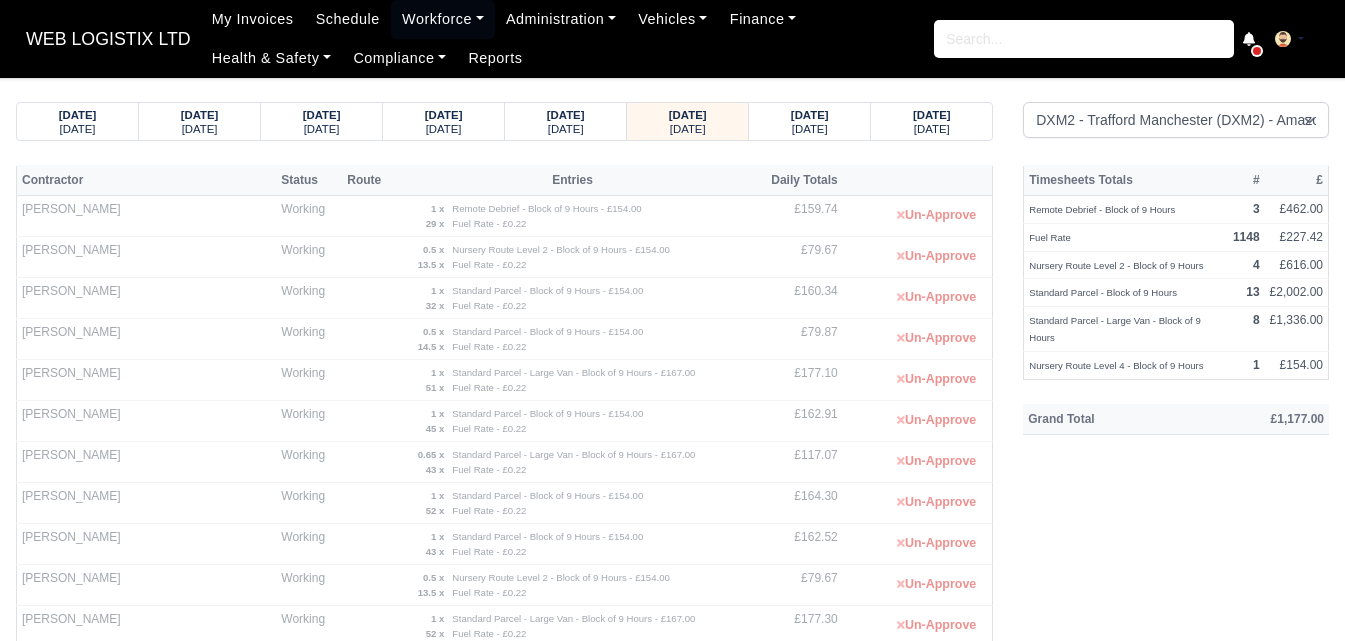 drag, startPoint x: 22, startPoint y: 453, endPoint x: 122, endPoint y: 460, distance: 100.2447 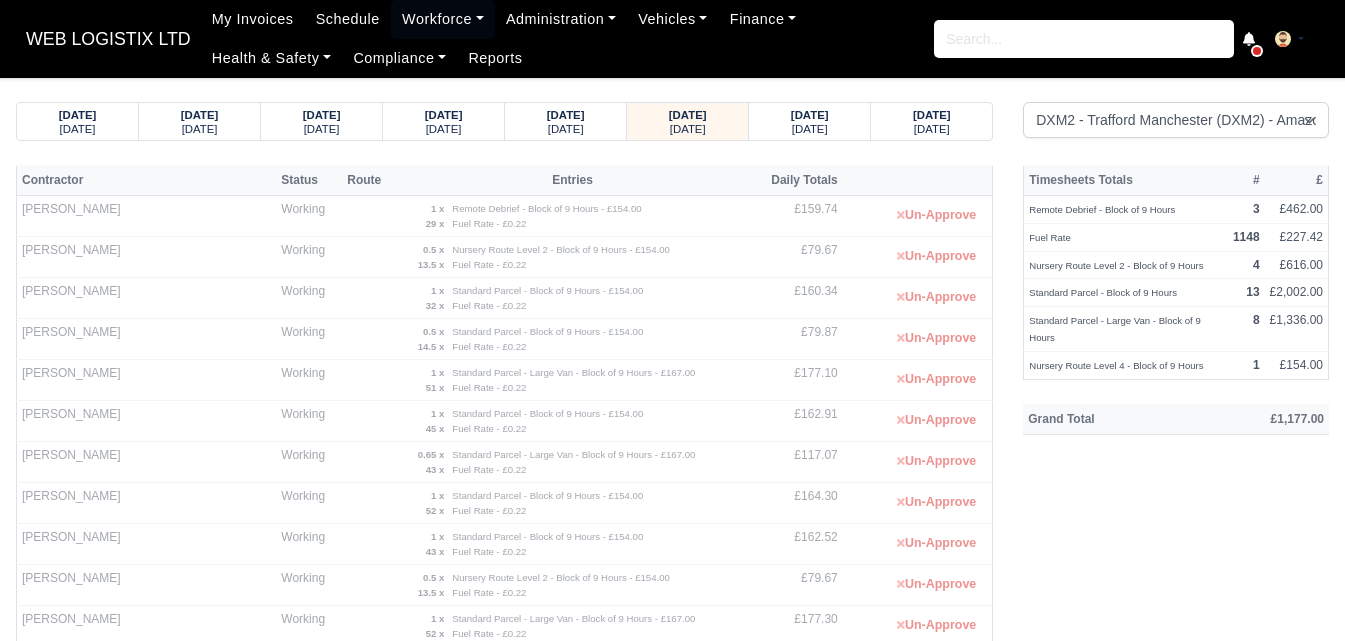 click on "[PERSON_NAME]" at bounding box center [147, 462] 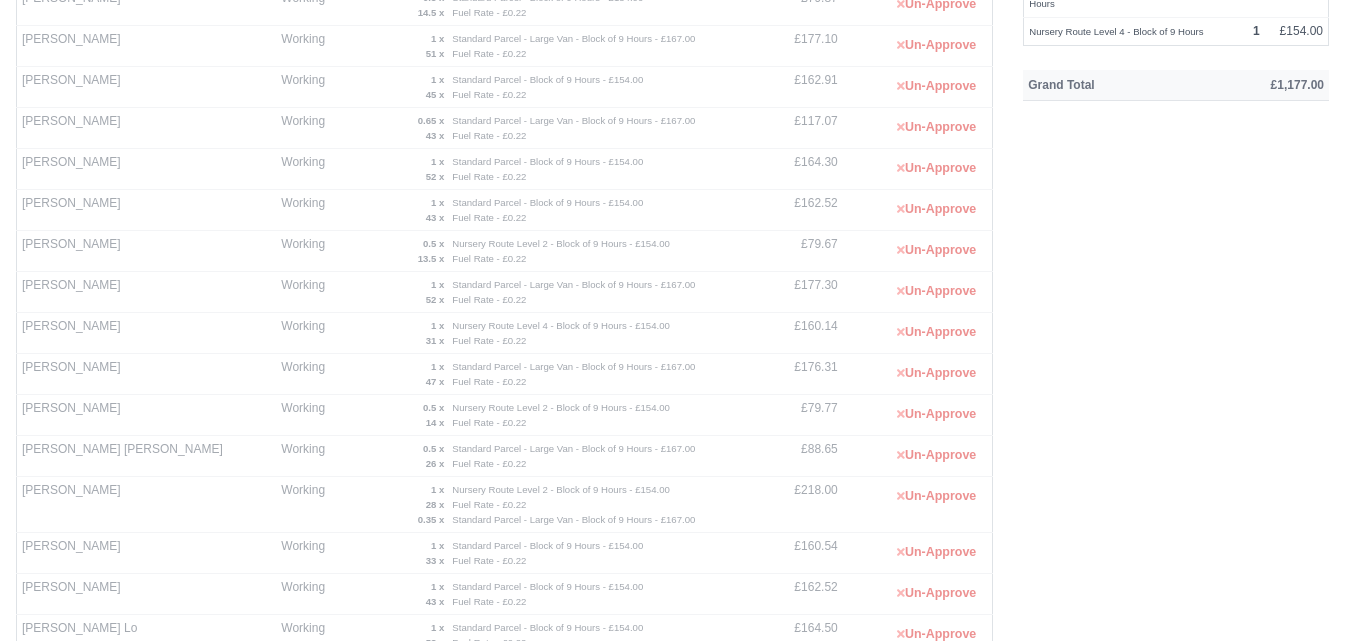 scroll, scrollTop: 987, scrollLeft: 0, axis: vertical 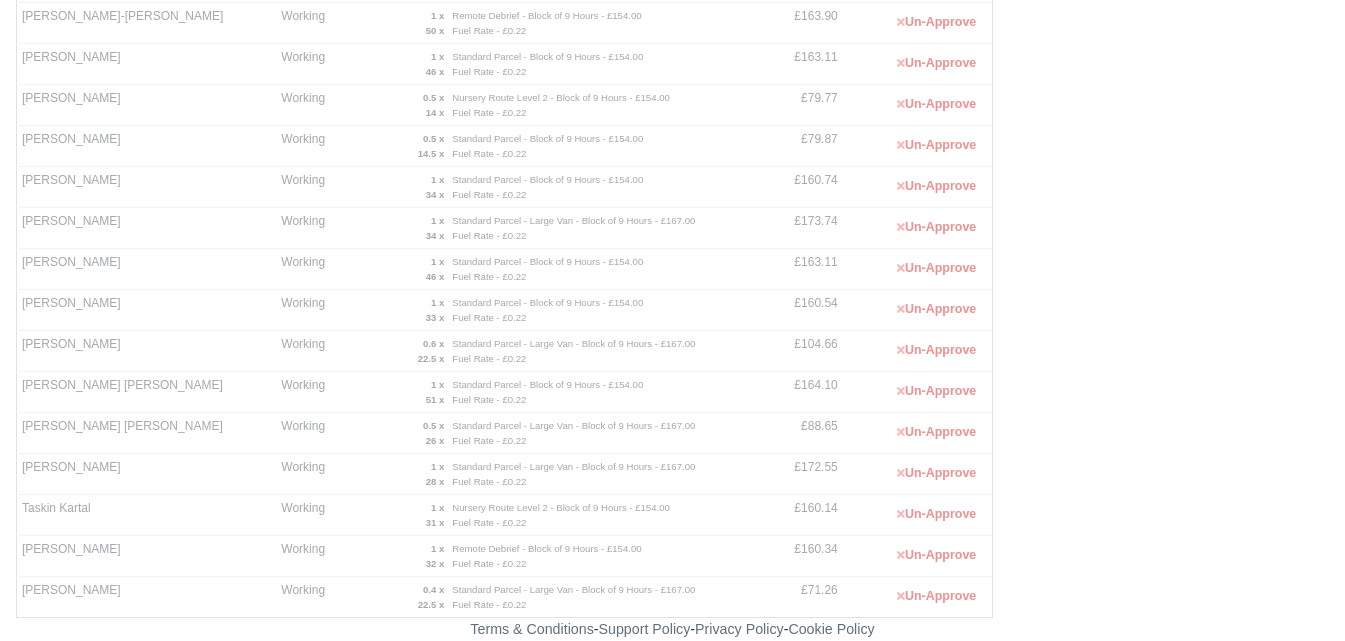 drag, startPoint x: 19, startPoint y: 464, endPoint x: 115, endPoint y: 483, distance: 97.862144 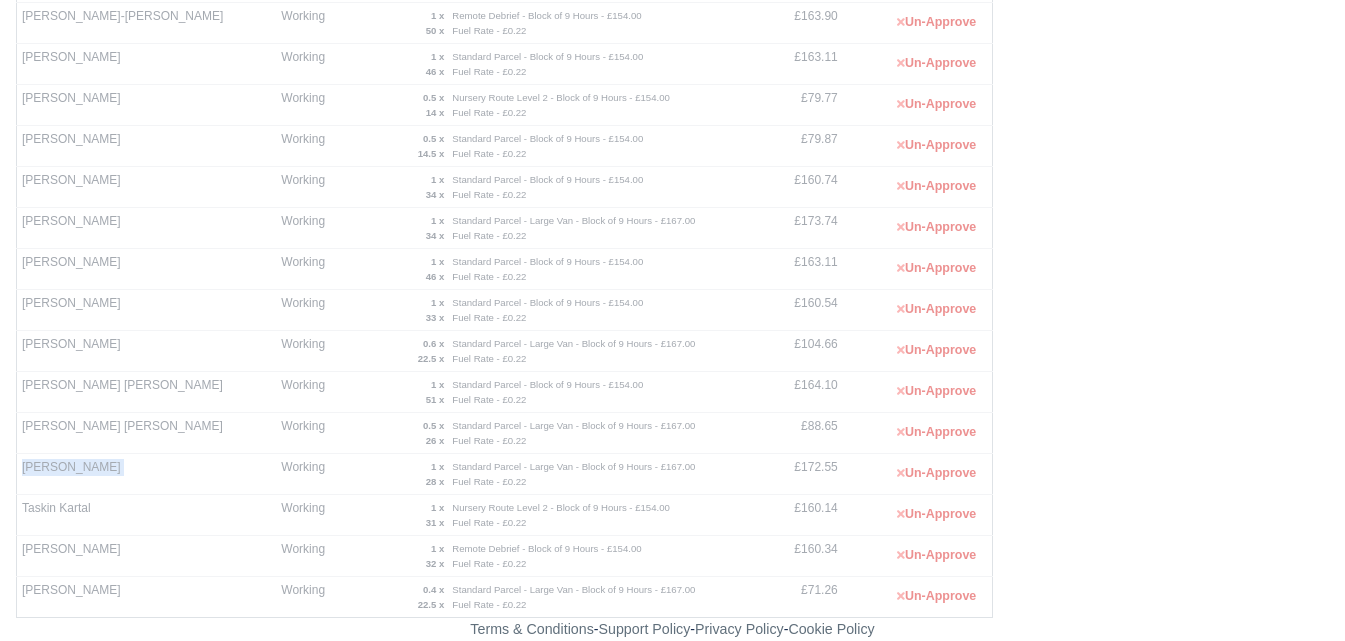 click on "Tafadzwa Jakosi" at bounding box center [147, 474] 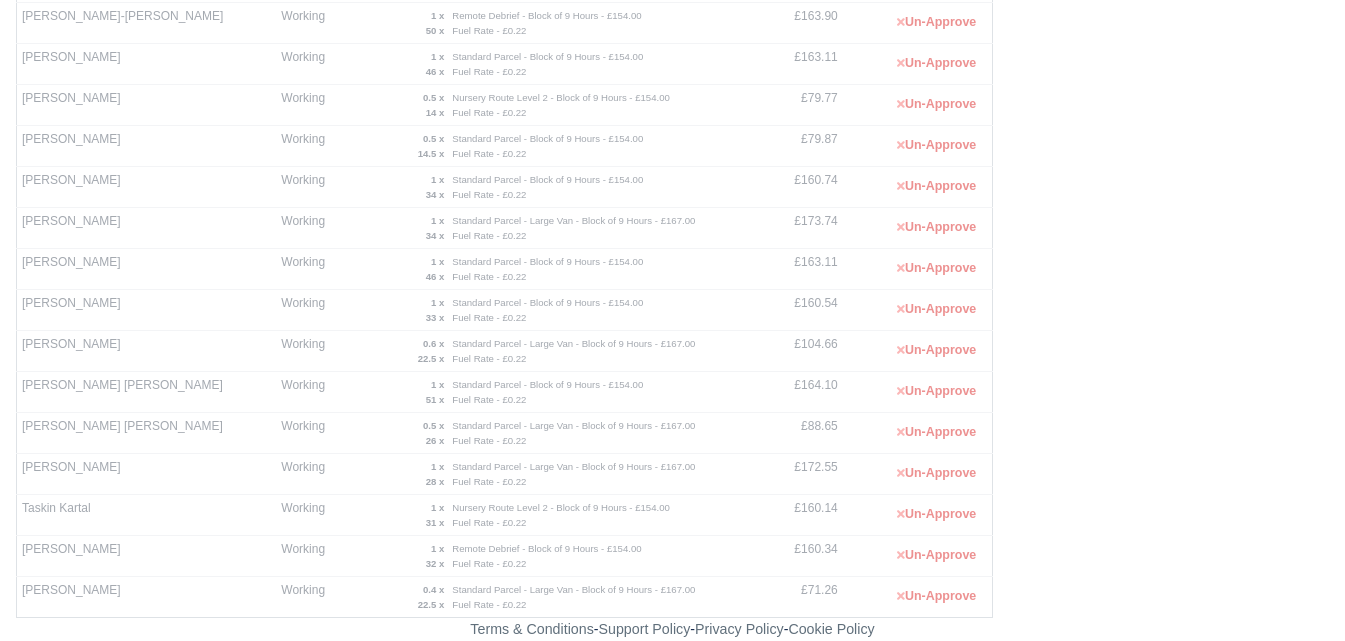 drag, startPoint x: 23, startPoint y: 466, endPoint x: 104, endPoint y: 472, distance: 81.22192 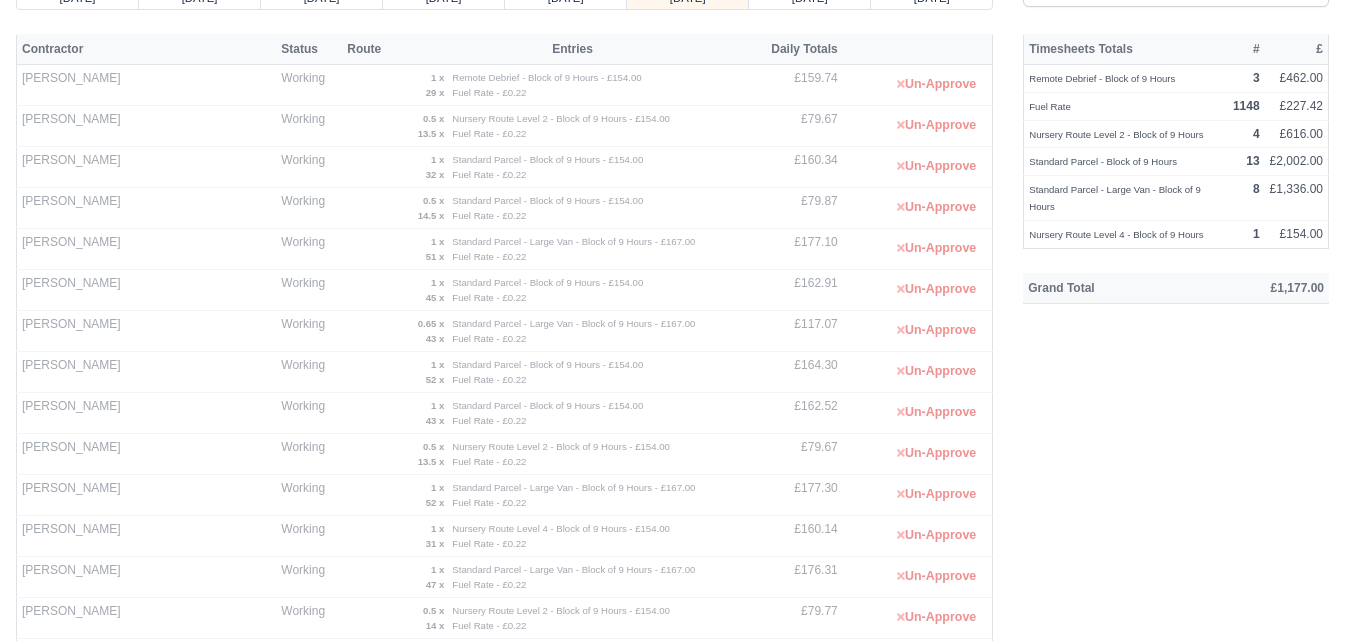 scroll, scrollTop: 0, scrollLeft: 0, axis: both 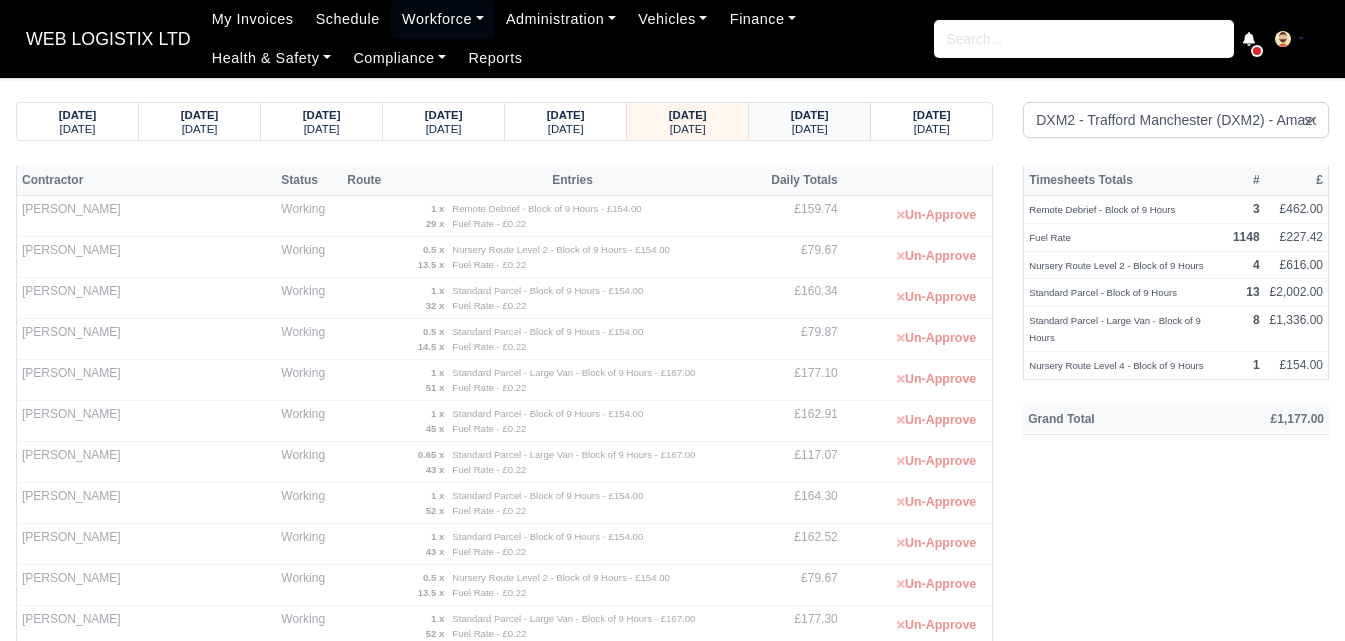 click on "Monday" at bounding box center [809, 128] 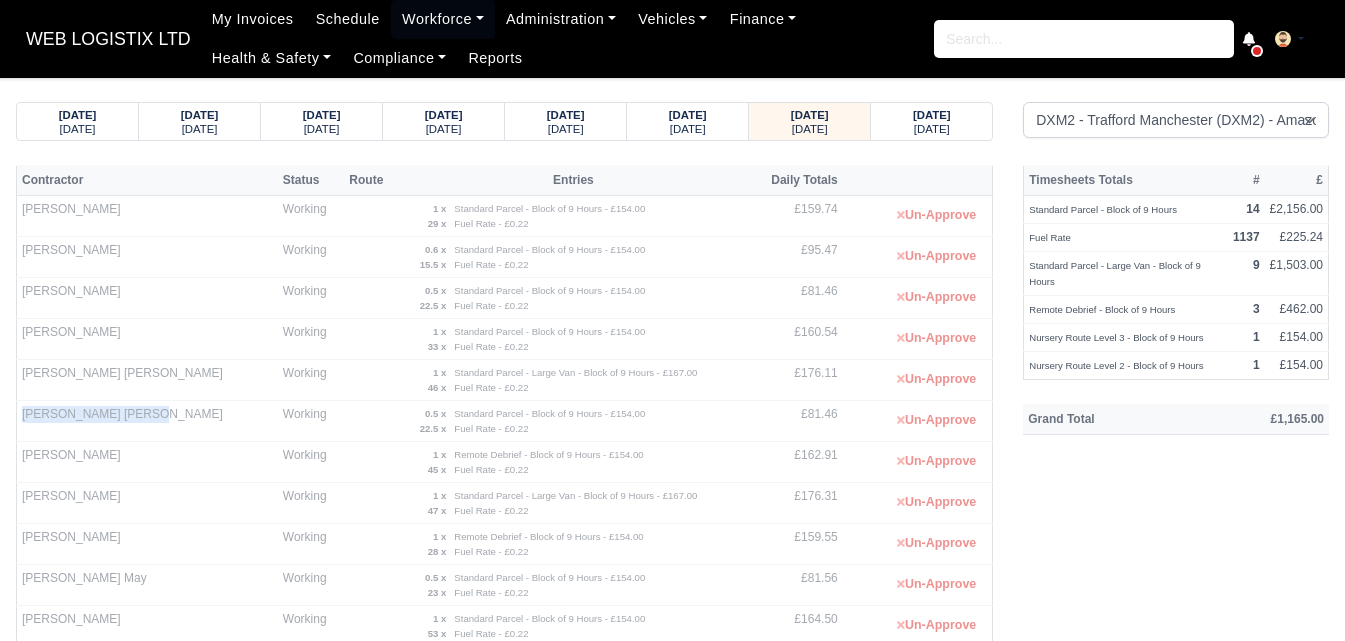 drag, startPoint x: 19, startPoint y: 415, endPoint x: 148, endPoint y: 417, distance: 129.0155 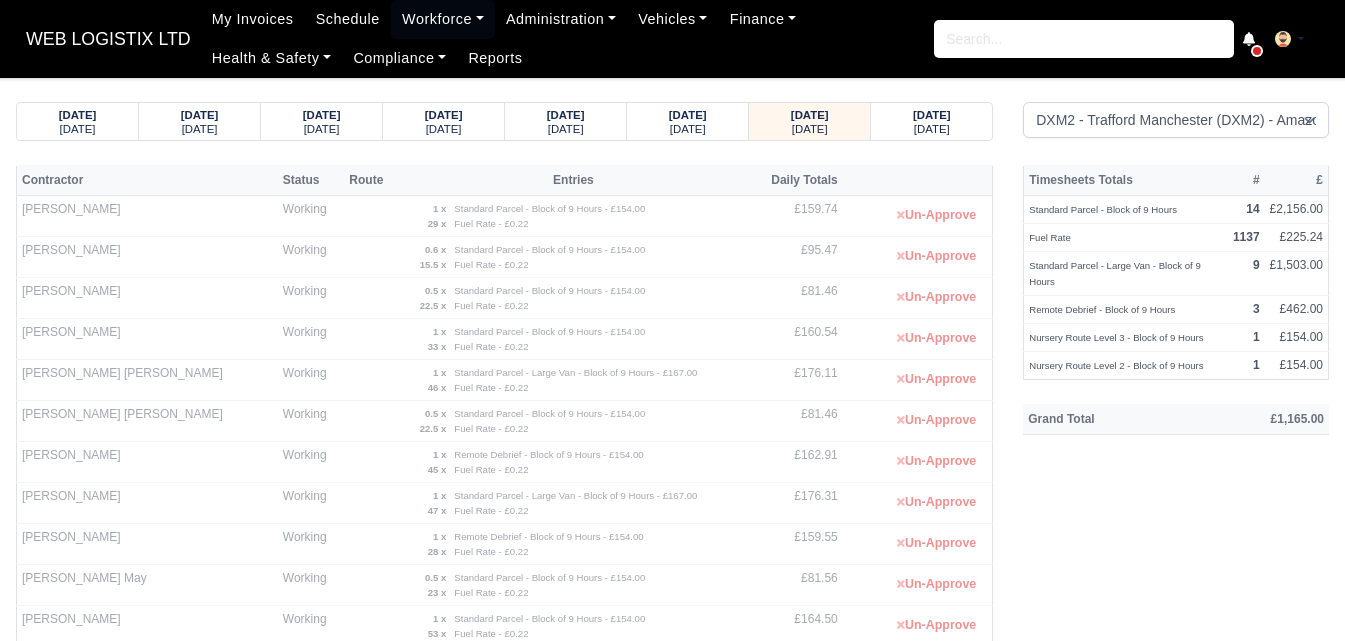 click on "WEB LOGISTIX LTD
My Invoices Schedule Workforce Manpower Expiring Documents Leave Requests Daily Attendance Daily Timesheet Onboardings Feedback Administration Depots Operating Centres Management Schedule Tasks Tasks Metrics Vehicles Fleet Schedule Rental Agreements Today's Inspections Forms Customers Offences Incidents Service Entries Renewal Dates Vehicle Groups Fleet Insurance B2B Contractors Finance Invoices Disputes Payment Types Service Types Assets Credit Instalments Bulk Payment Custom Invoices Health & Safety Vehicle Inspections Support Portal Incidents Compliance Compliance Dashboard E-Sign Documents Communication Center Trainings Reports
×" at bounding box center (672, 320) 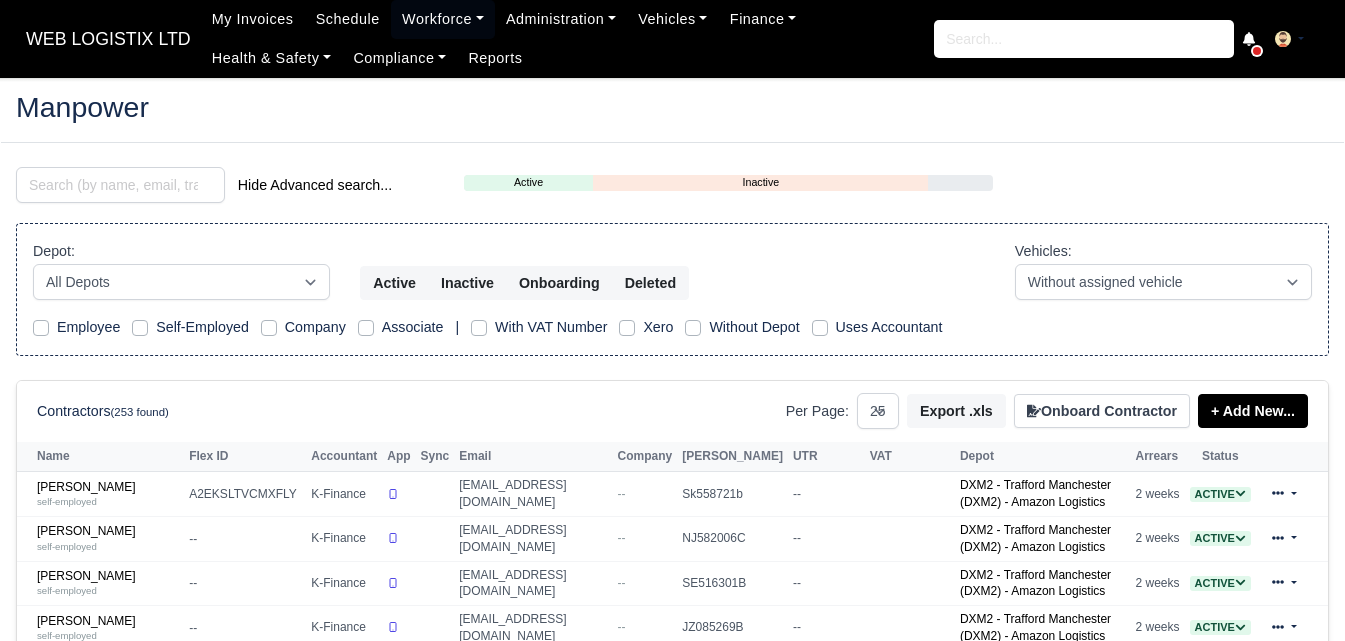 select on "25" 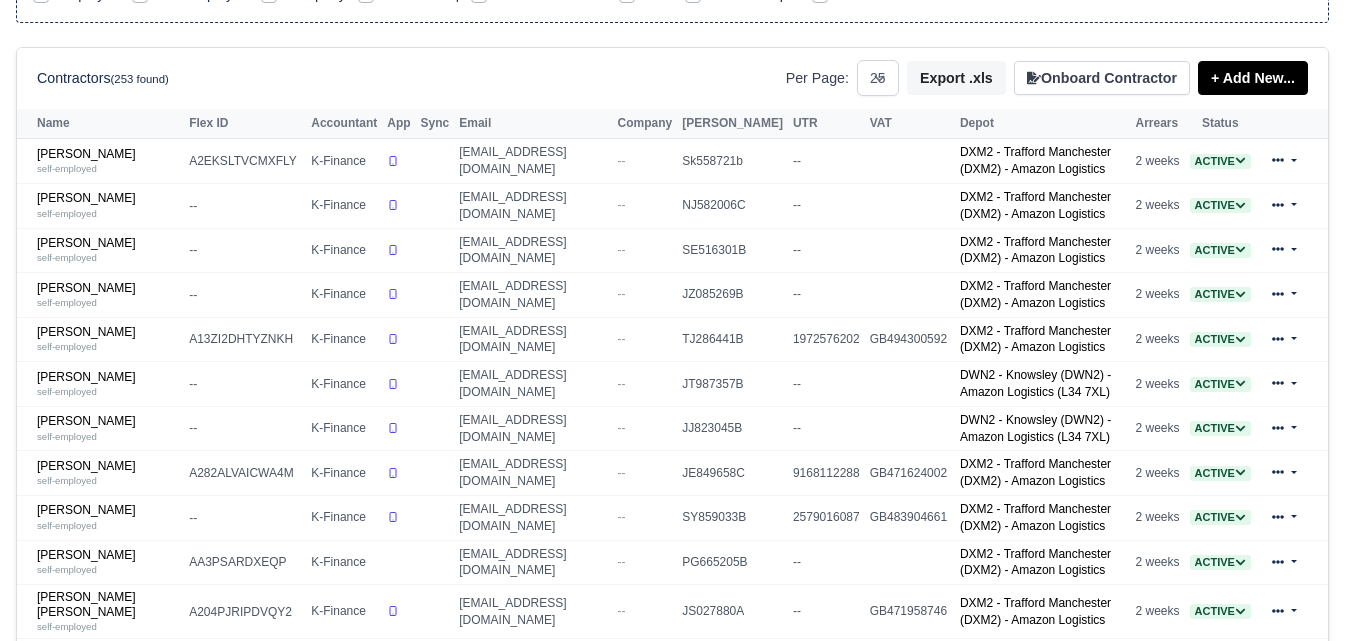 scroll, scrollTop: 333, scrollLeft: 0, axis: vertical 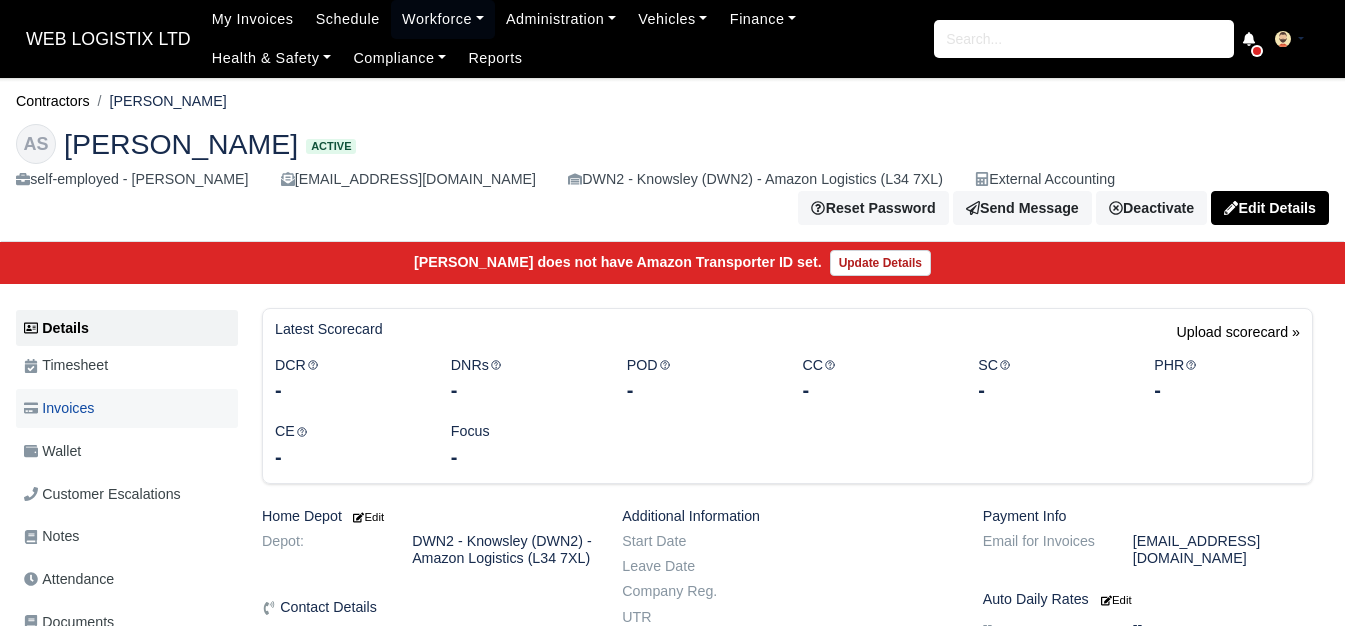 click on "Invoices" at bounding box center (127, 408) 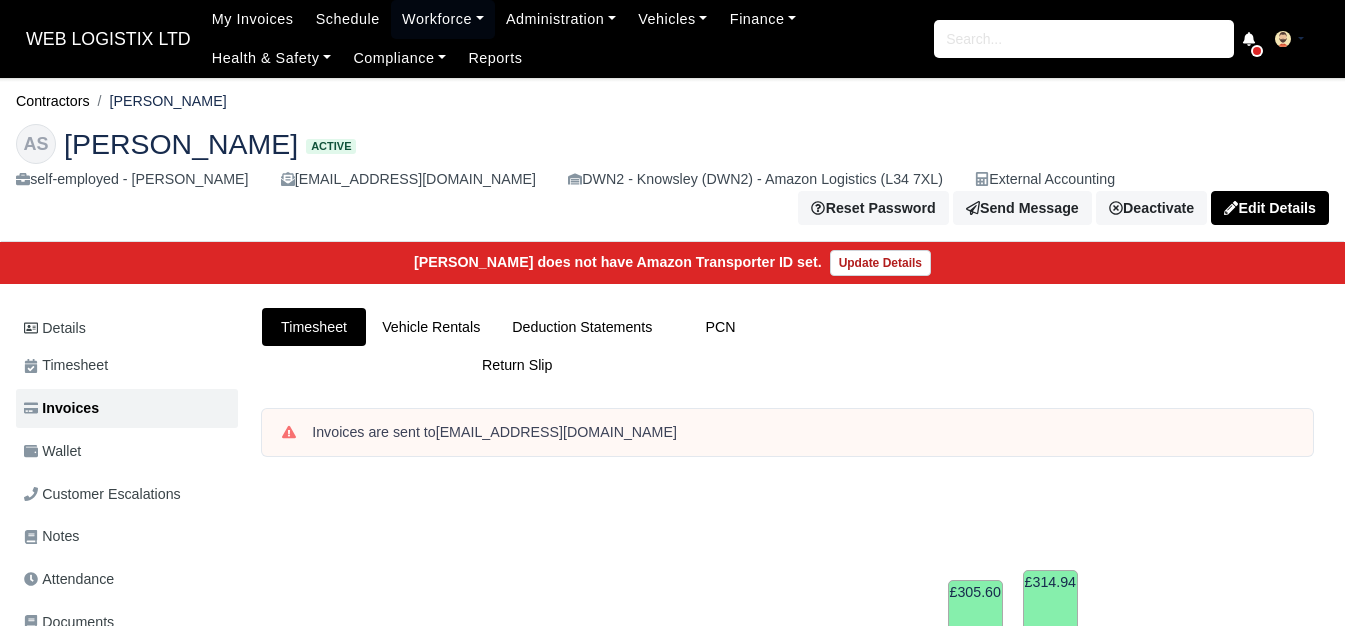 scroll, scrollTop: 0, scrollLeft: 0, axis: both 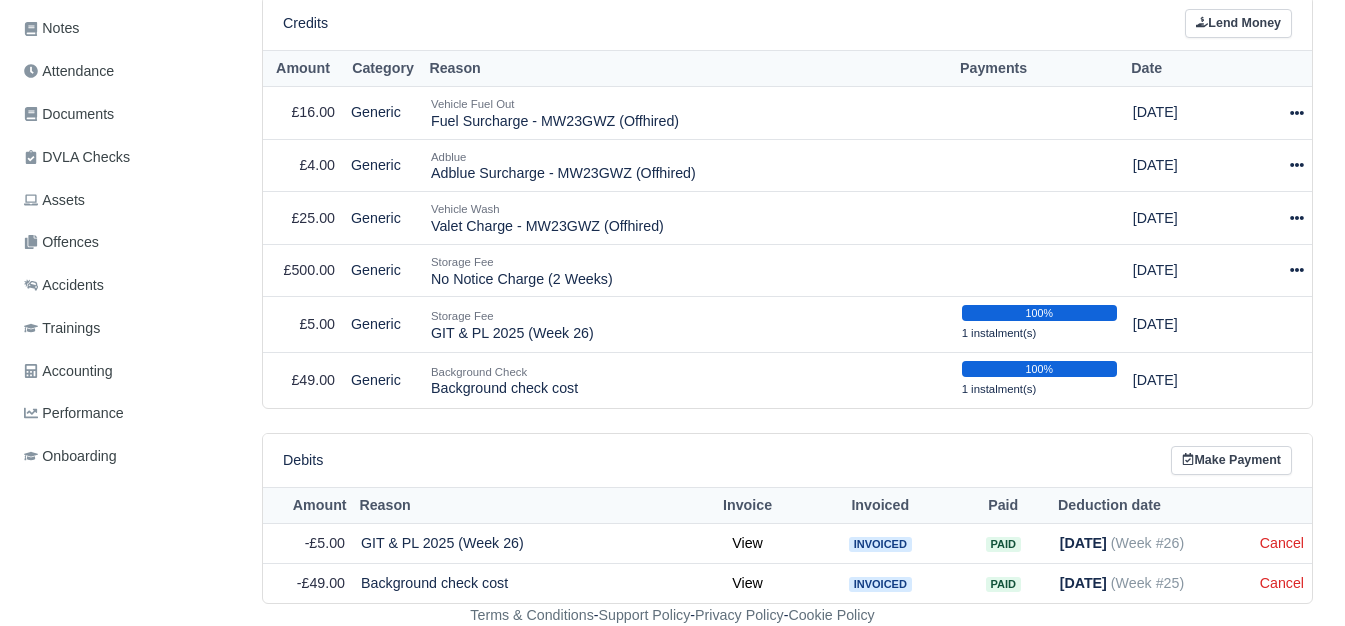 click on "Credits
Lend Money" at bounding box center [787, 23] 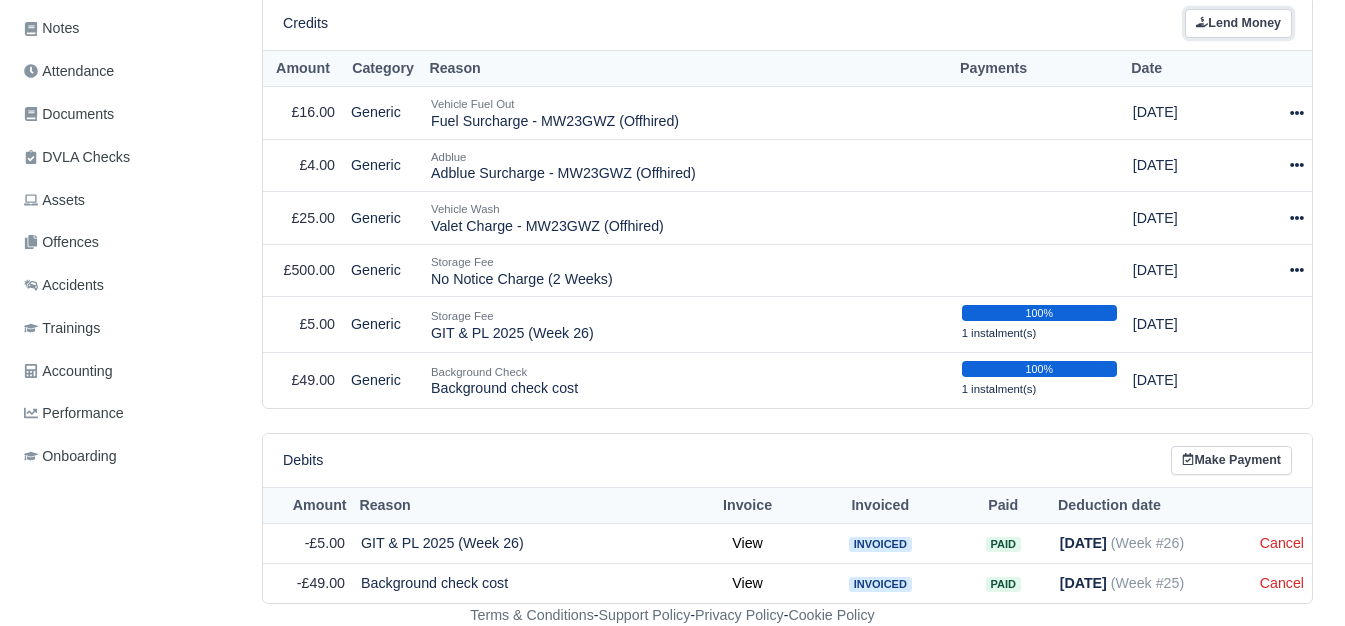 click on "Lend Money" at bounding box center (1238, 23) 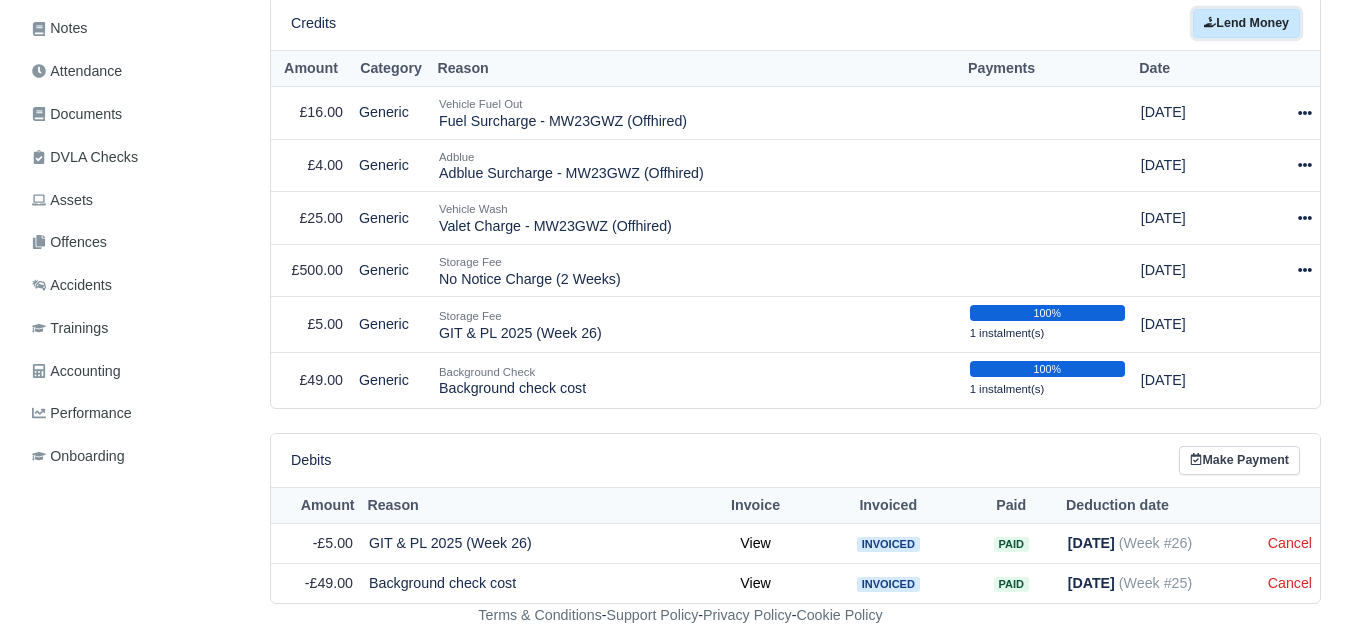 scroll, scrollTop: 493, scrollLeft: 0, axis: vertical 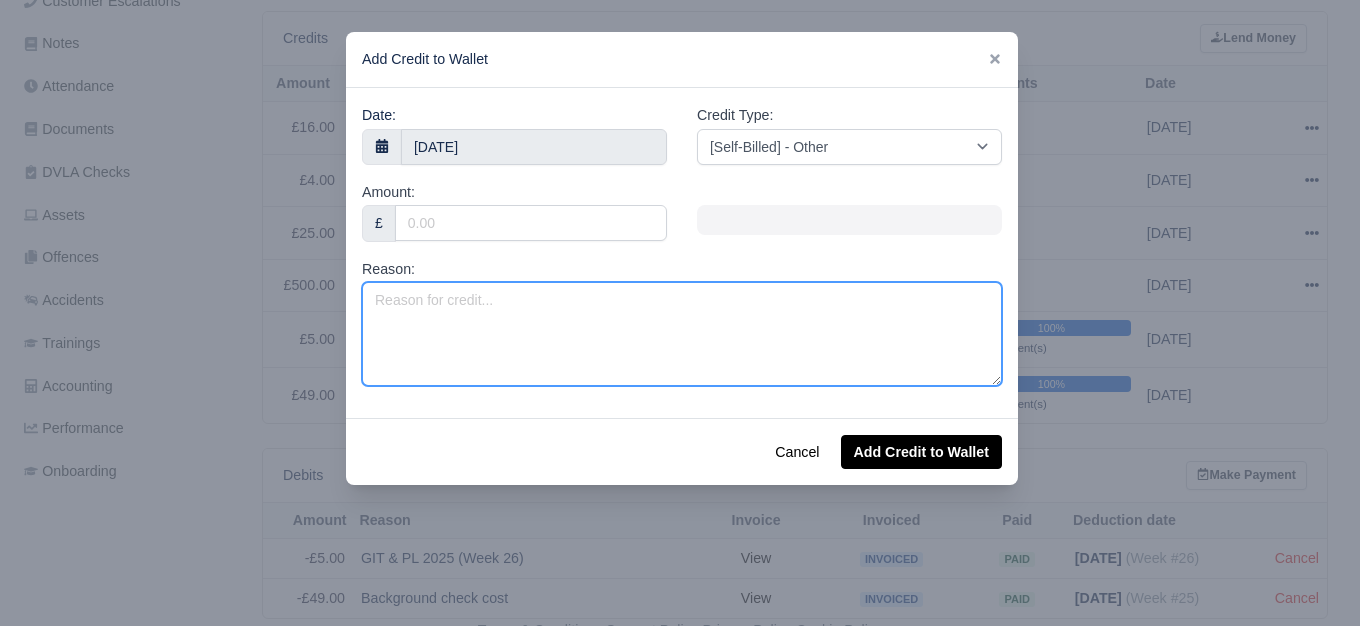click on "Reason:" at bounding box center [682, 334] 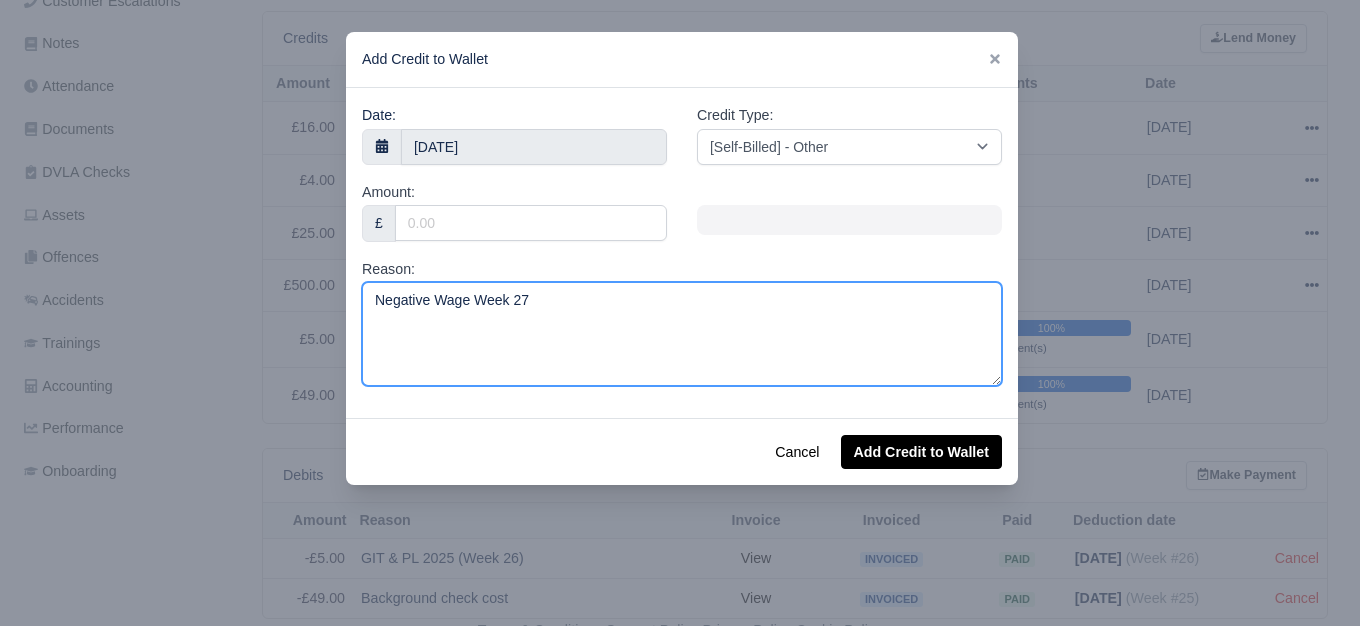 type on "Negative Wage Week 27" 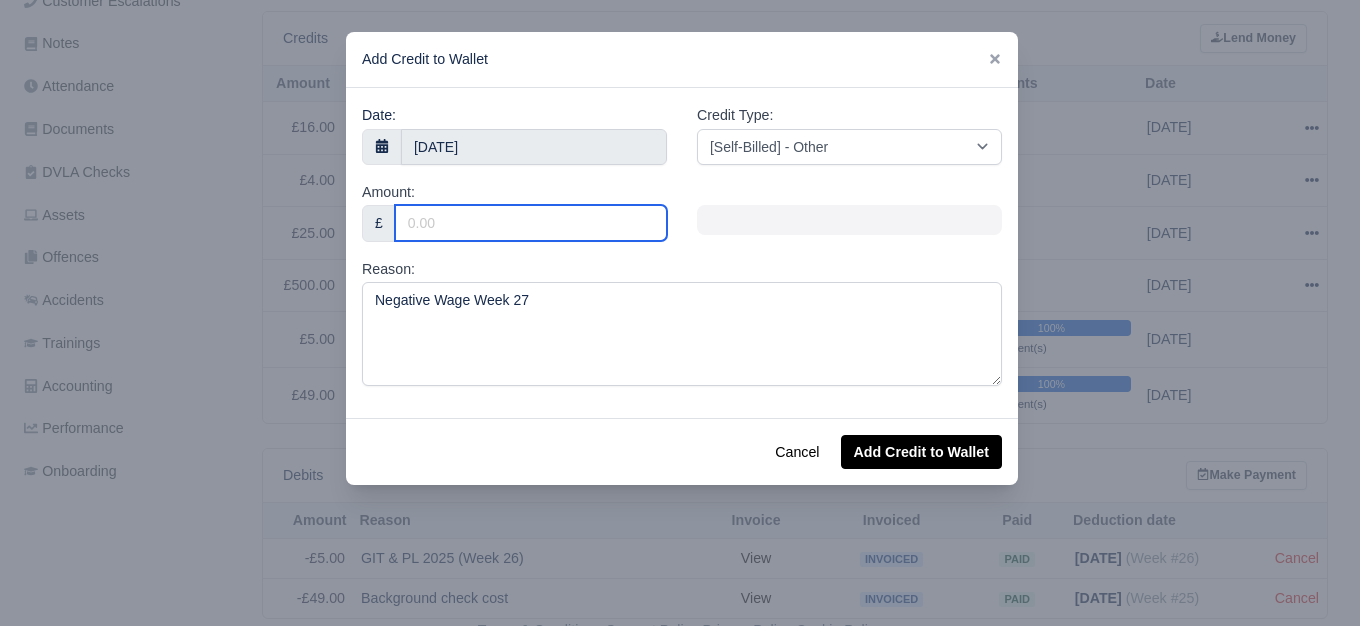 click on "Amount:" at bounding box center [531, 223] 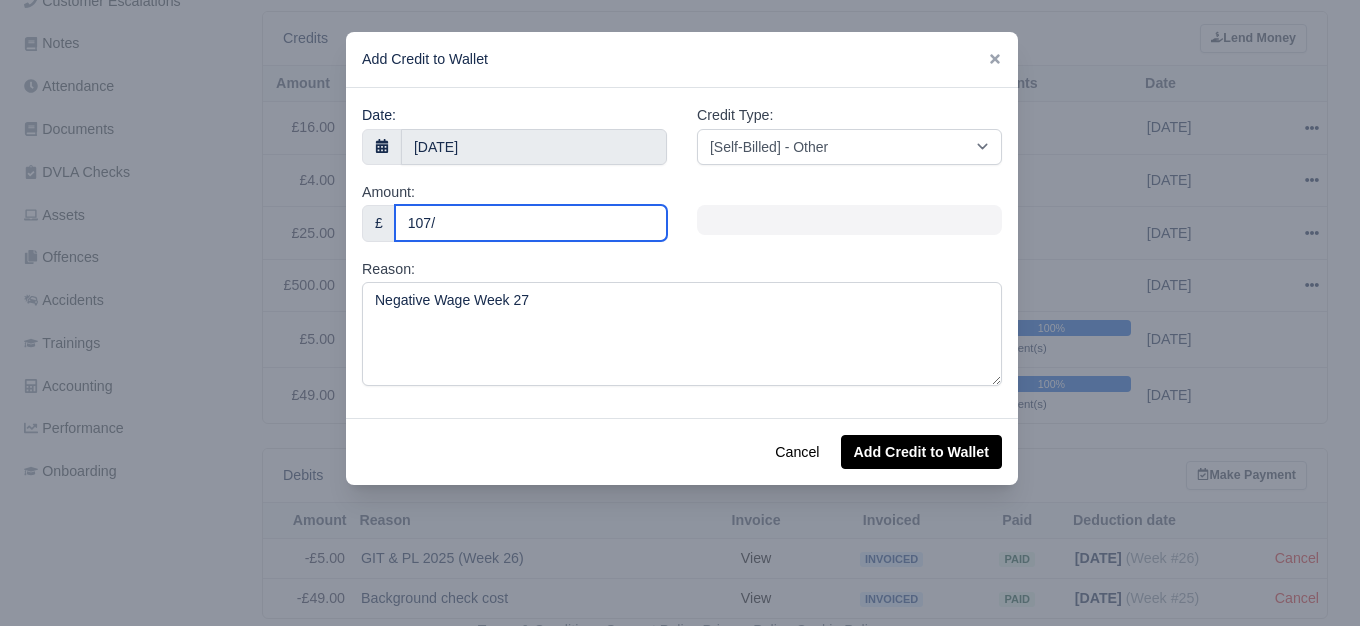 drag, startPoint x: 422, startPoint y: 229, endPoint x: 438, endPoint y: 228, distance: 16.03122 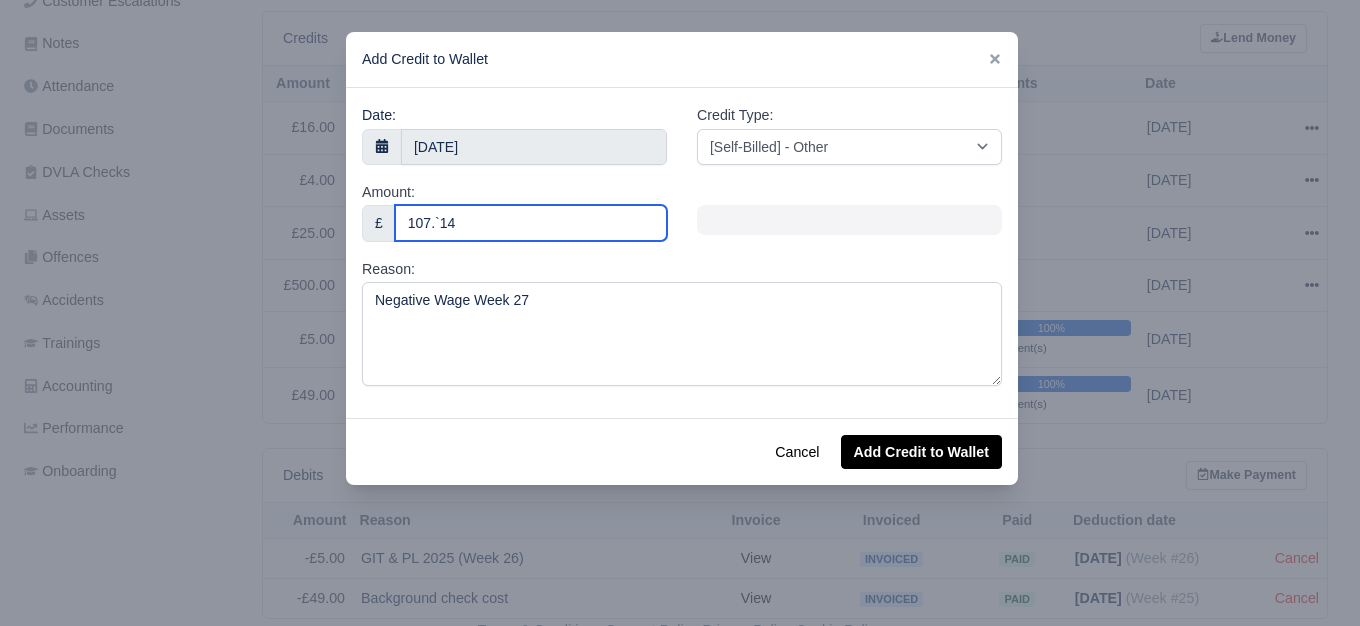 drag, startPoint x: 427, startPoint y: 222, endPoint x: 454, endPoint y: 225, distance: 27.166155 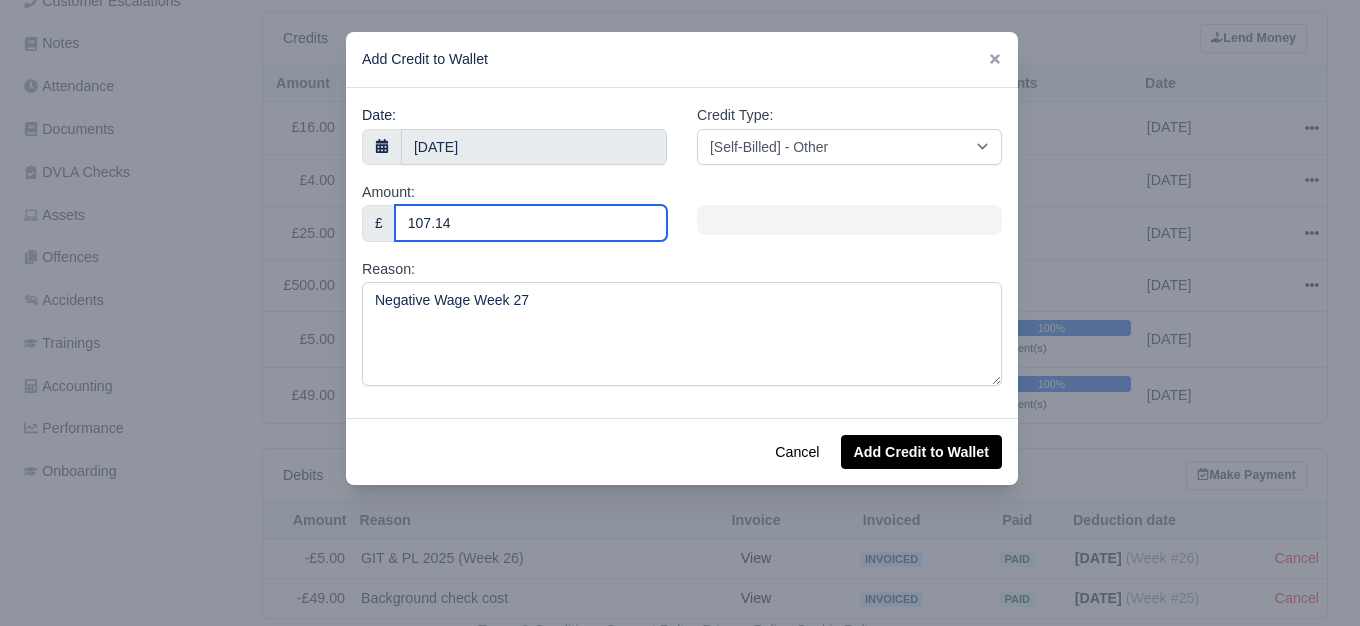 type on "107.14" 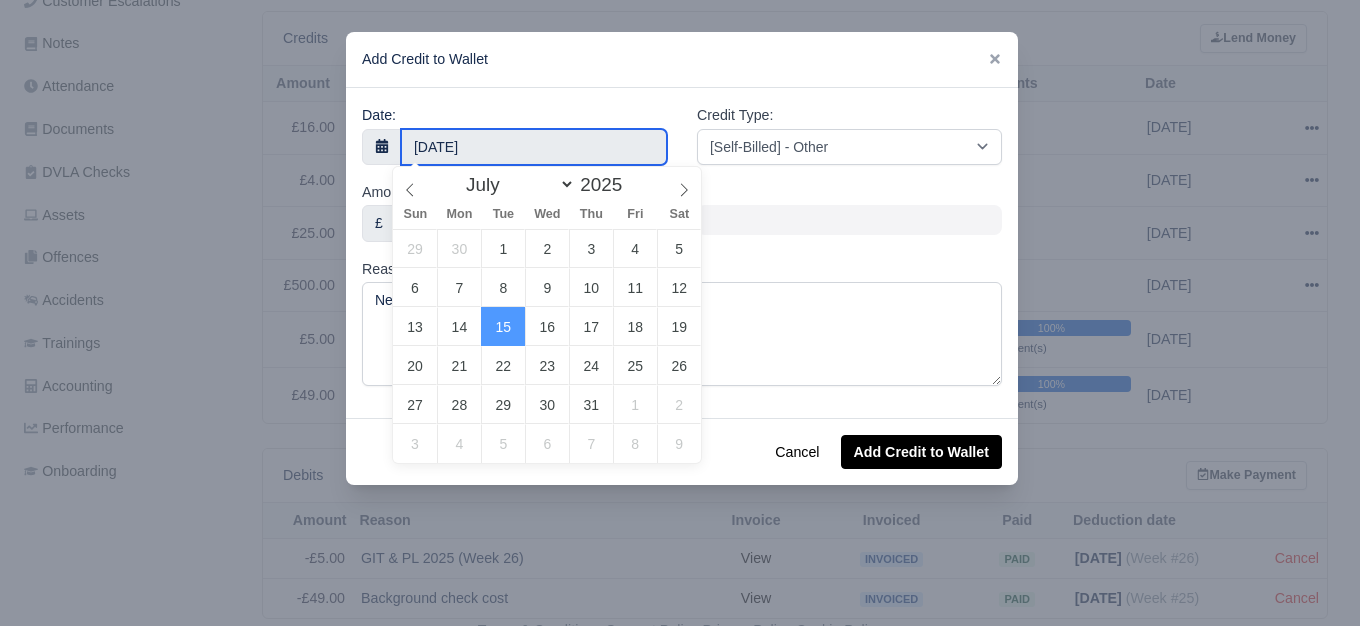 click on "WEB LOGISTIX LTD
My Invoices Schedule Workforce Manpower Expiring Documents Leave Requests Daily Attendance Daily Timesheet Onboardings Feedback Administration Depots Operating Centres Management Schedule Tasks Tasks Metrics Vehicles Fleet Schedule Rental Agreements Today's Inspections Forms Customers Offences Incidents Service Entries Renewal Dates Vehicle Groups Fleet Insurance B2B Contractors Finance Invoices Disputes Payment Types Service Types Assets Credit Instalments Bulk Payment Custom Invoices Health & Safety Vehicle Inspections Support Portal Incidents Compliance Compliance Dashboard E-Sign Documents Communication Center Trainings Reports
×" at bounding box center [680, -180] 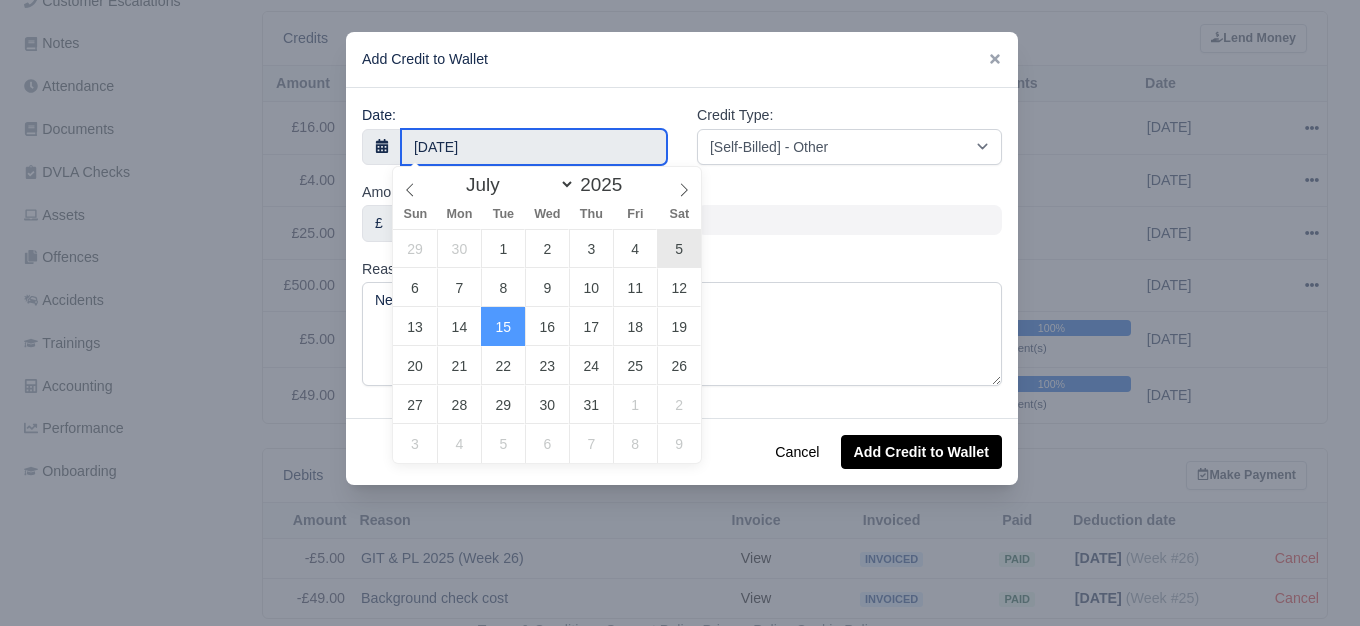 type on "5 July 2025" 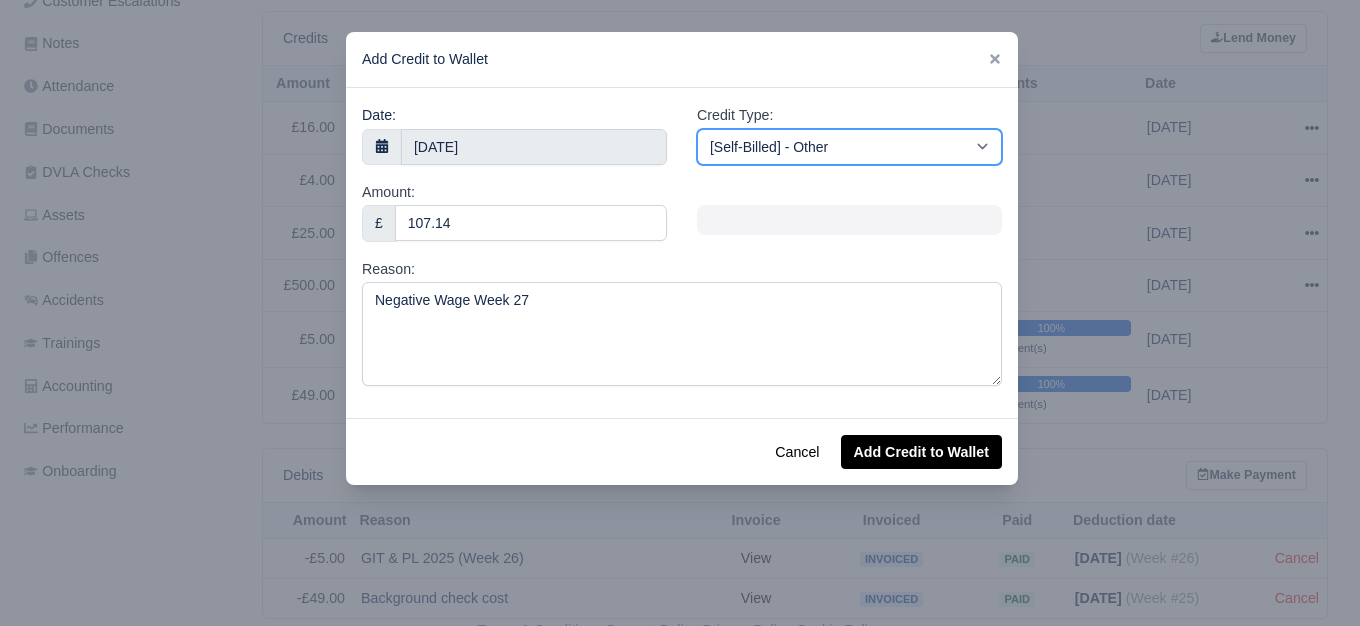 click on "[Self-Billed] - Other
[Self-Billed] - Negative Invoice
[Self-Billed] - Keychain
[Self-Billed] - Background Check
[Self-Billed] - Fuel Advance Payment
[Self-Billed] - Prepayment for Upcoming Work
[Rental] - Other
[Rental] - Vehicle Wash
[Rental] - Repayment in respect of vehicle damage
[Rental] - Vehicle Recovery Charge
[Rental] - Vehicle Pound Recovery
[Rental] - Vehicle Key Replacement
[Rental] - Vehicle Fuel Out
[Rental] - Van Fuel out/Adblue/Keychain/Van Wash/Sticker
[Rental] - Security Deposit to a maximum of £500
[Rental] - Advance payment in respect of rental vehicle deposit
[Rental] - Vehicle Violation
[Rental] - Violation Fee" at bounding box center [849, 147] 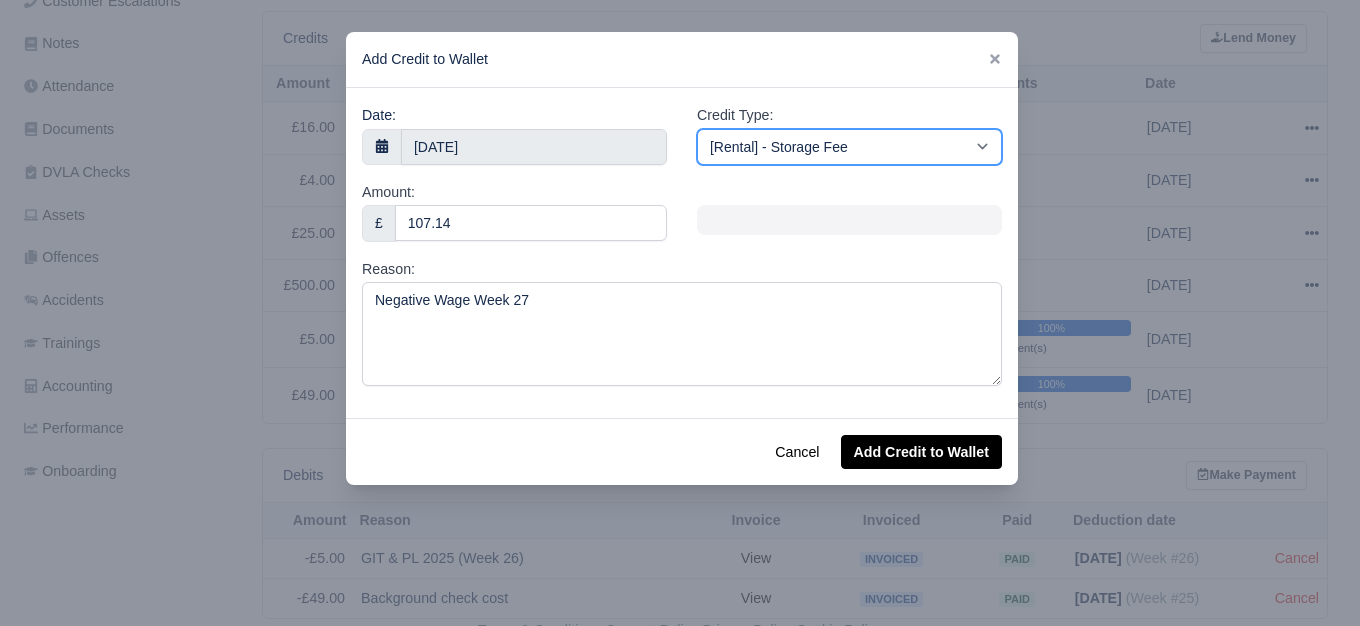 click on "[Self-Billed] - Other
[Self-Billed] - Negative Invoice
[Self-Billed] - Keychain
[Self-Billed] - Background Check
[Self-Billed] - Fuel Advance Payment
[Self-Billed] - Prepayment for Upcoming Work
[Rental] - Other
[Rental] - Vehicle Wash
[Rental] - Repayment in respect of vehicle damage
[Rental] - Vehicle Recovery Charge
[Rental] - Vehicle Pound Recovery
[Rental] - Vehicle Key Replacement
[Rental] - Vehicle Fuel Out
[Rental] - Van Fuel out/Adblue/Keychain/Van Wash/Sticker
[Rental] - Security Deposit to a maximum of £500
[Rental] - Advance payment in respect of rental vehicle deposit
[Rental] - Vehicle Violation
[Rental] - Violation Fee" at bounding box center [849, 147] 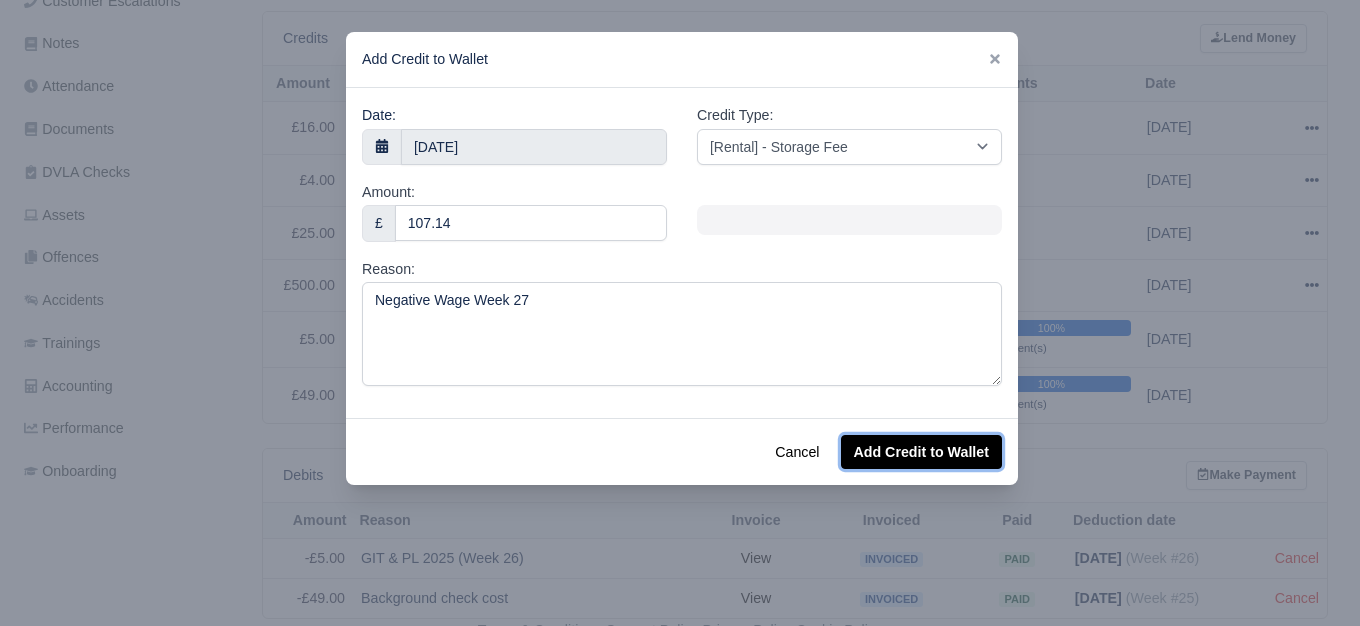 click on "Add Credit to Wallet" at bounding box center (921, 452) 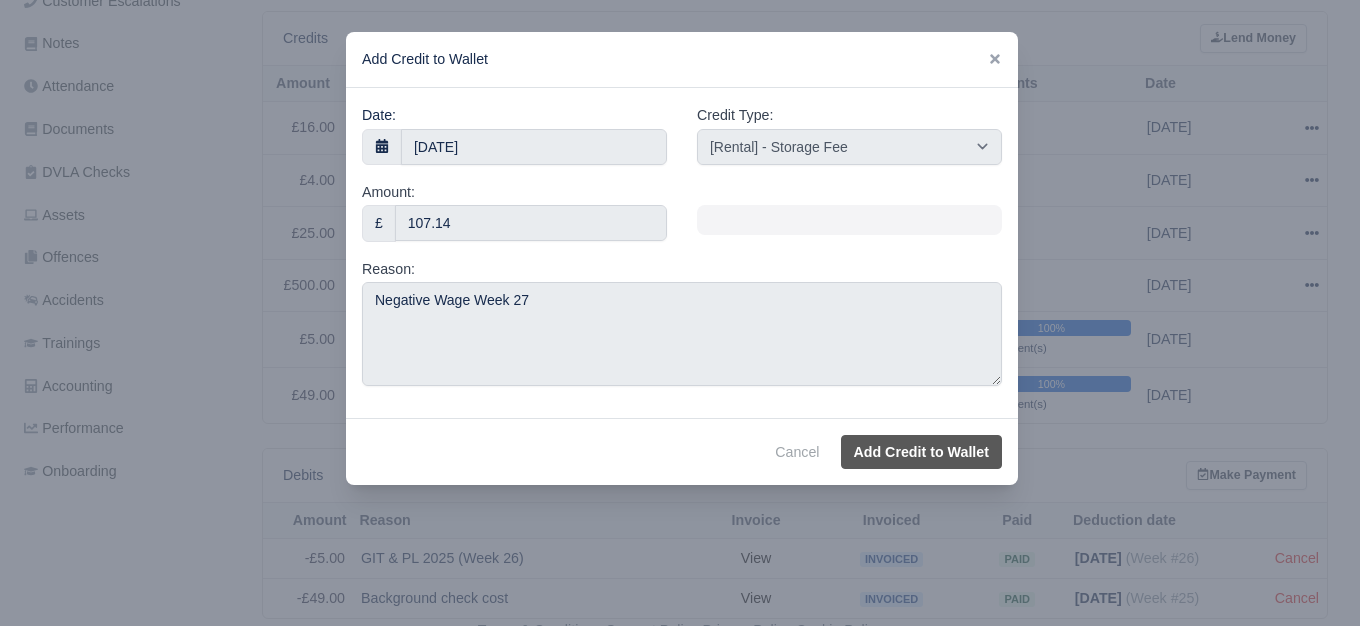 select on "other" 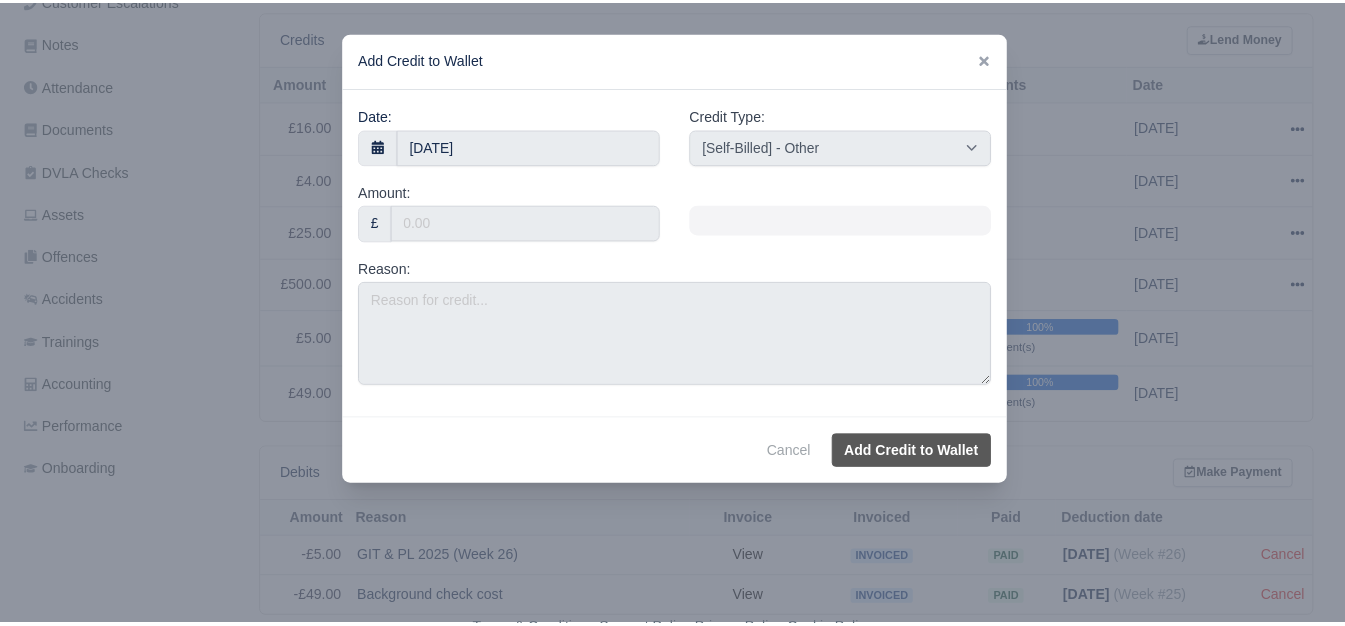 scroll, scrollTop: 508, scrollLeft: 0, axis: vertical 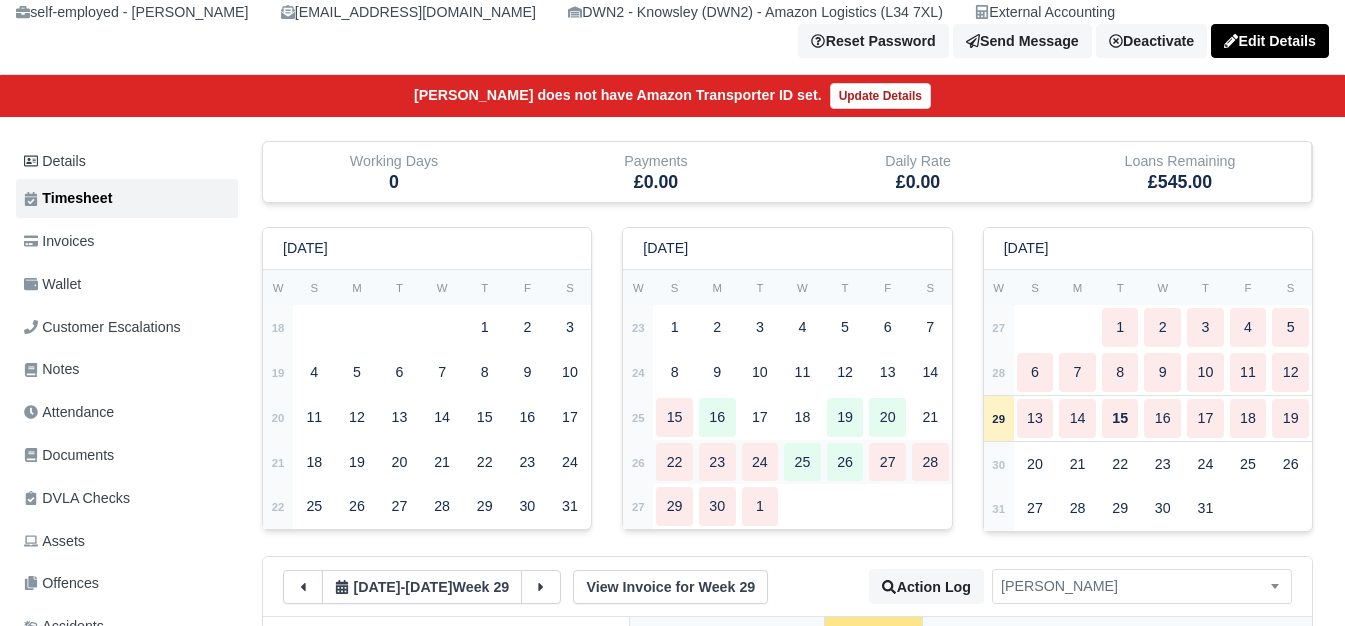 click on "26" at bounding box center (638, 463) 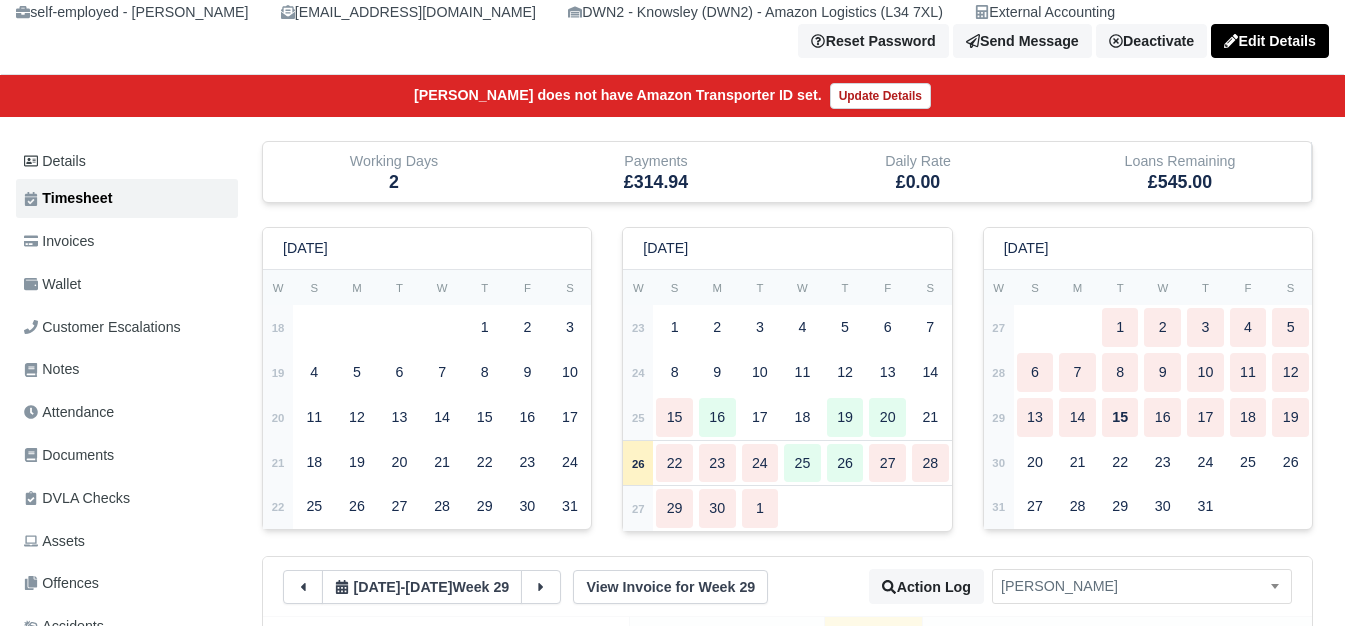 type 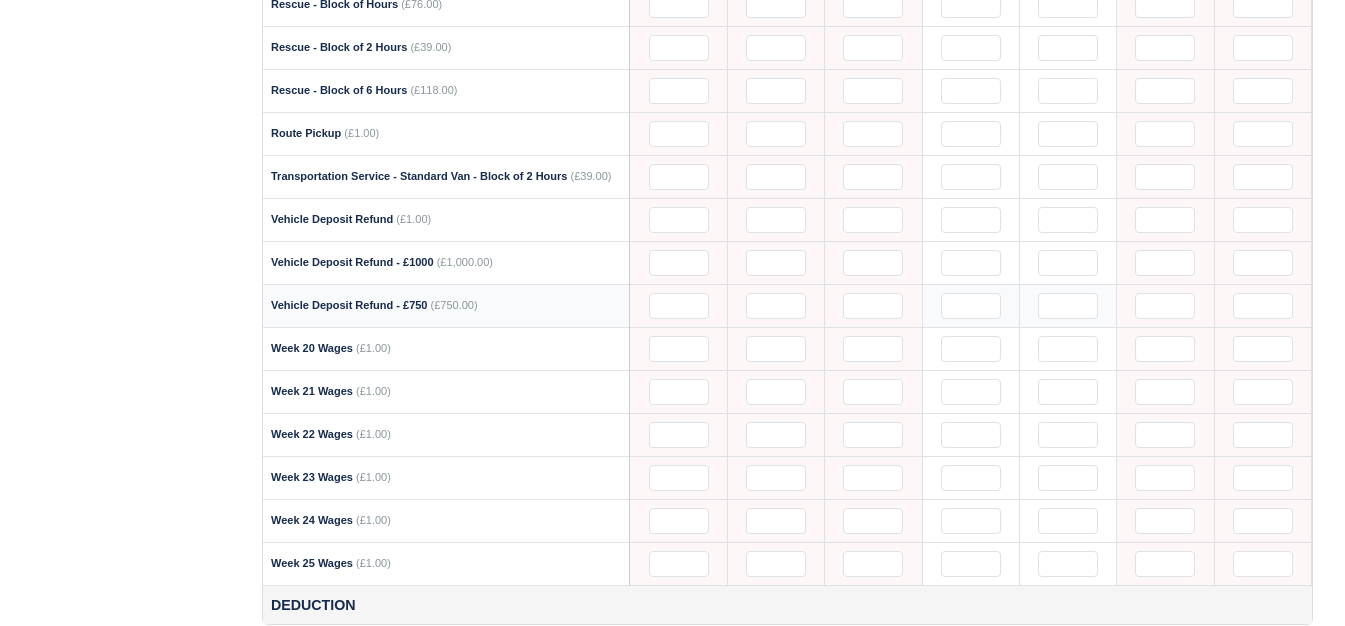 scroll, scrollTop: 2739, scrollLeft: 0, axis: vertical 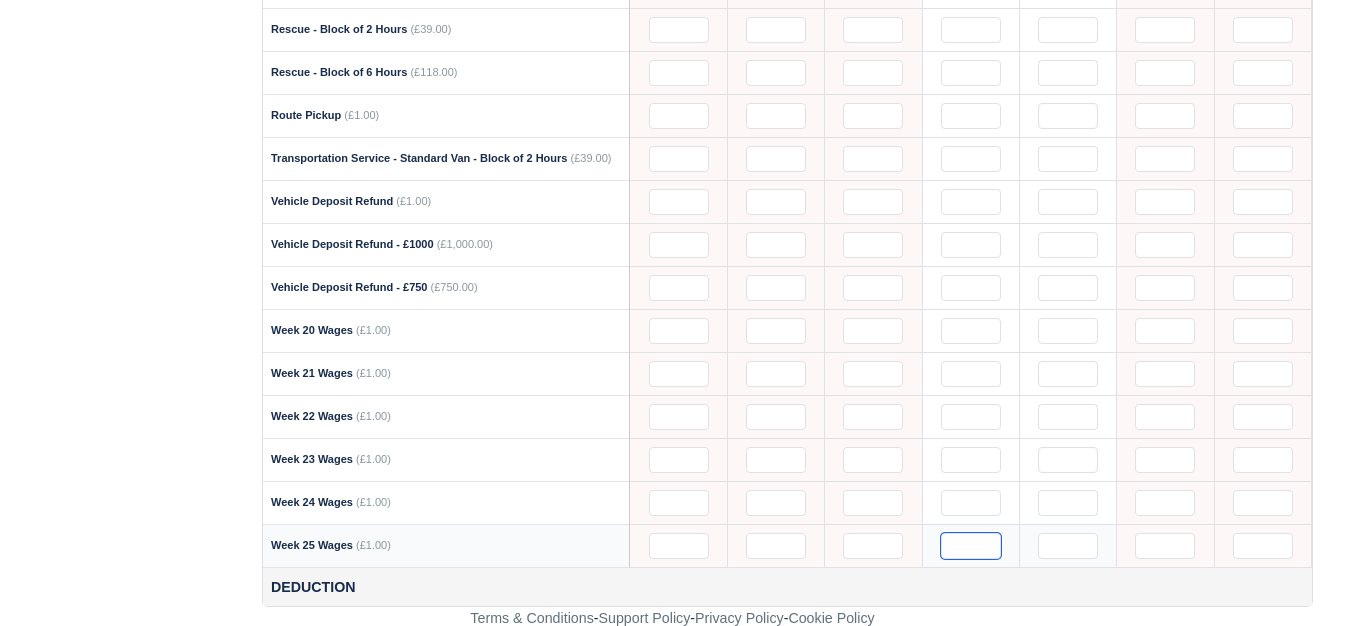 click at bounding box center [971, 546] 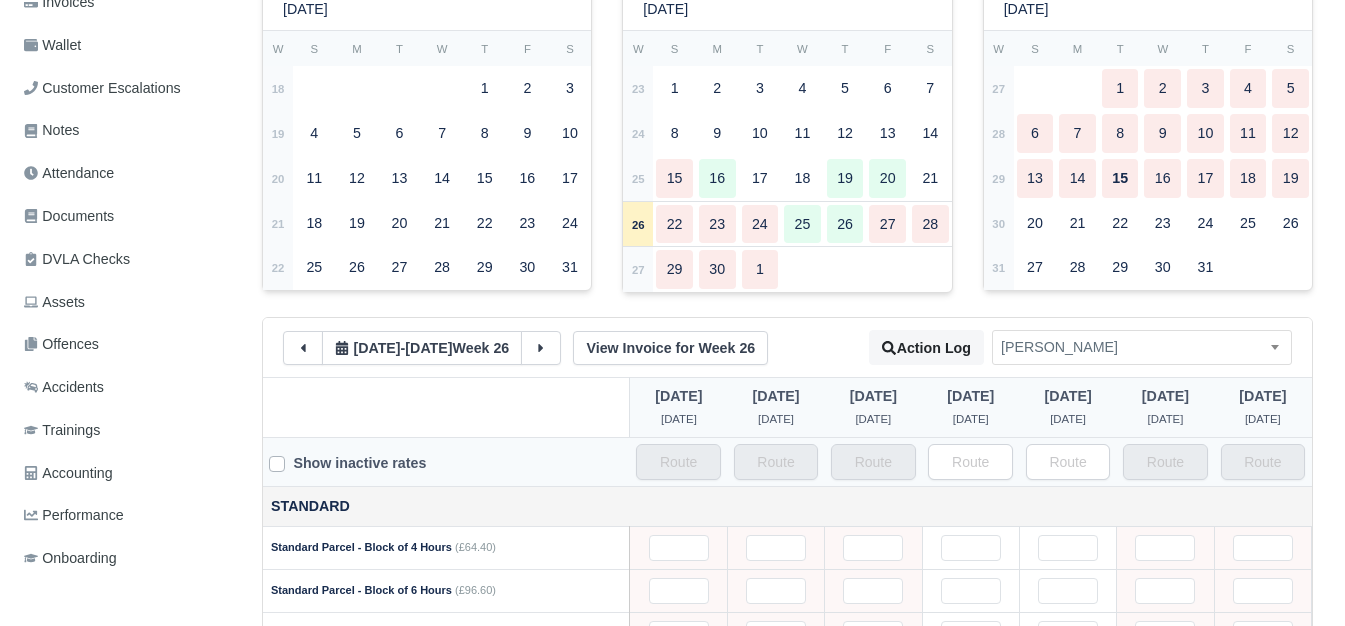 scroll, scrollTop: 0, scrollLeft: 0, axis: both 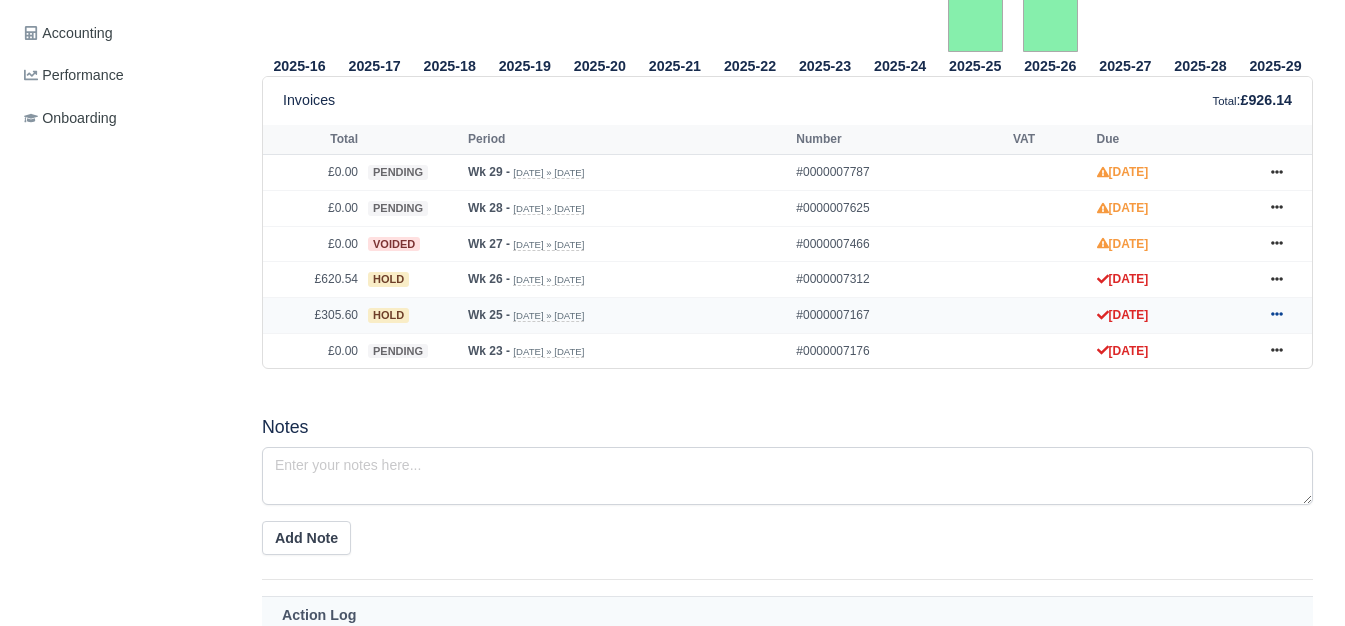 click at bounding box center (1277, 315) 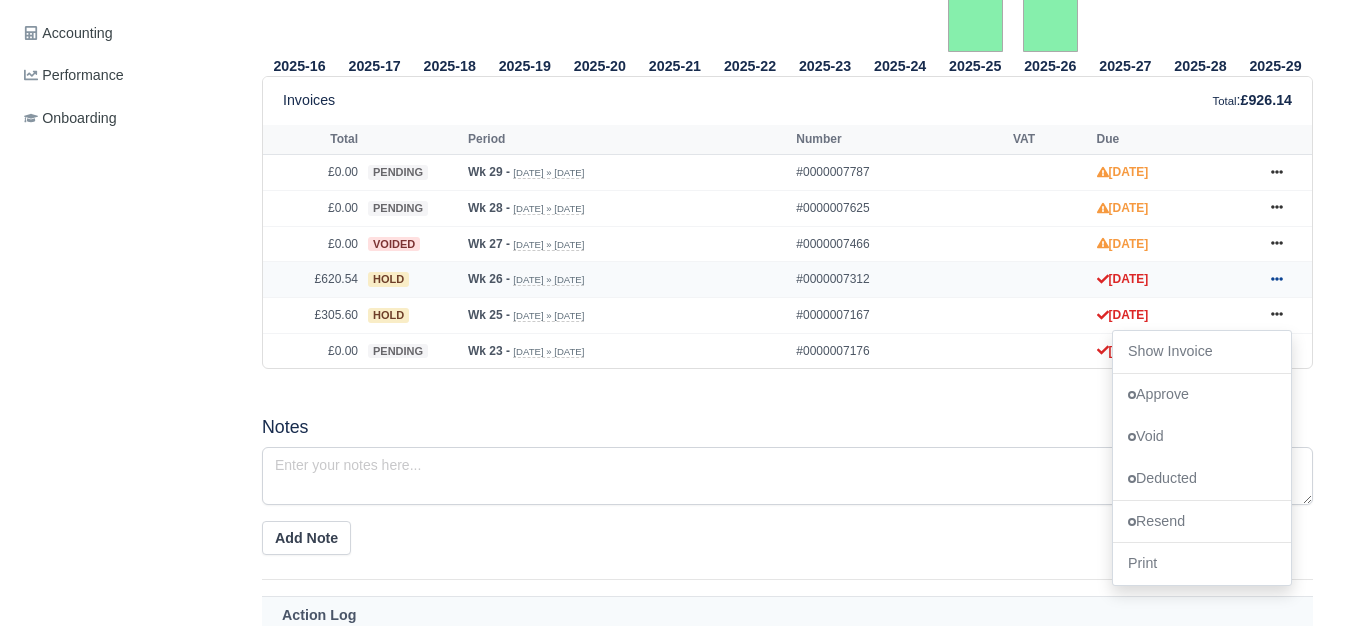 click 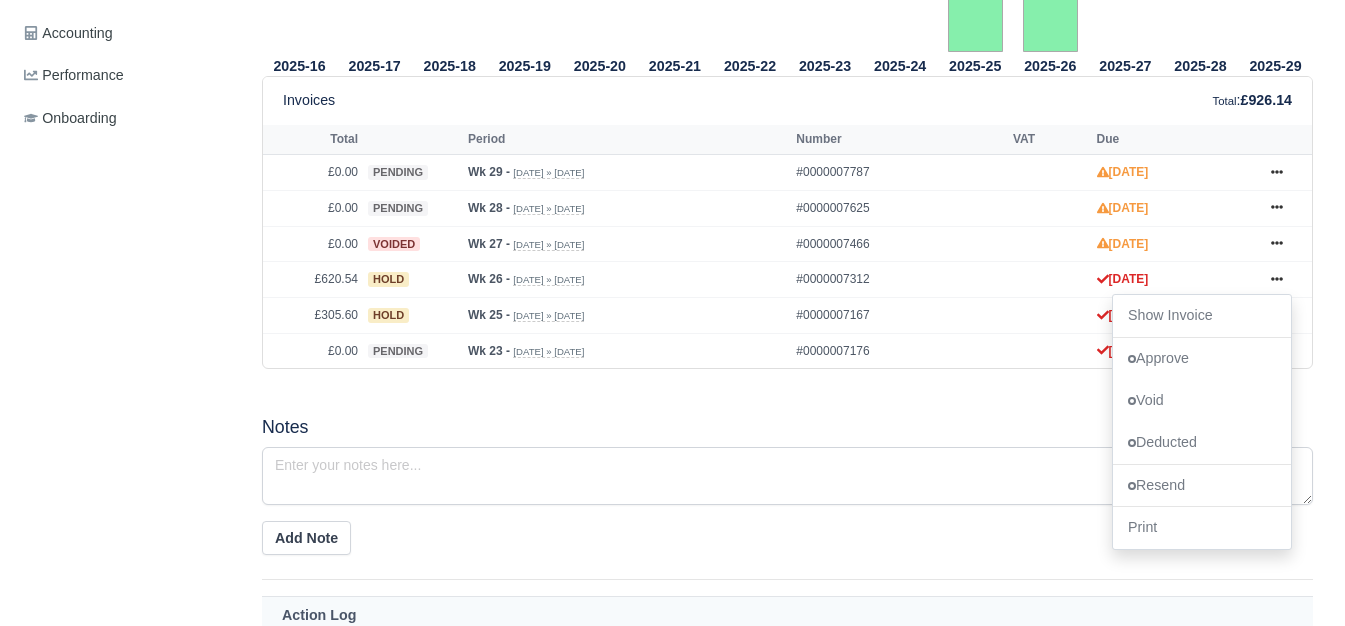 click on "Notes" at bounding box center (787, 427) 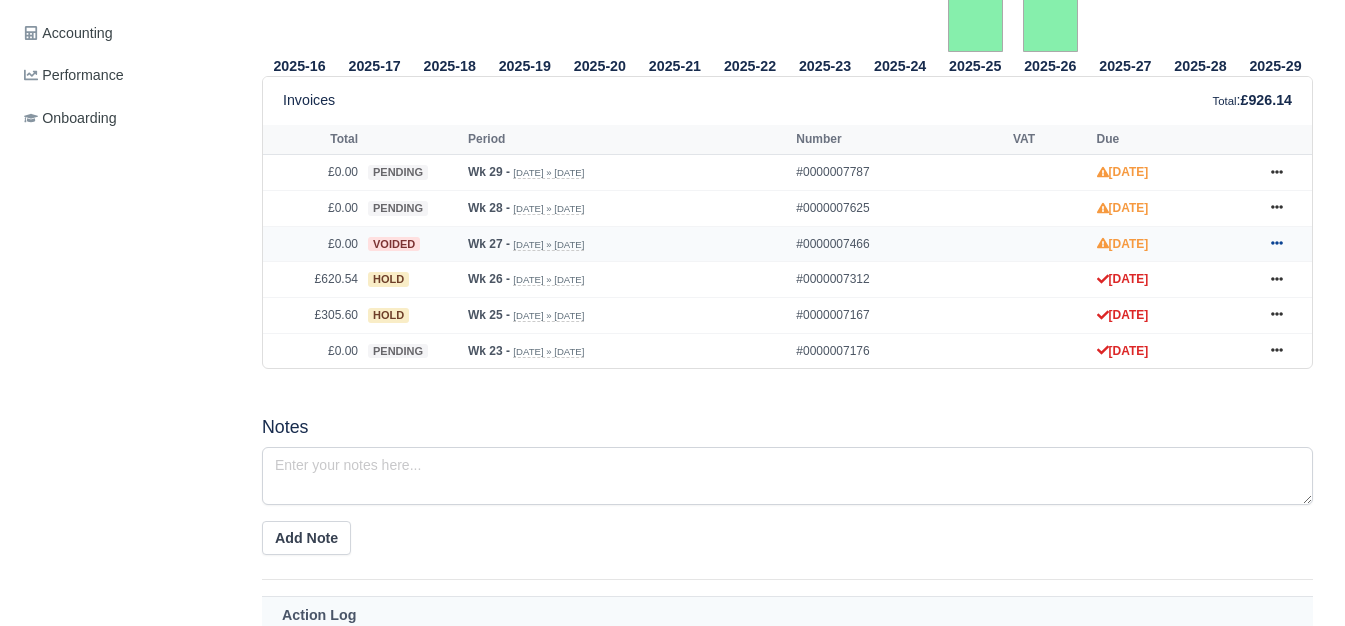 click 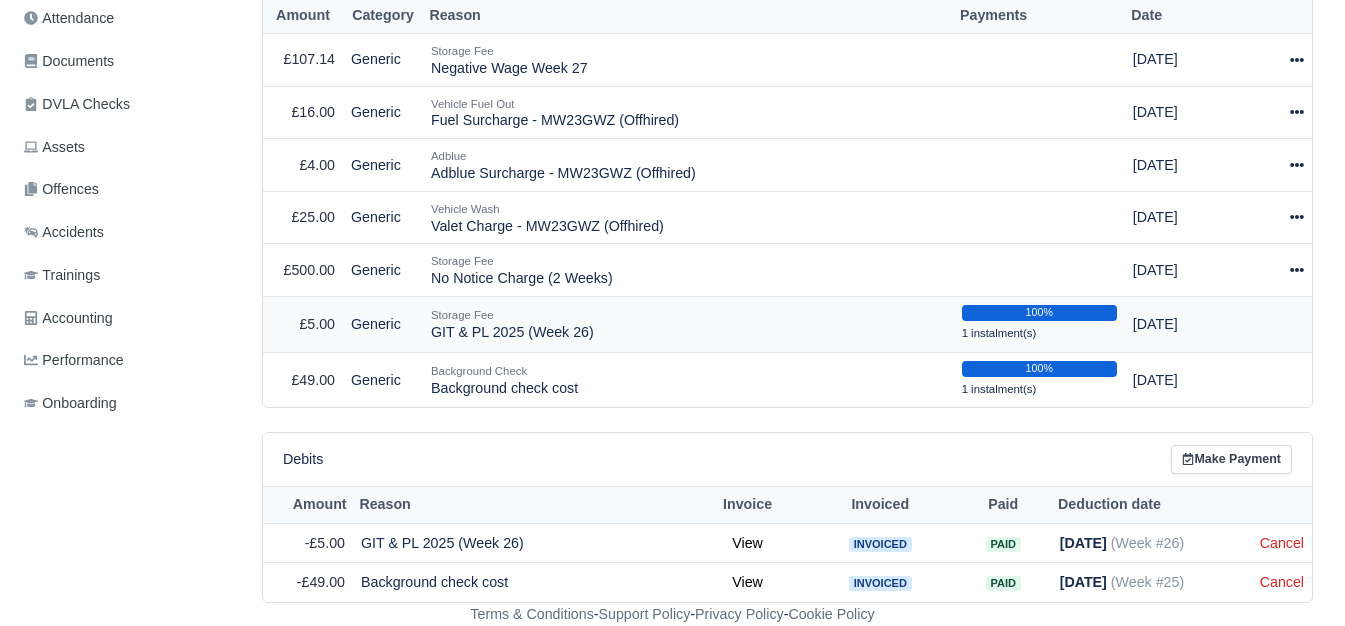 scroll, scrollTop: 564, scrollLeft: 0, axis: vertical 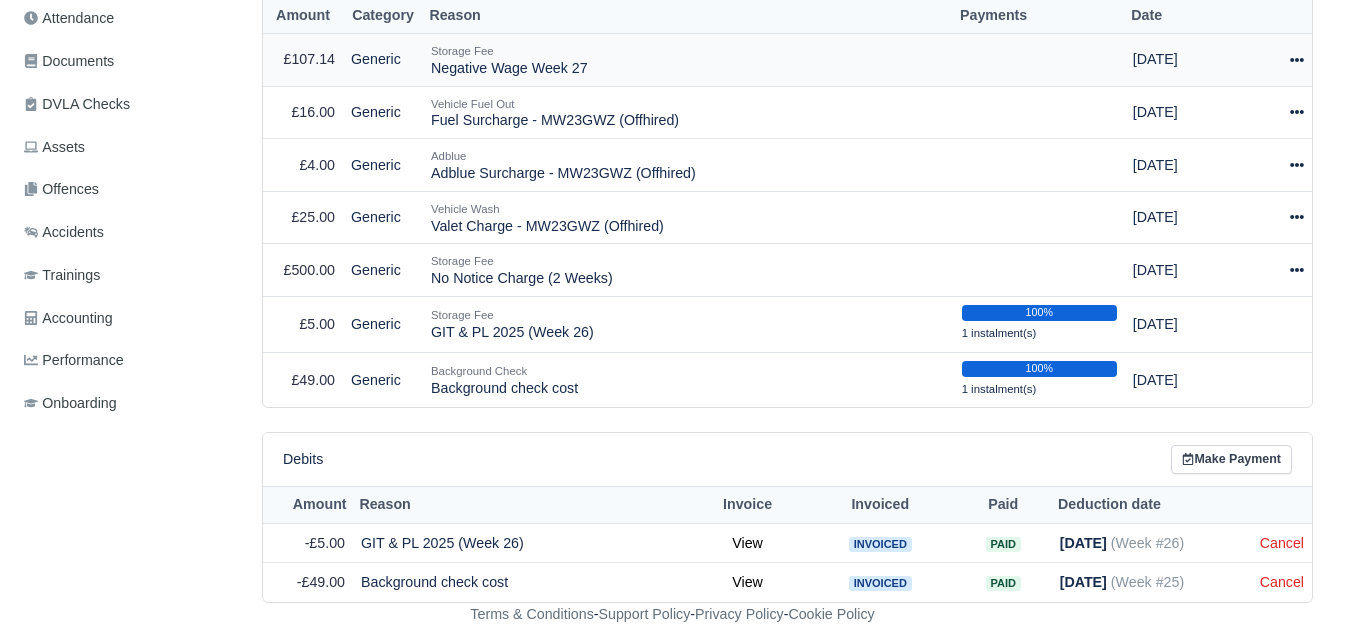 click 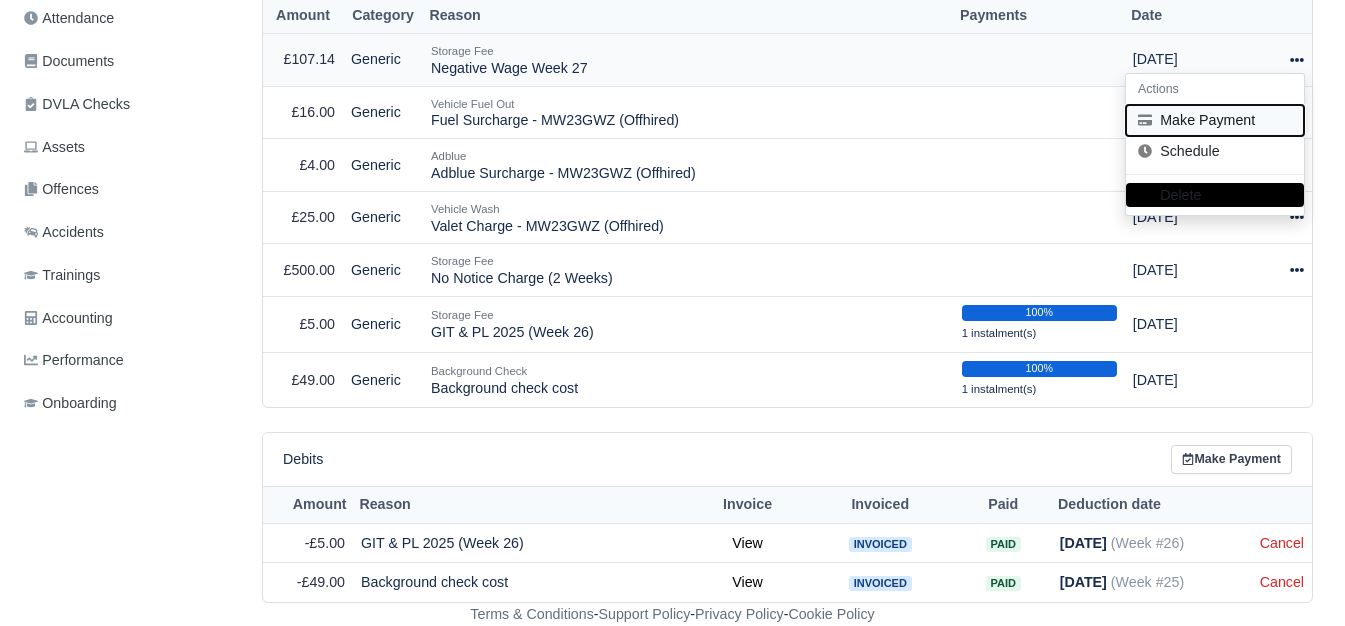 click on "Make Payment" at bounding box center [1215, 120] 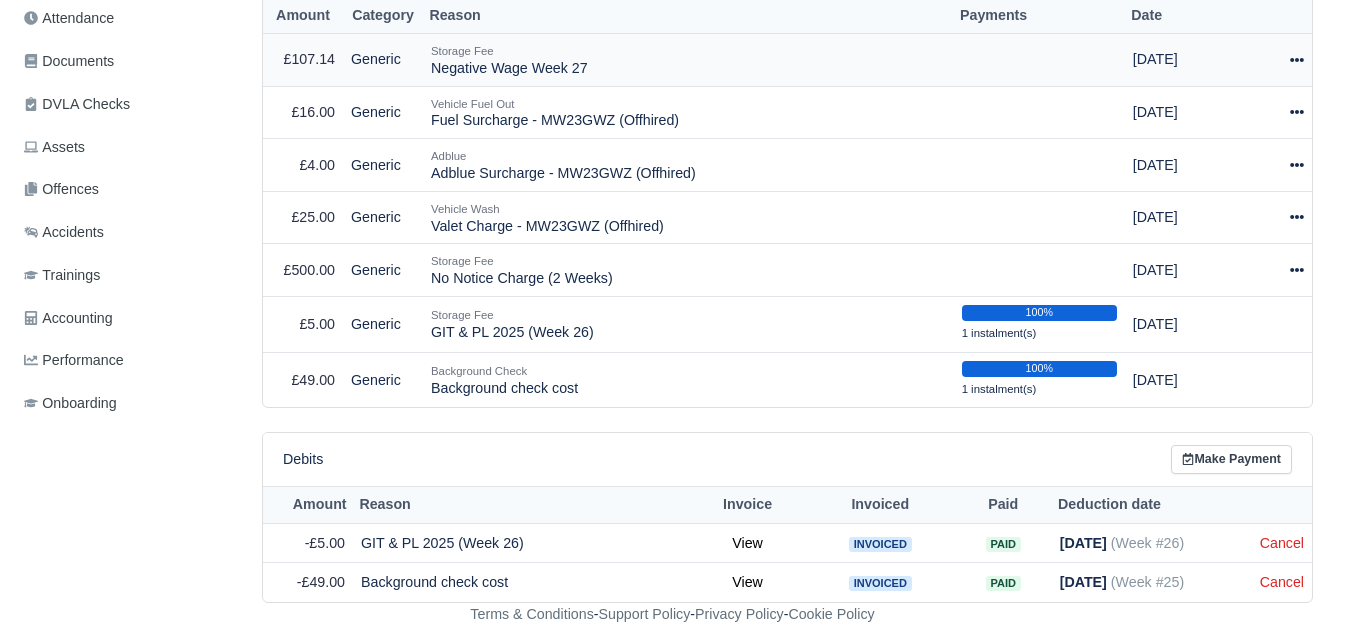 select on "5648" 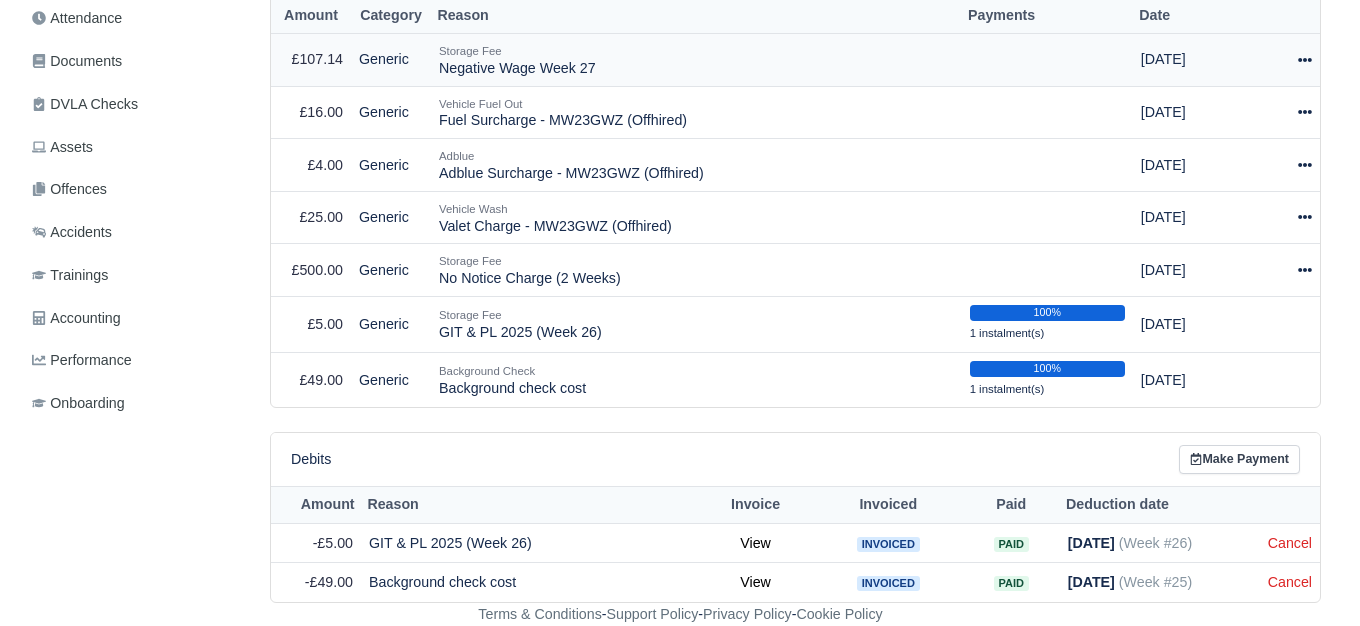 scroll, scrollTop: 550, scrollLeft: 0, axis: vertical 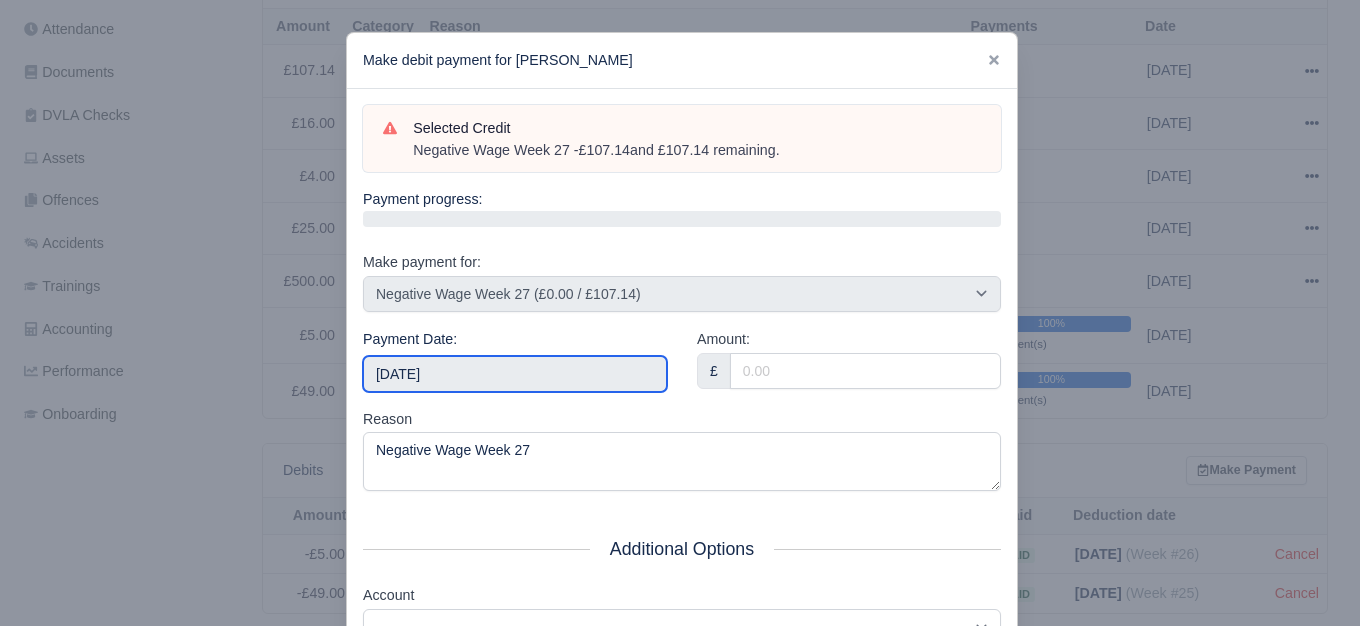 click on "[DATE]" at bounding box center (515, 374) 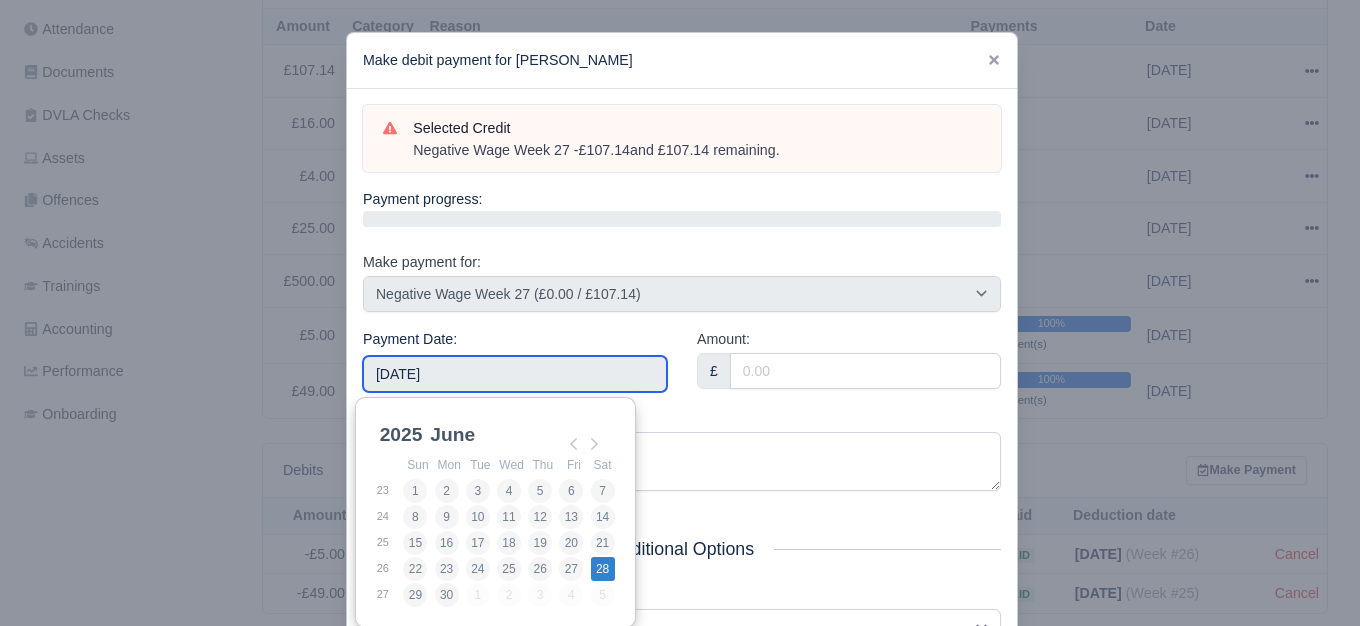 type on "[DATE]" 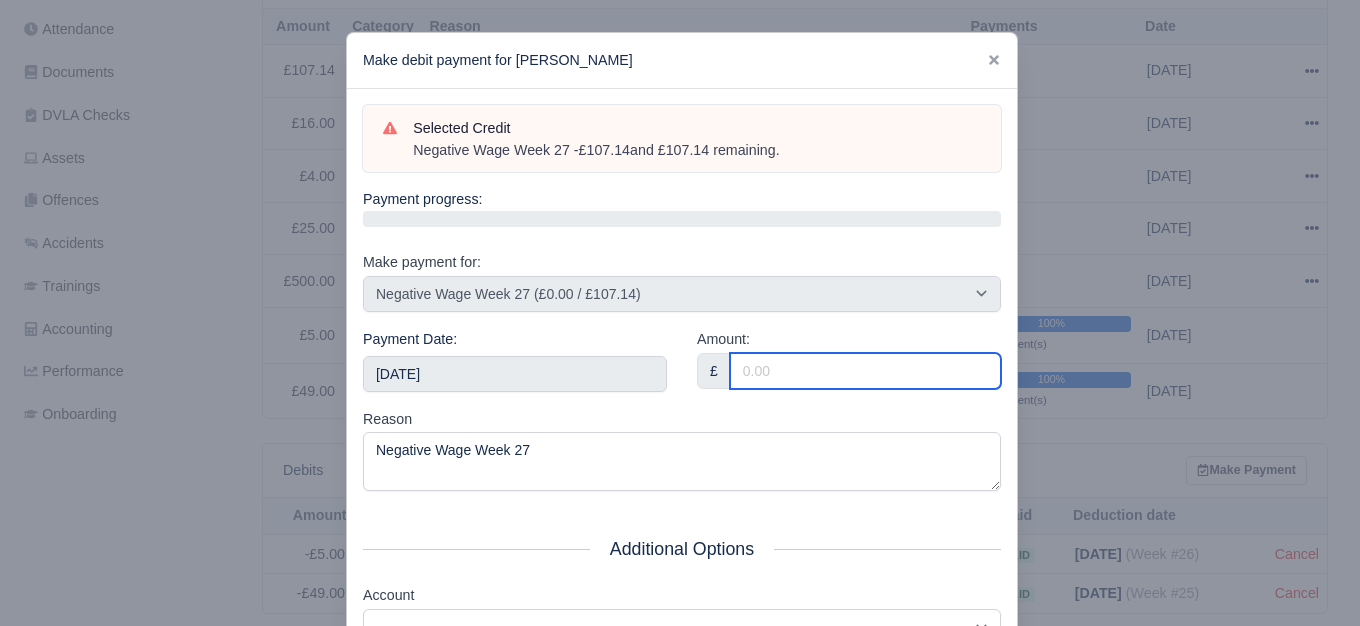 click on "Amount:" at bounding box center (865, 371) 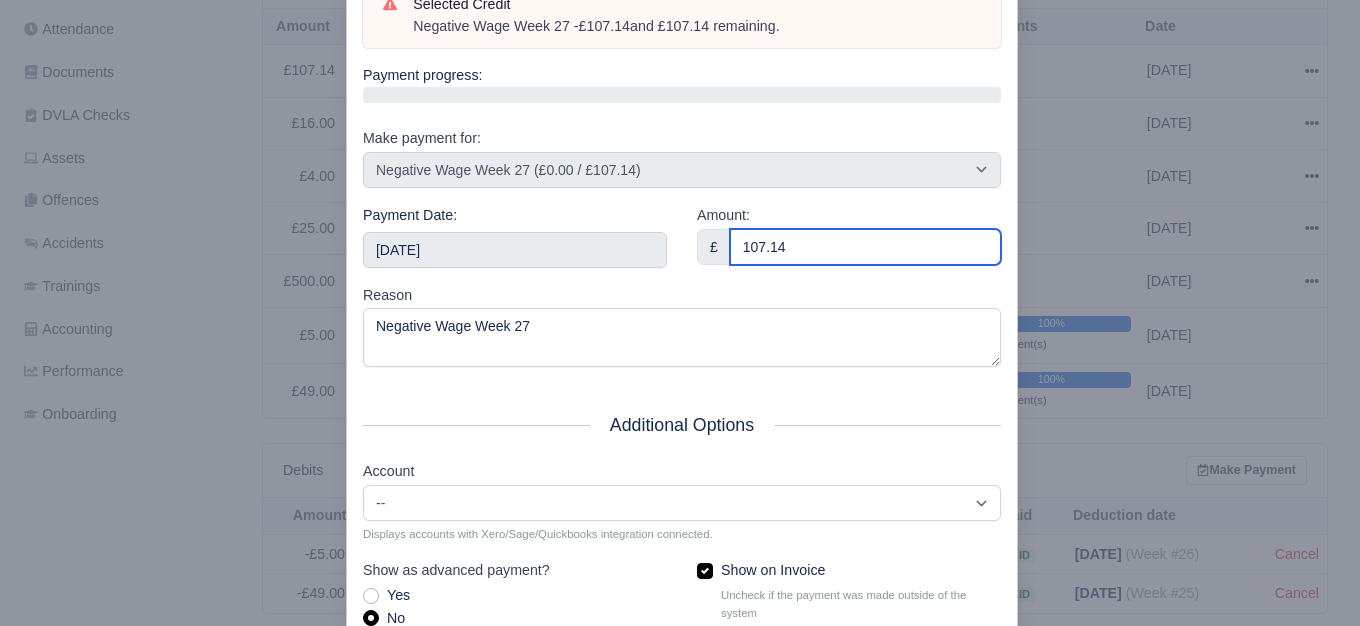 scroll, scrollTop: 302, scrollLeft: 0, axis: vertical 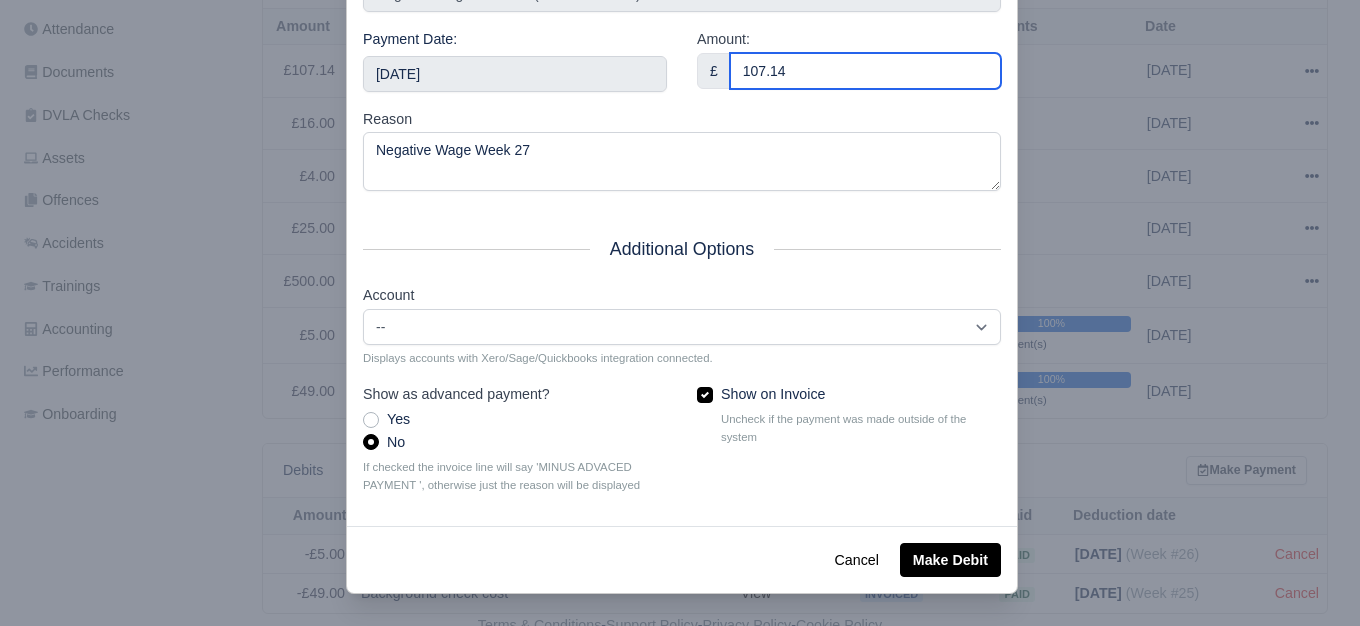 type on "107.14" 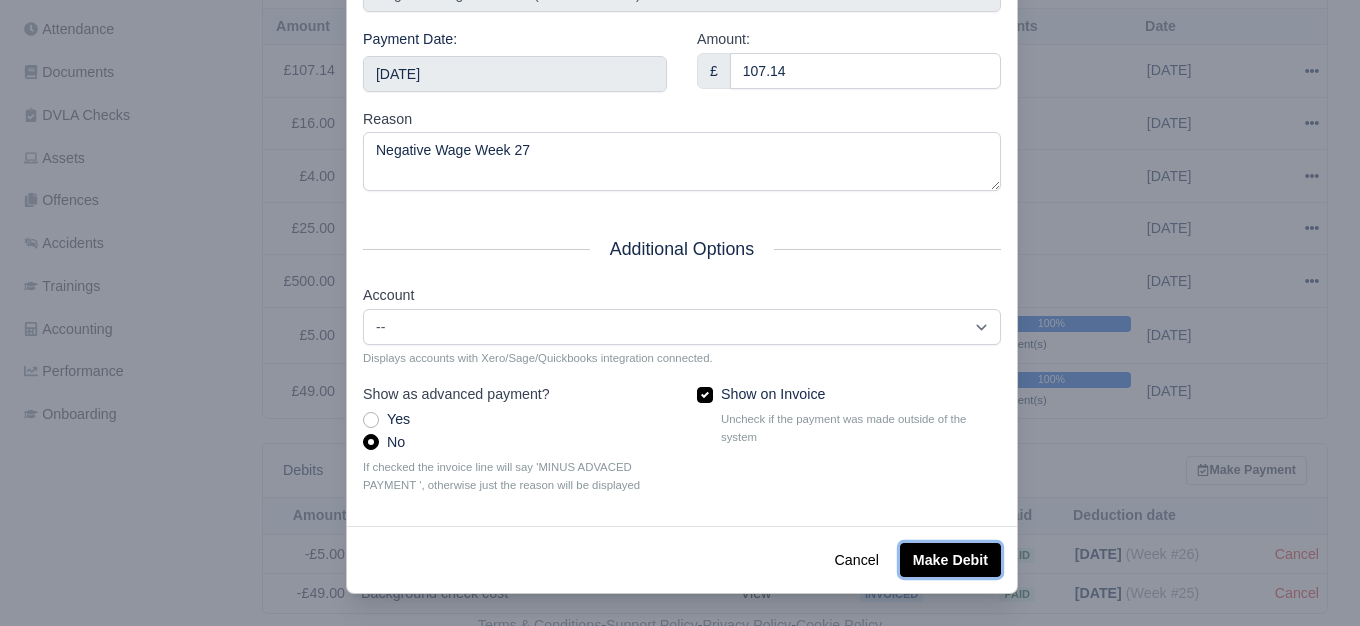 click on "Make Debit" at bounding box center (950, 560) 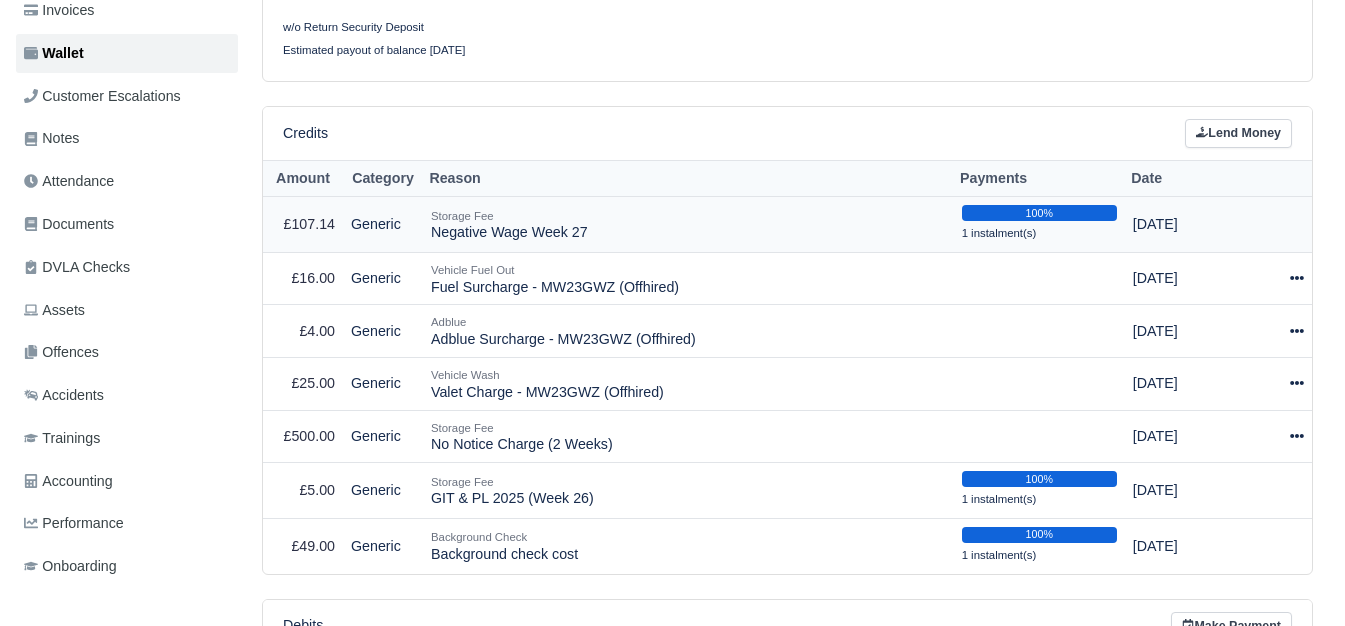 scroll, scrollTop: 500, scrollLeft: 0, axis: vertical 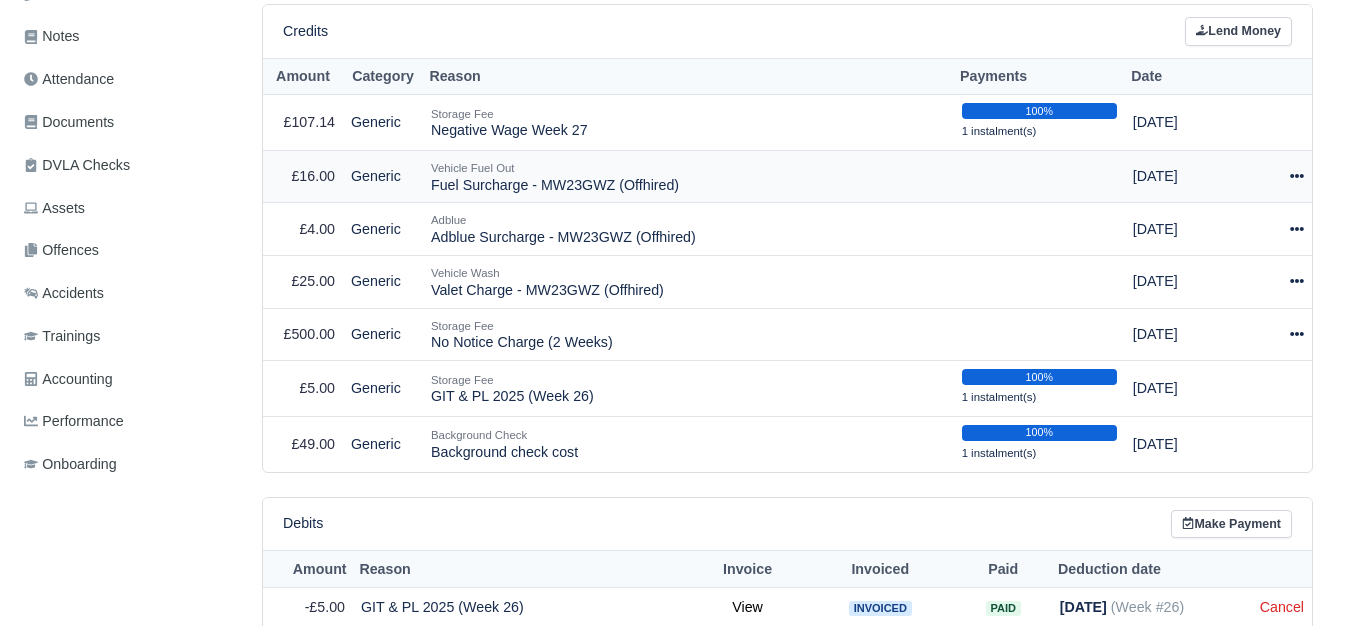 click 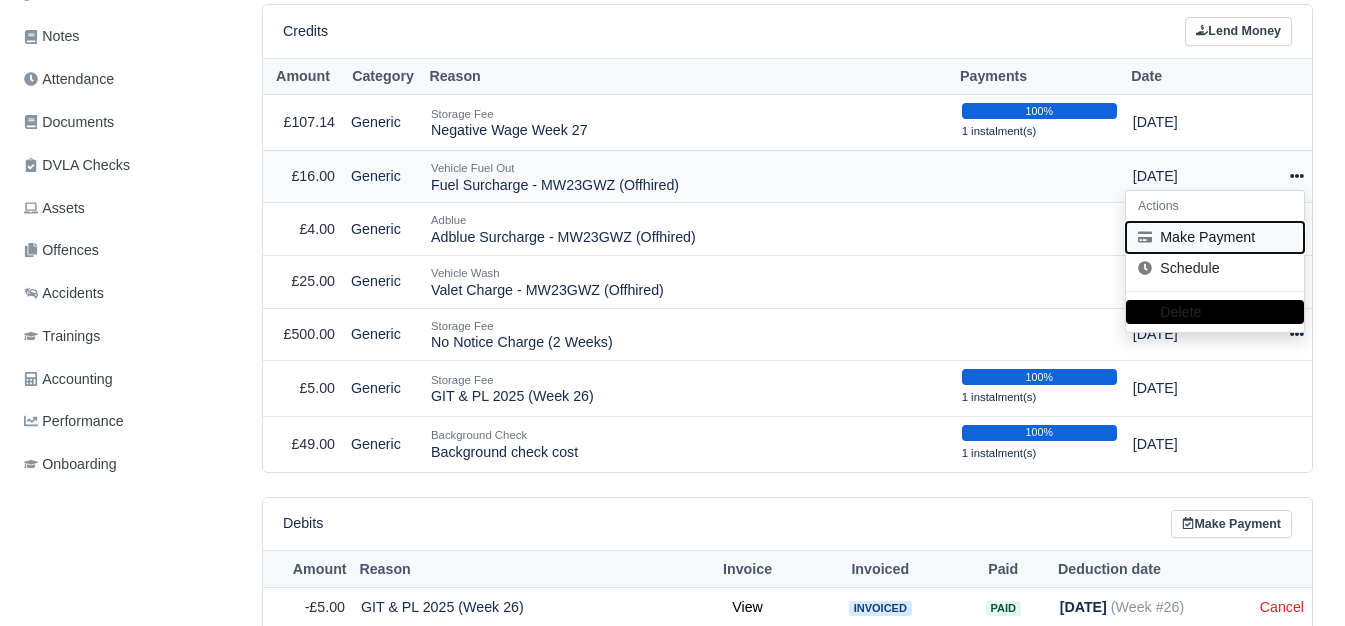 click on "Make Payment" at bounding box center [1215, 237] 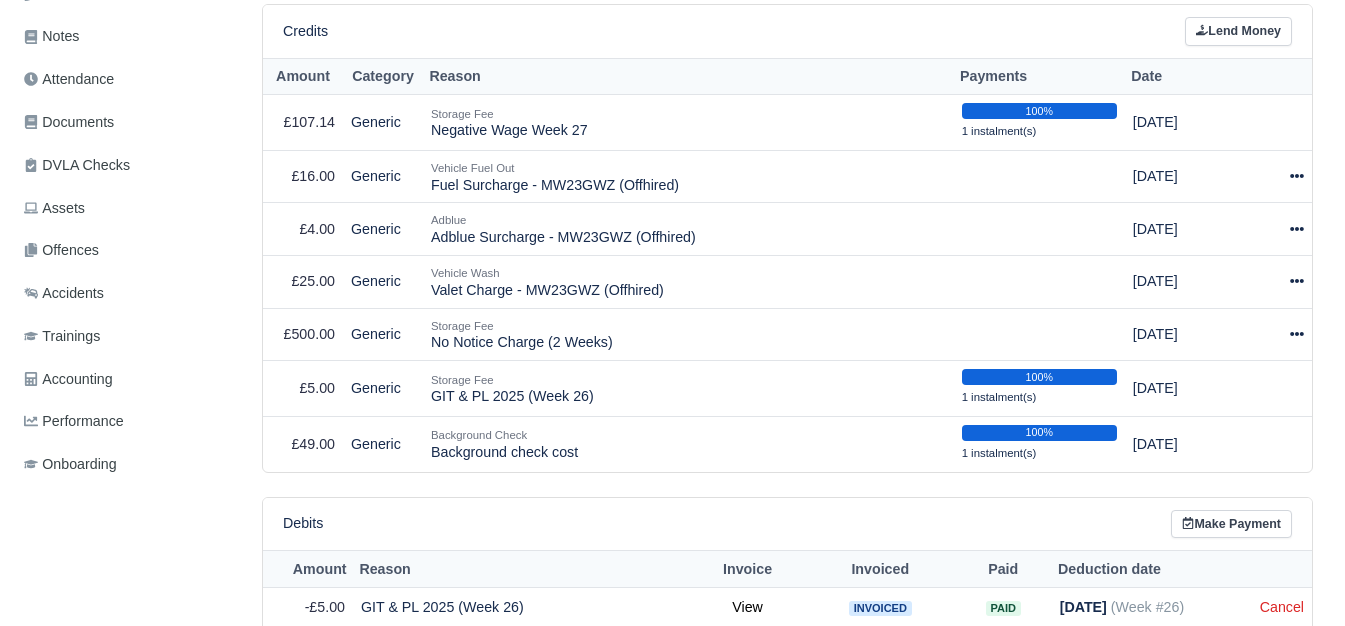 select on "5375" 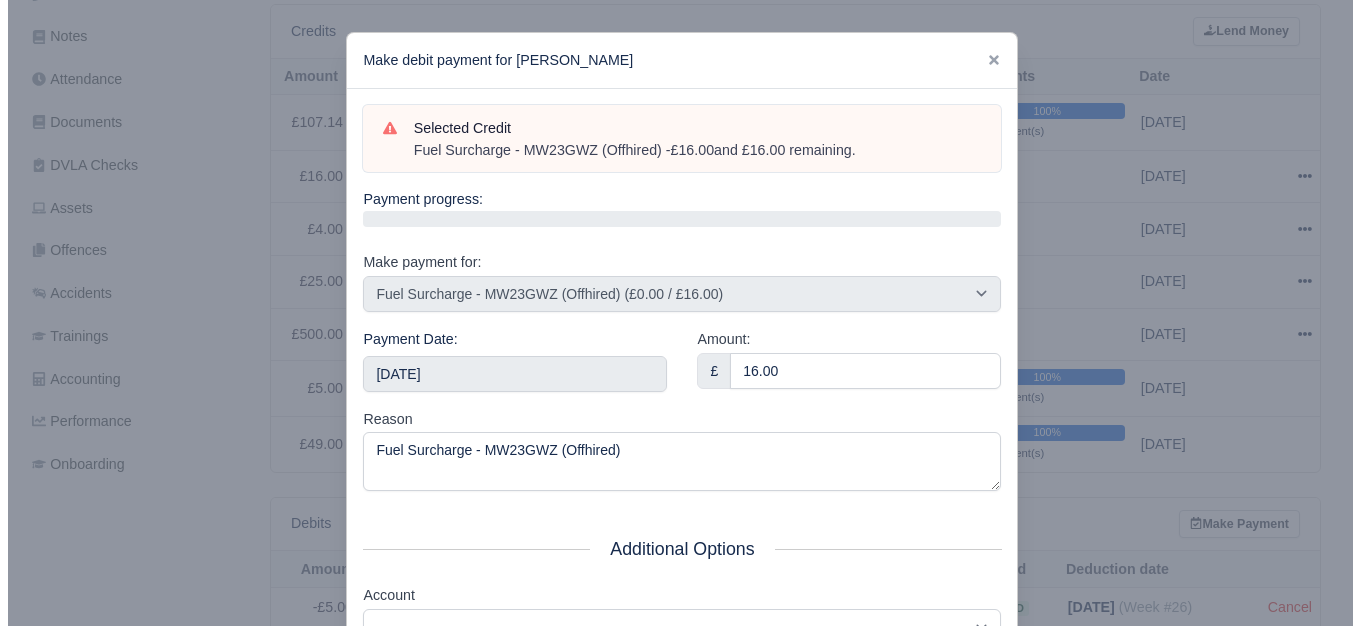 scroll, scrollTop: 486, scrollLeft: 0, axis: vertical 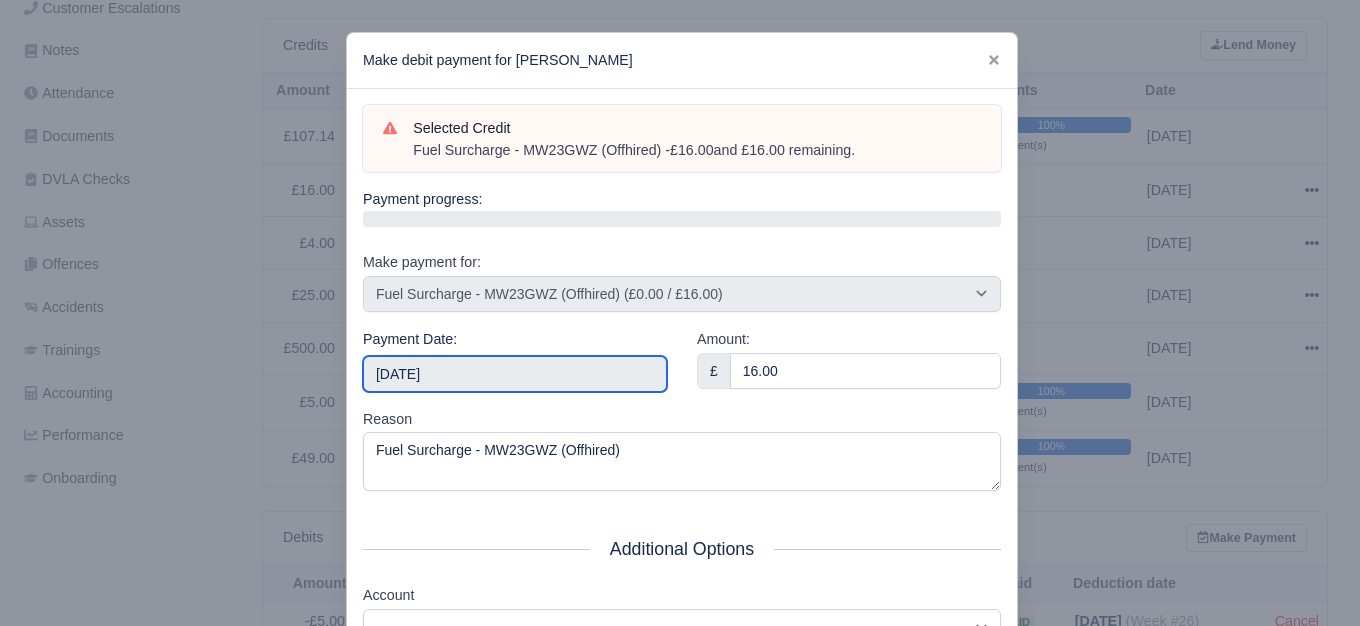 click on "[DATE]" at bounding box center (515, 374) 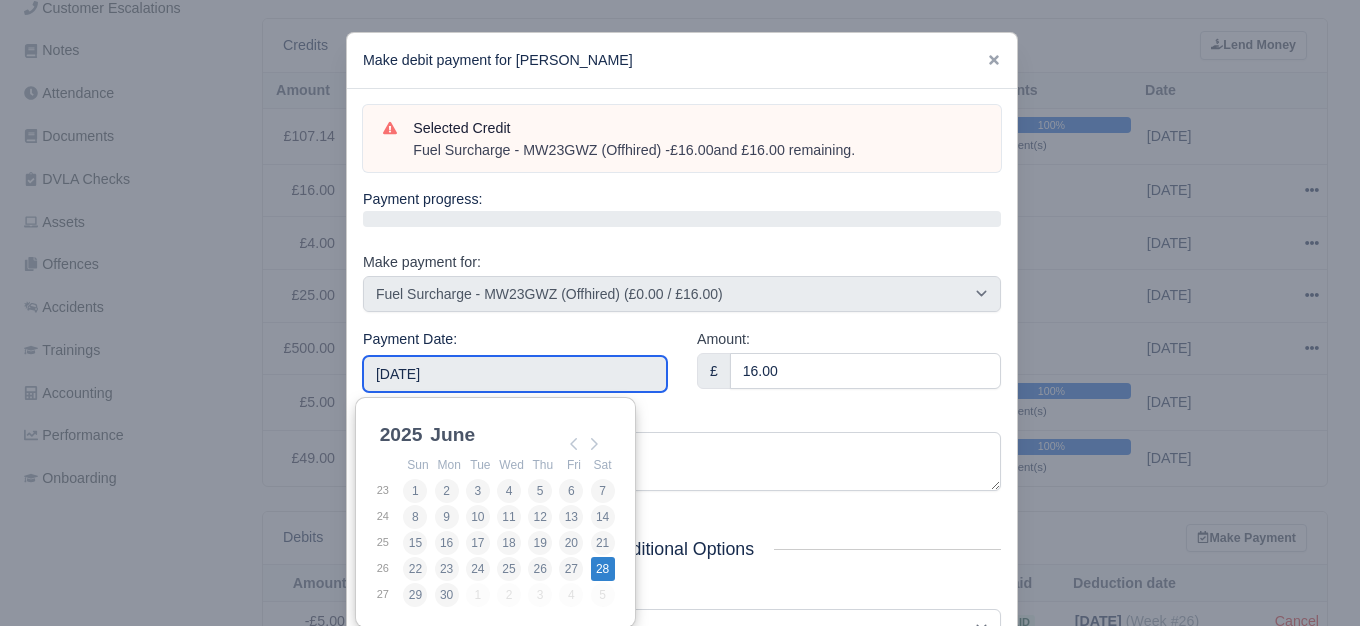 type on "[DATE]" 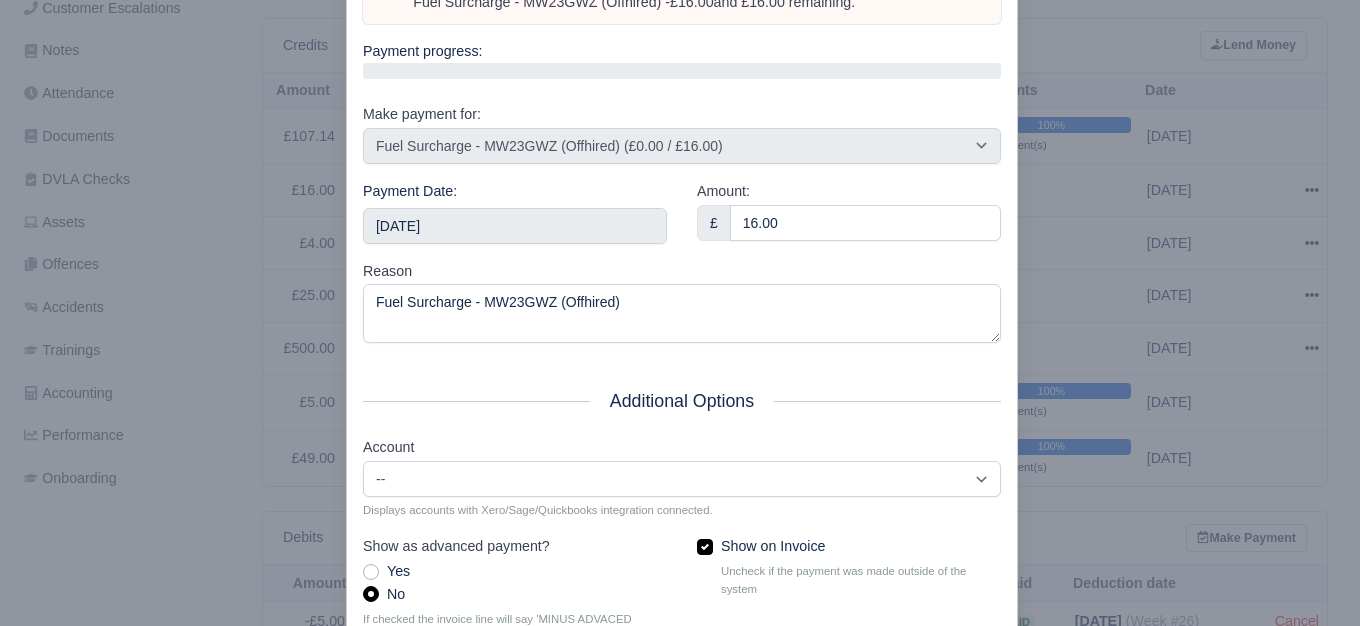 scroll, scrollTop: 302, scrollLeft: 0, axis: vertical 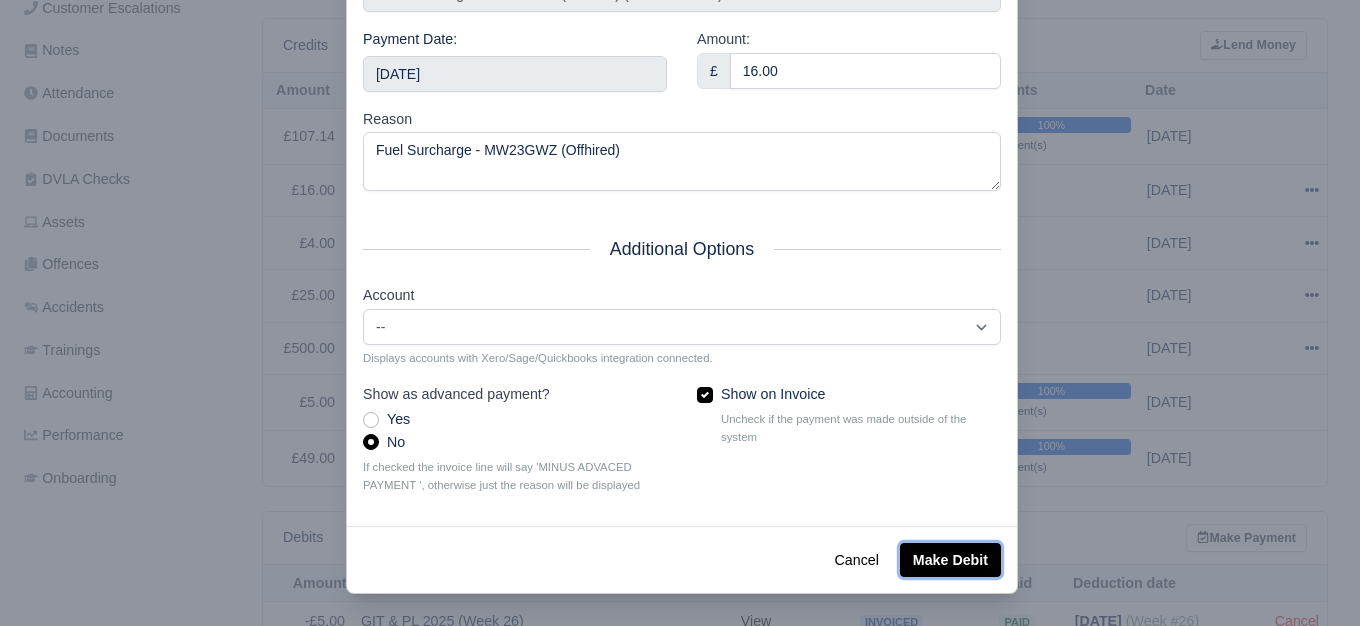 click on "Make Debit" at bounding box center (950, 560) 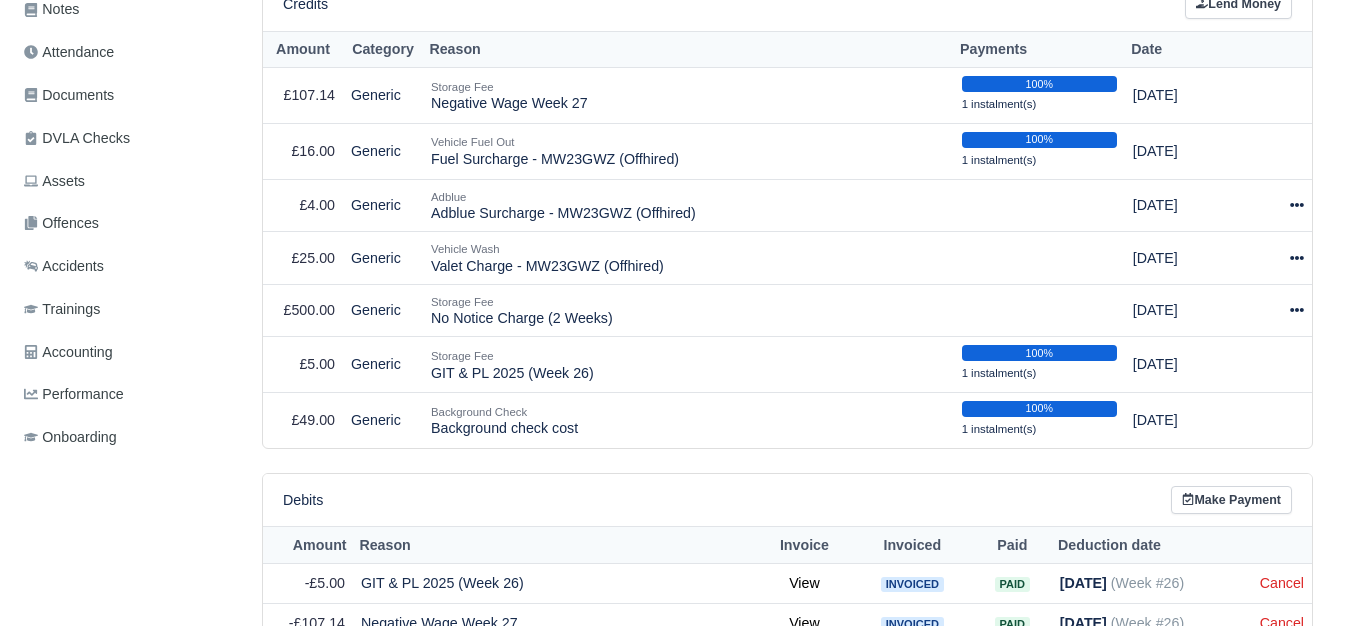 scroll, scrollTop: 483, scrollLeft: 0, axis: vertical 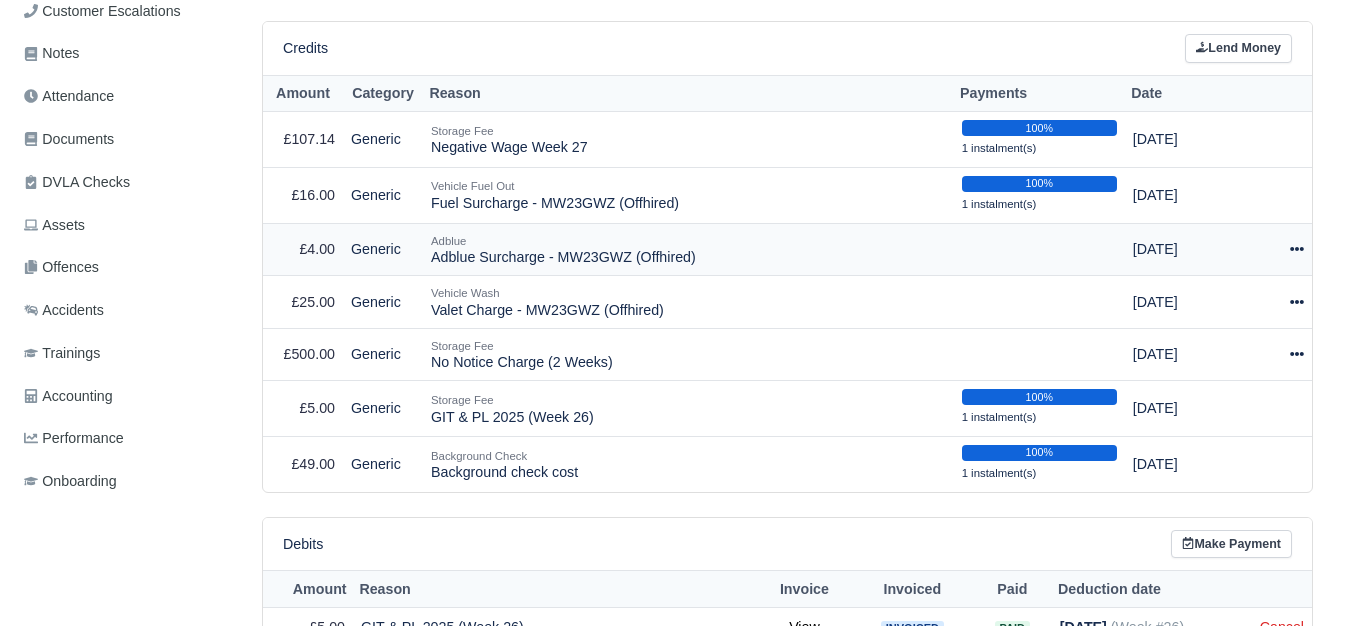click at bounding box center [1283, 249] 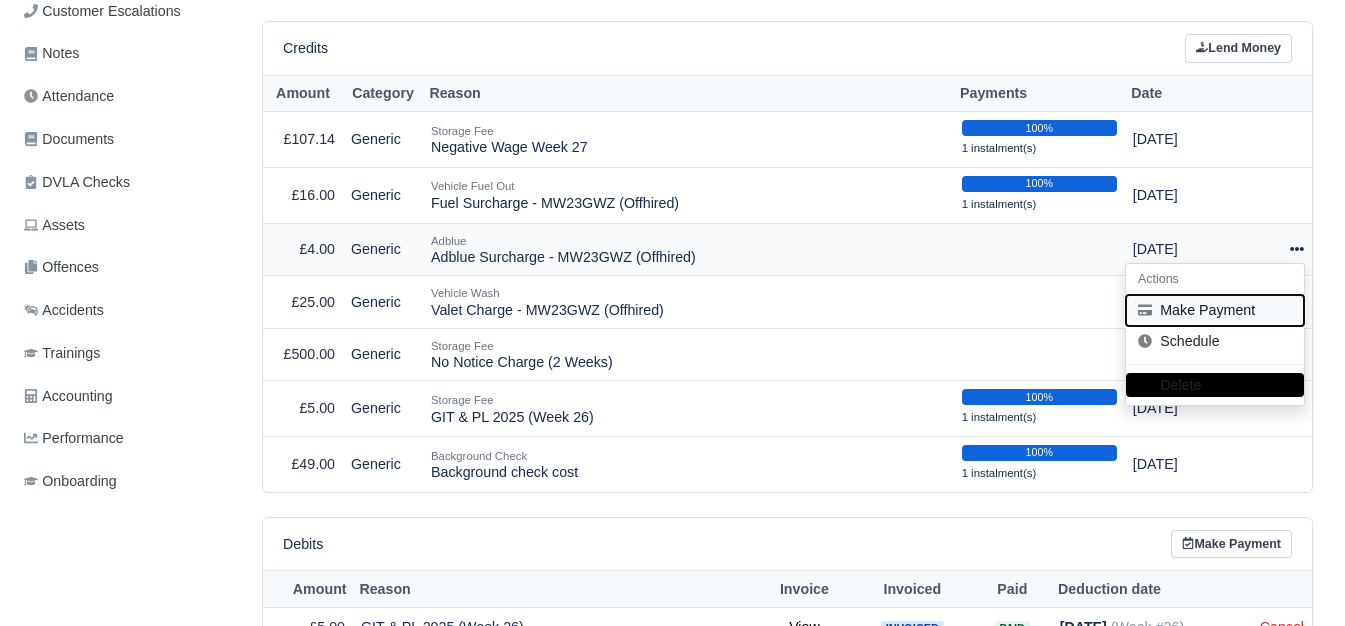 click on "Make Payment" at bounding box center (1215, 310) 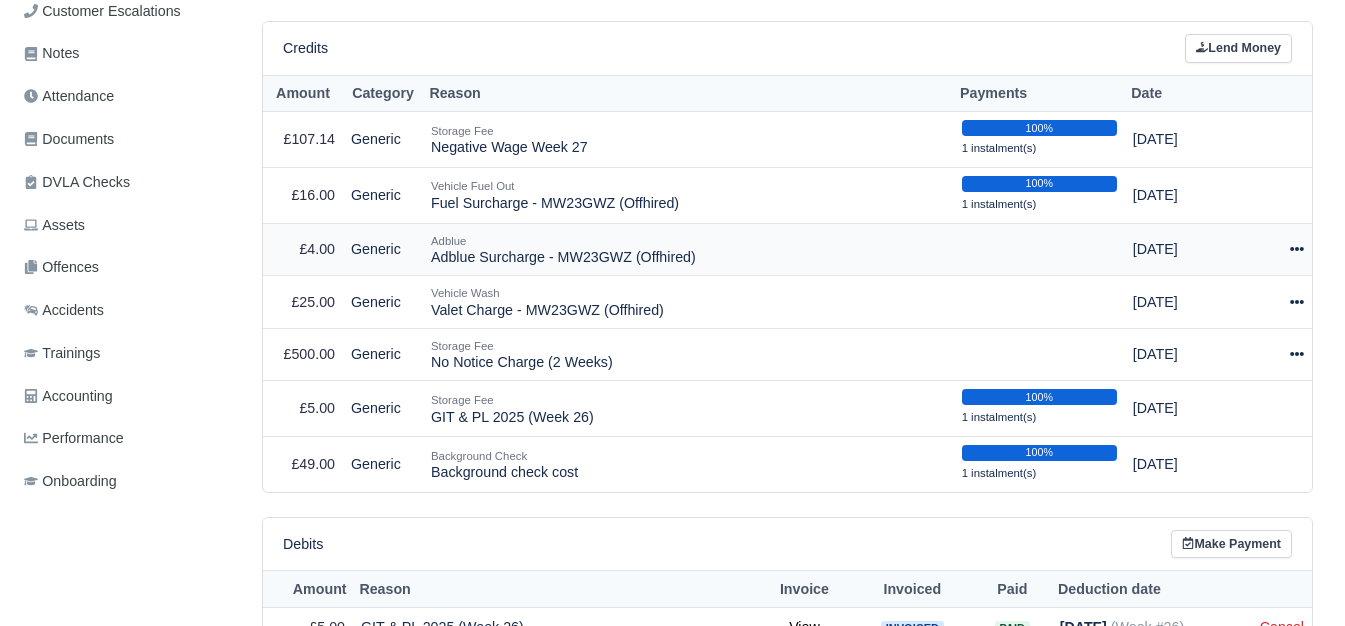 select on "5376" 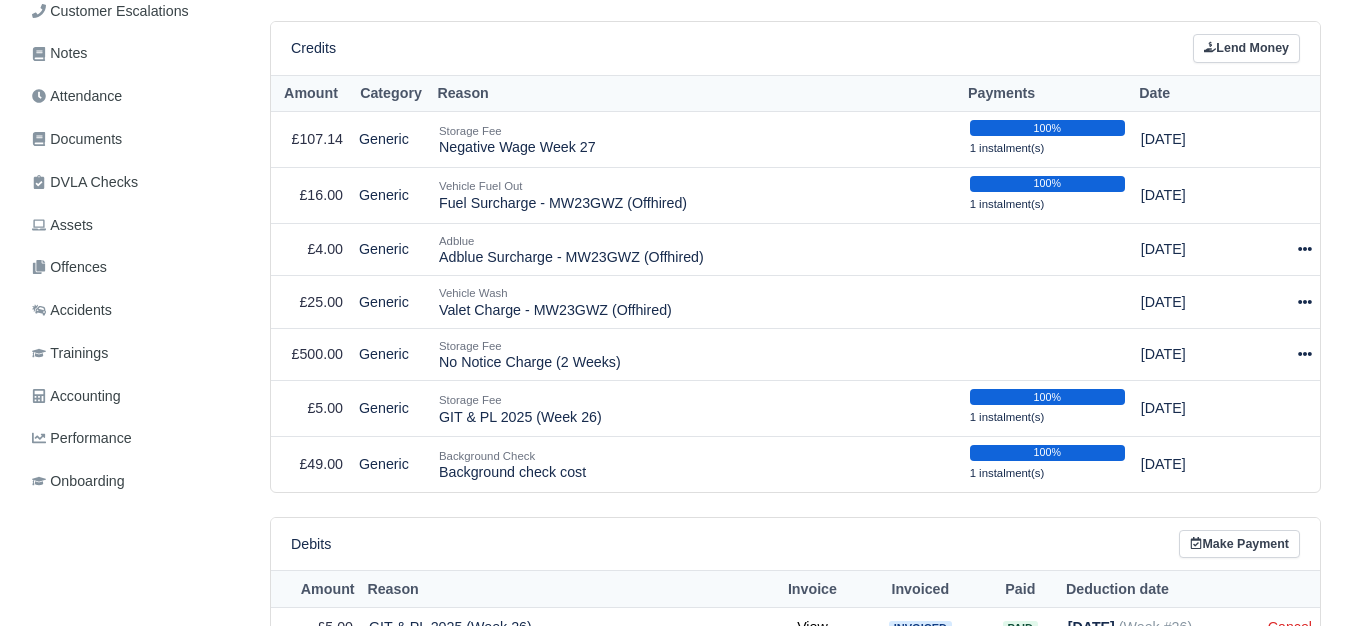 scroll, scrollTop: 468, scrollLeft: 0, axis: vertical 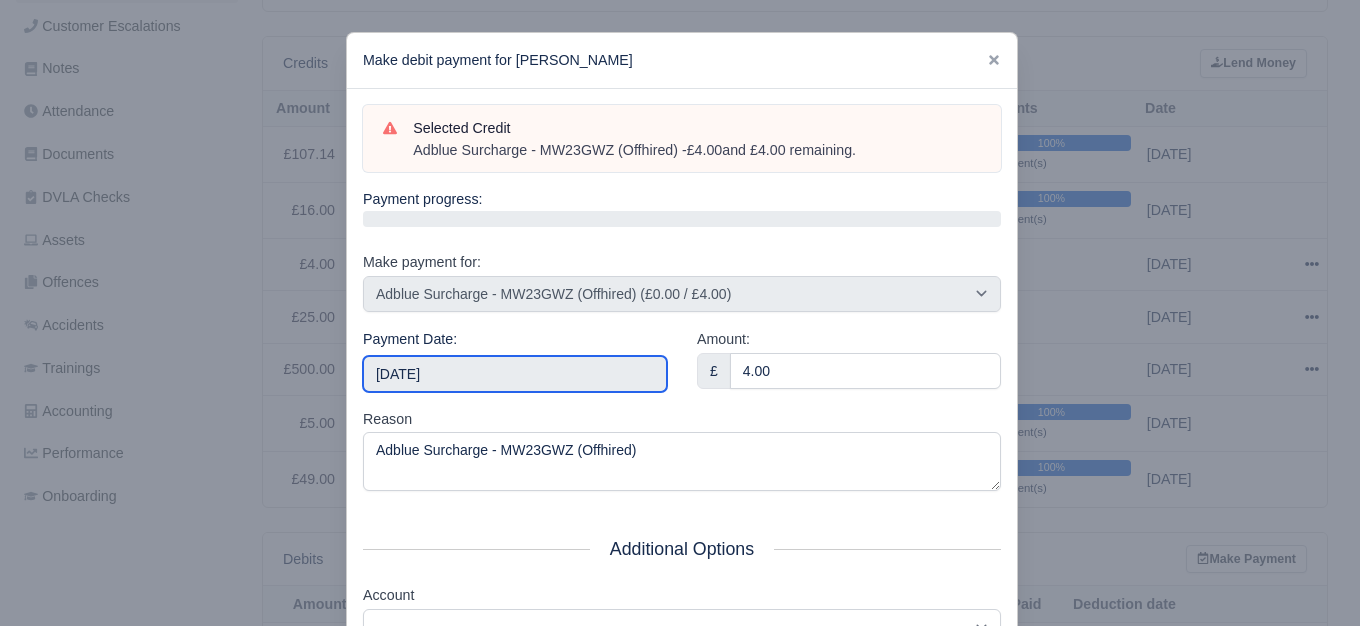 click on "[DATE]" at bounding box center [515, 374] 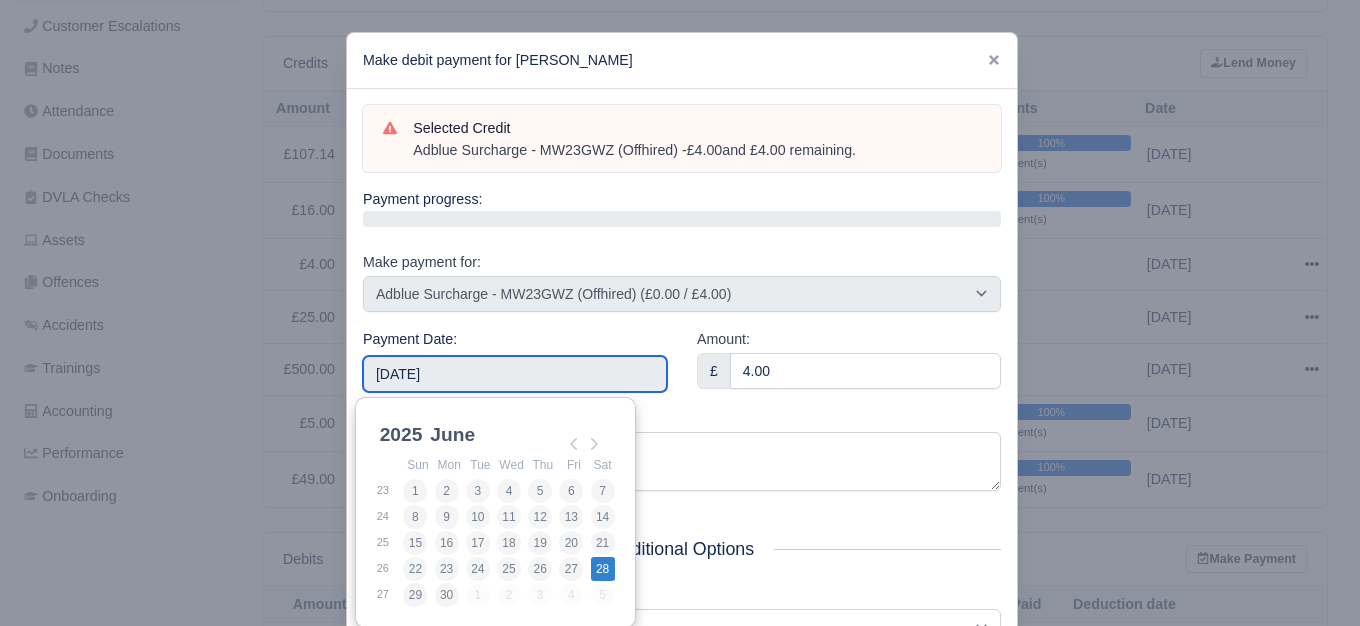 type on "[DATE]" 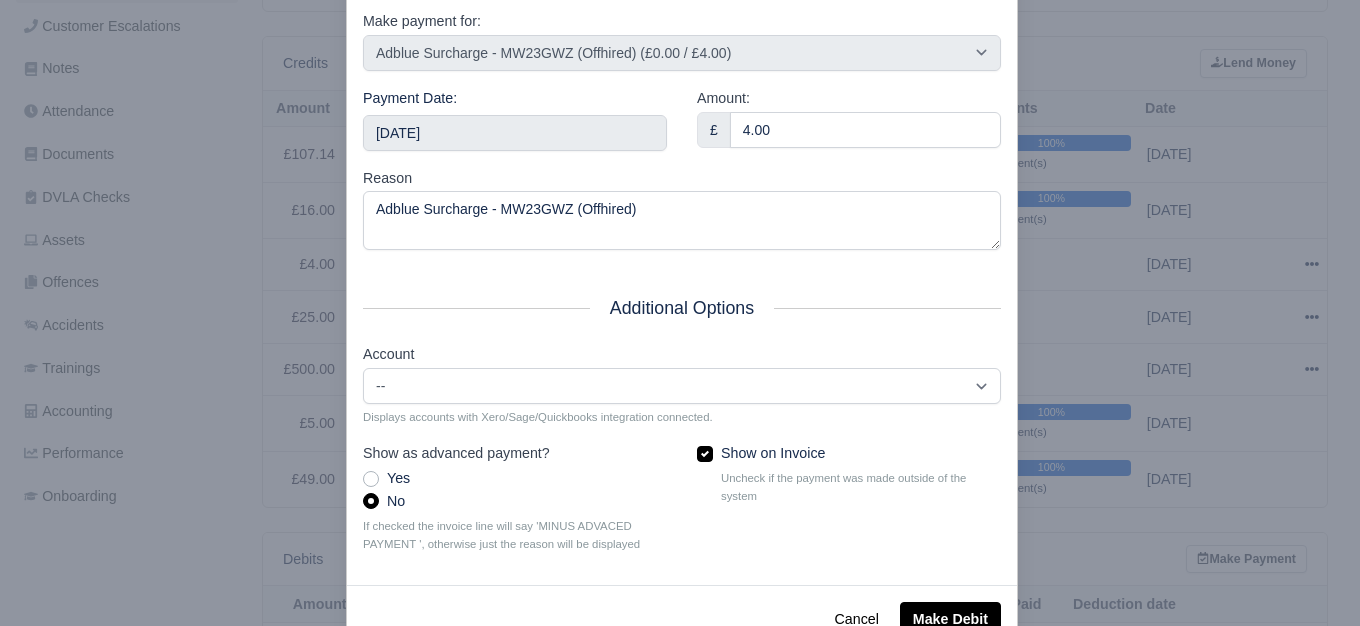 scroll, scrollTop: 302, scrollLeft: 0, axis: vertical 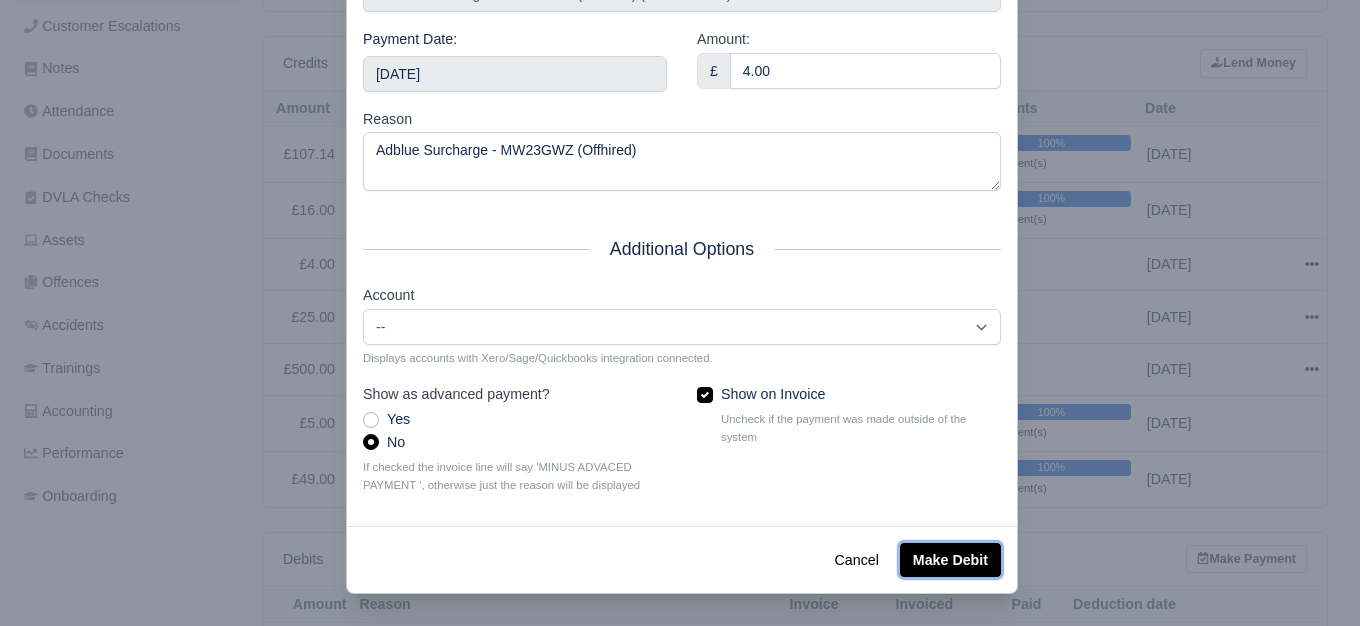 click on "Make Debit" at bounding box center [950, 560] 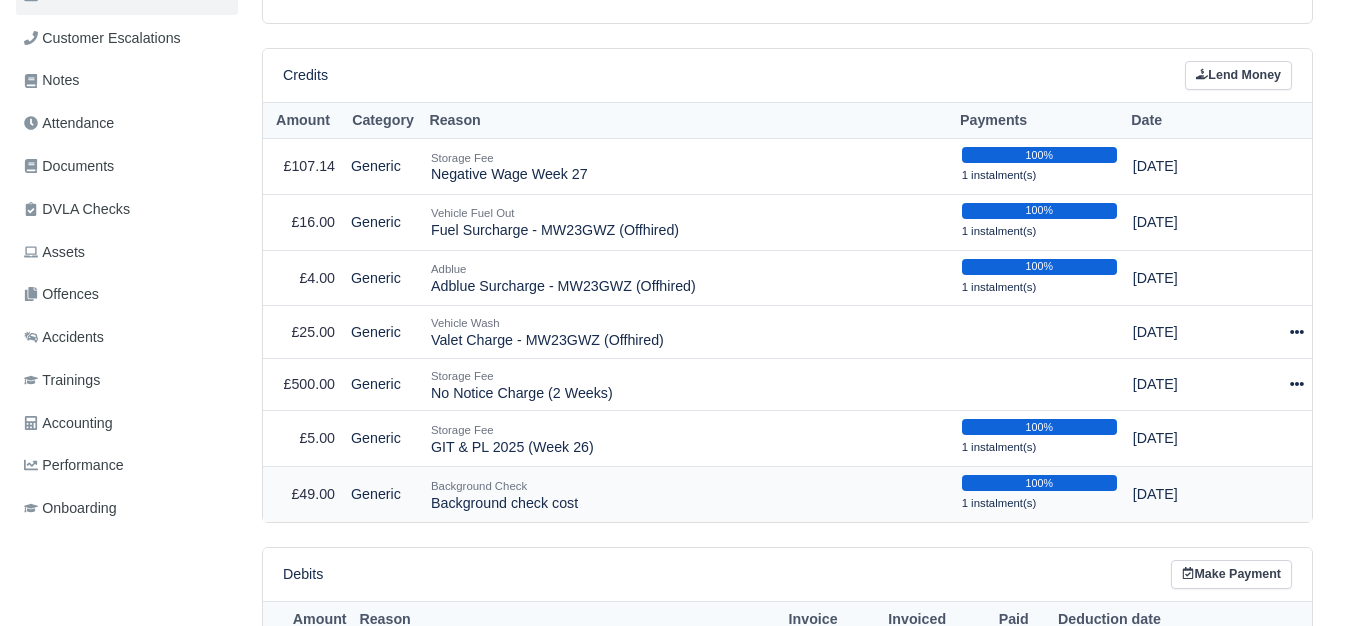 scroll, scrollTop: 500, scrollLeft: 0, axis: vertical 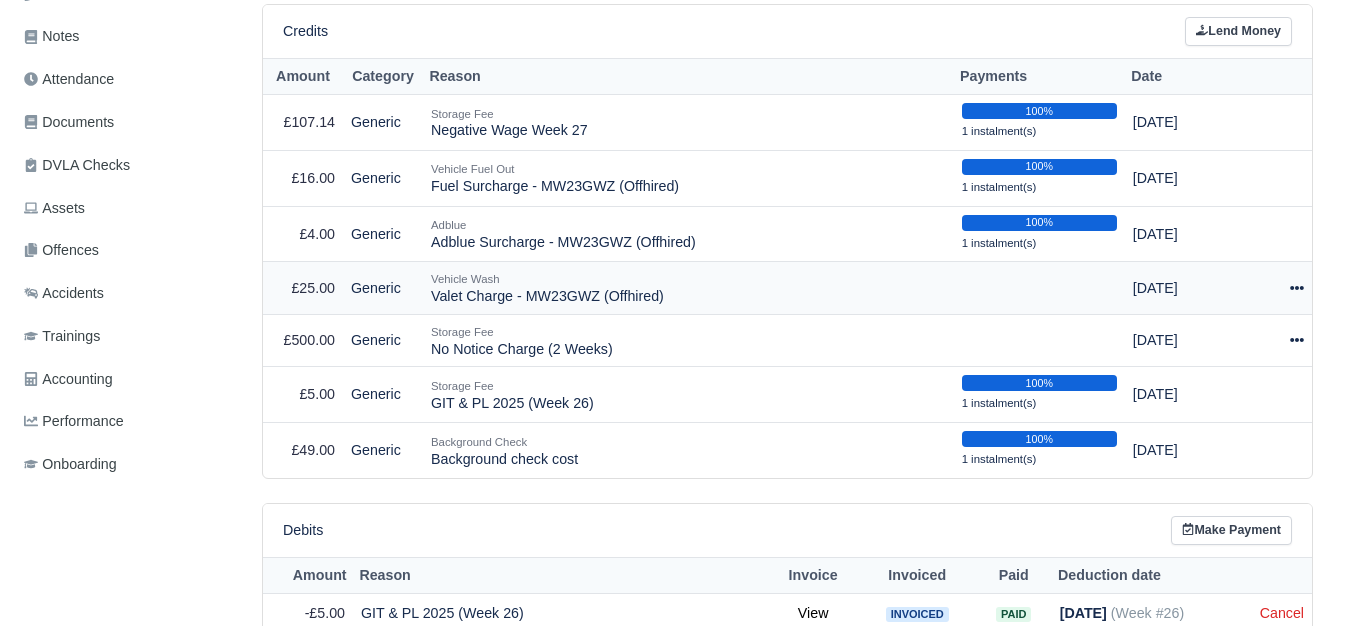 click 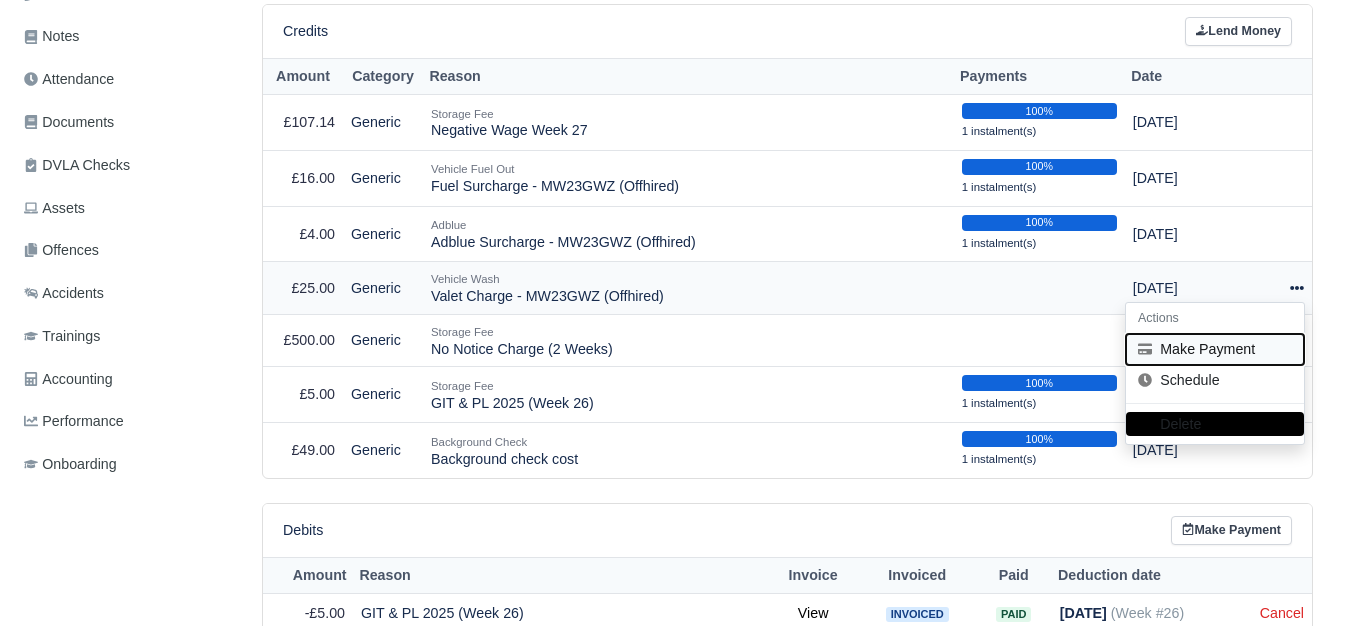 click 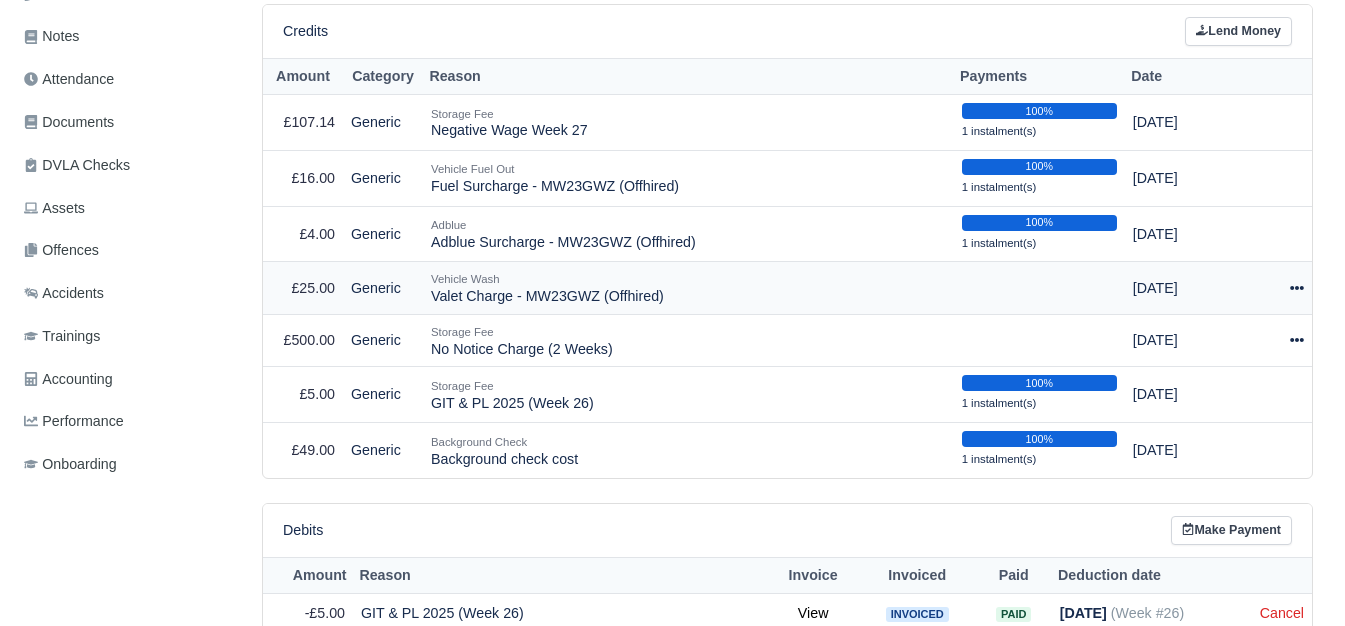 select on "5377" 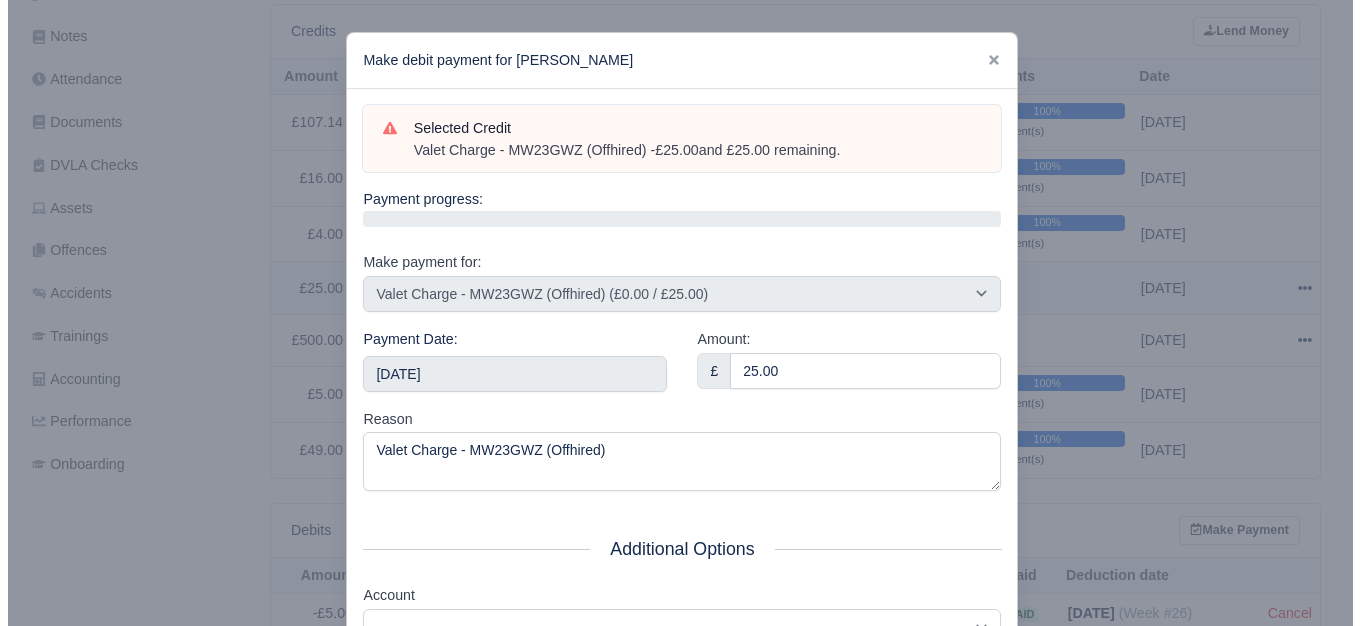 scroll, scrollTop: 486, scrollLeft: 0, axis: vertical 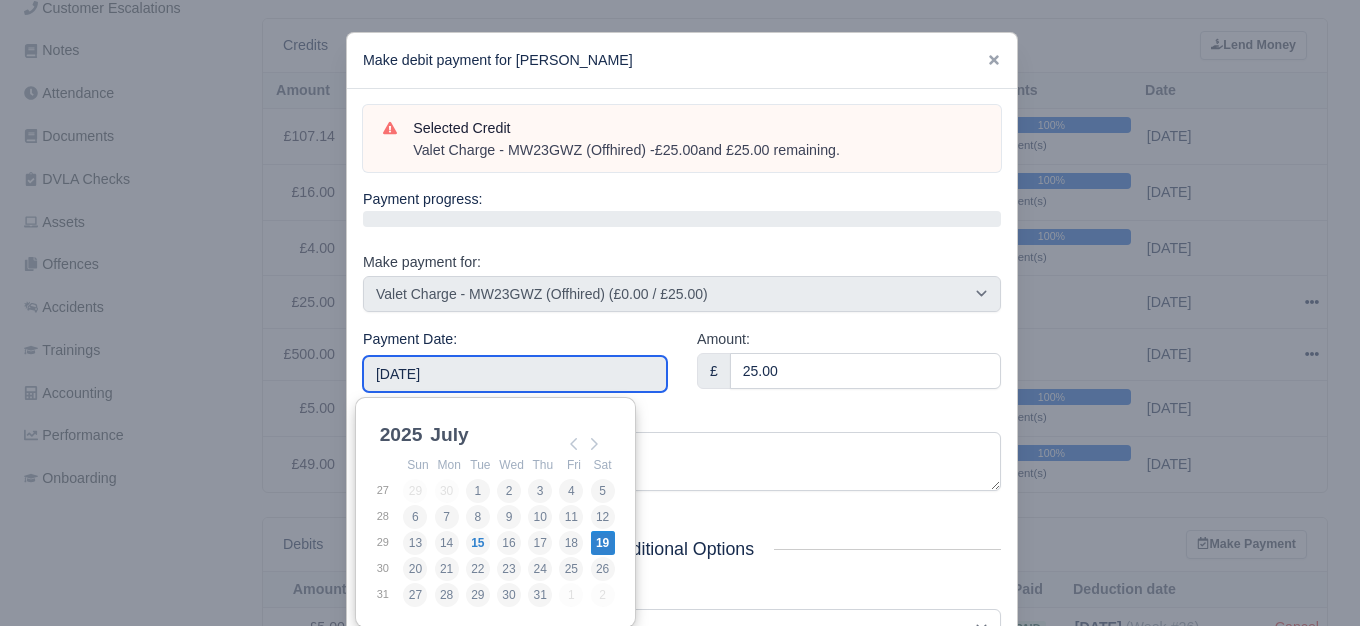 click on "[DATE]" at bounding box center [515, 374] 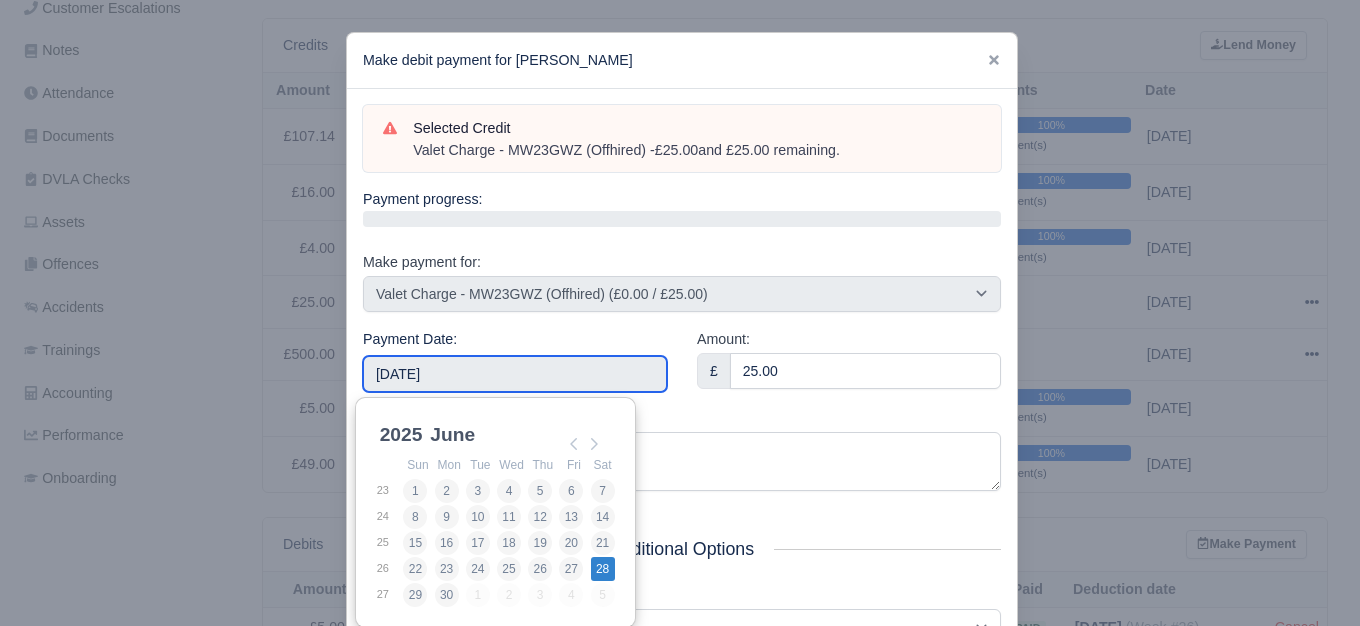type on "[DATE]" 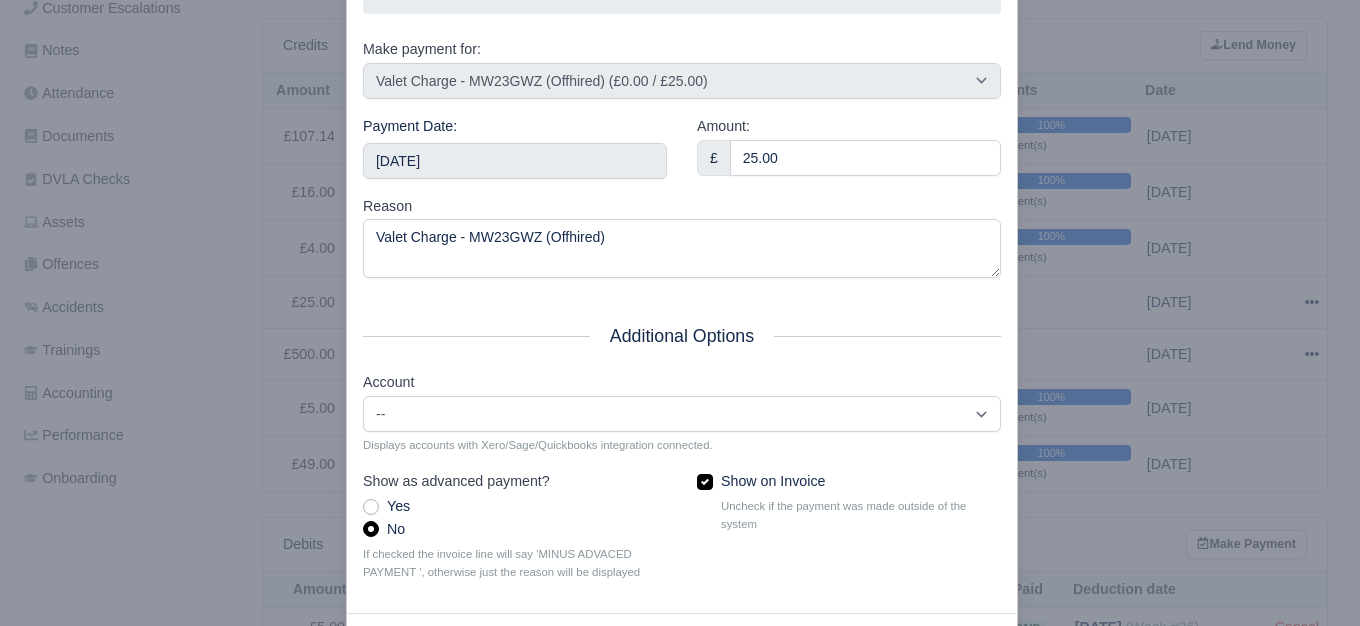 scroll, scrollTop: 302, scrollLeft: 0, axis: vertical 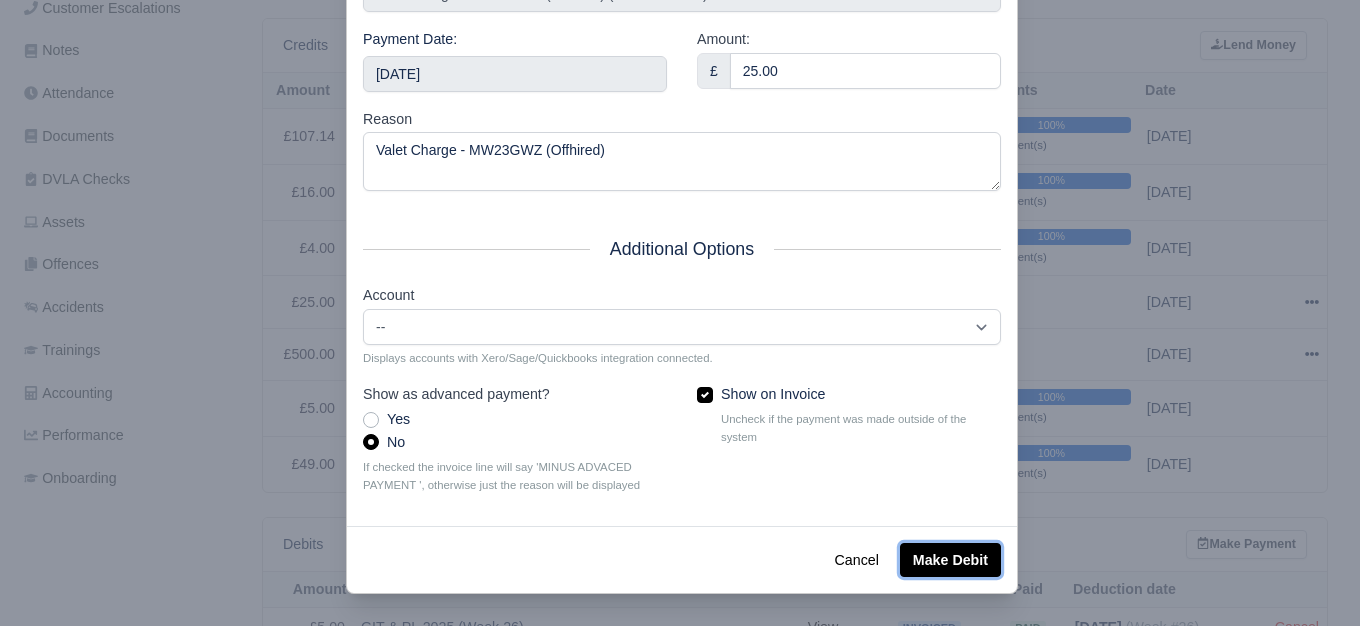 click on "Make Debit" at bounding box center (950, 560) 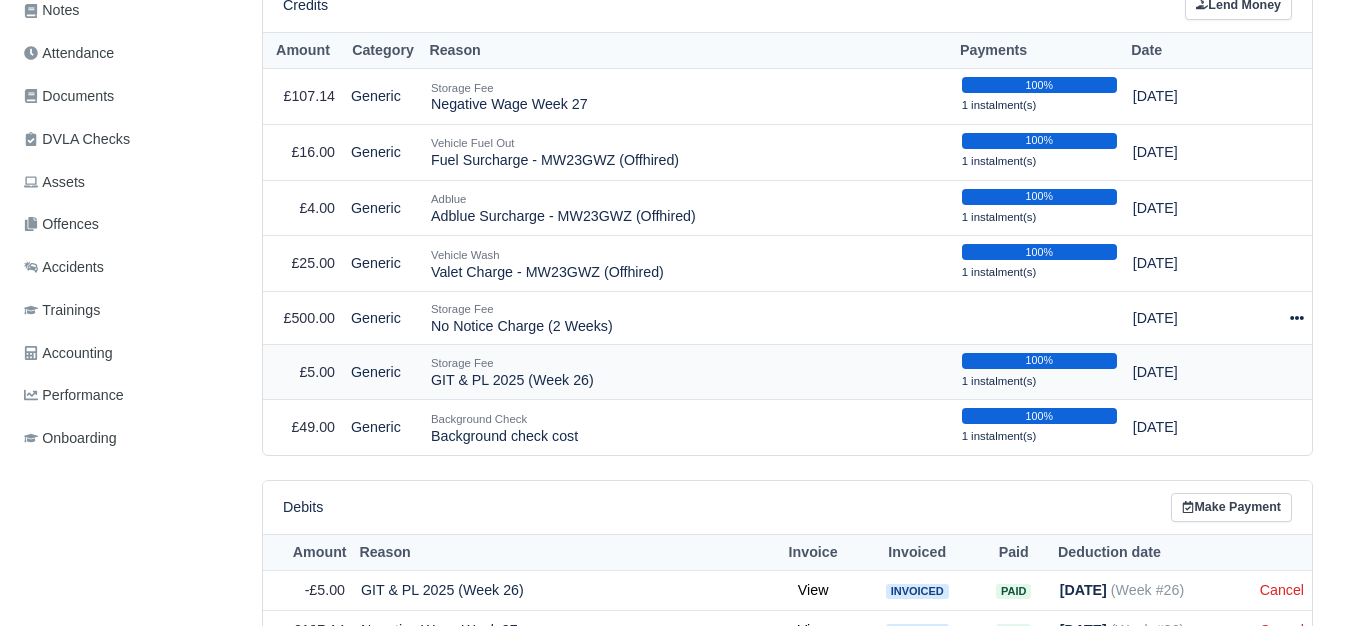 scroll, scrollTop: 569, scrollLeft: 0, axis: vertical 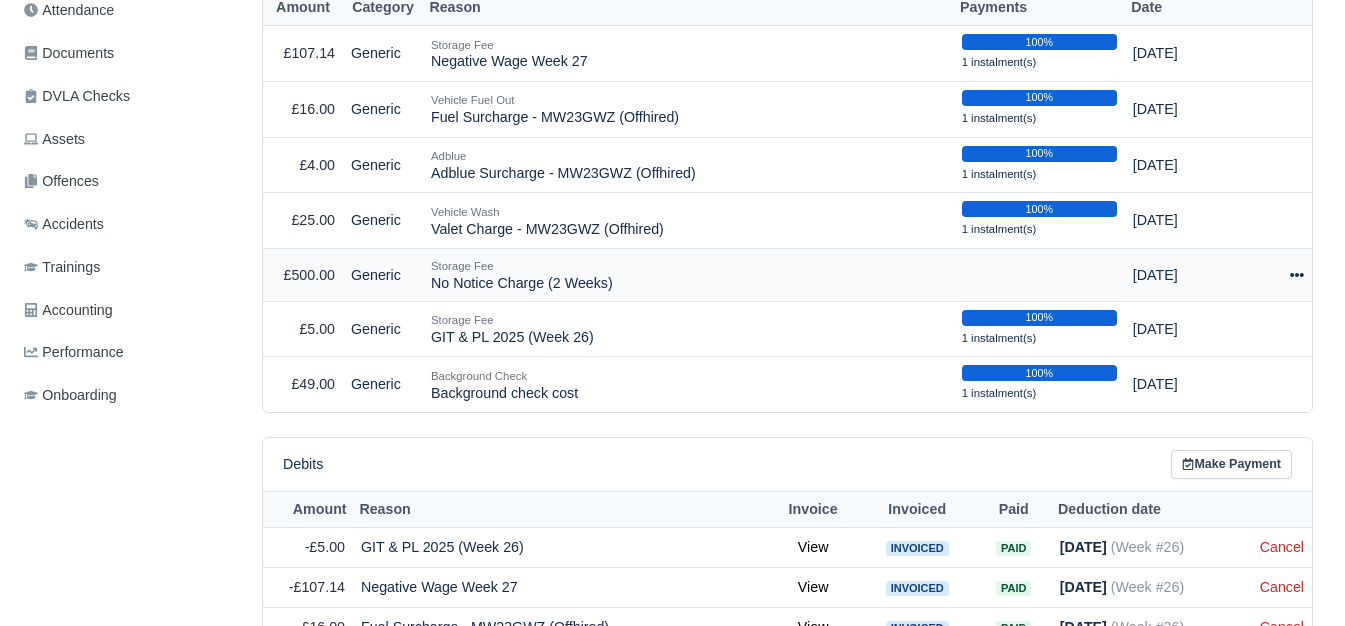 click on "Actions
Make Payment
Schedule
Delete" at bounding box center (1283, 275) 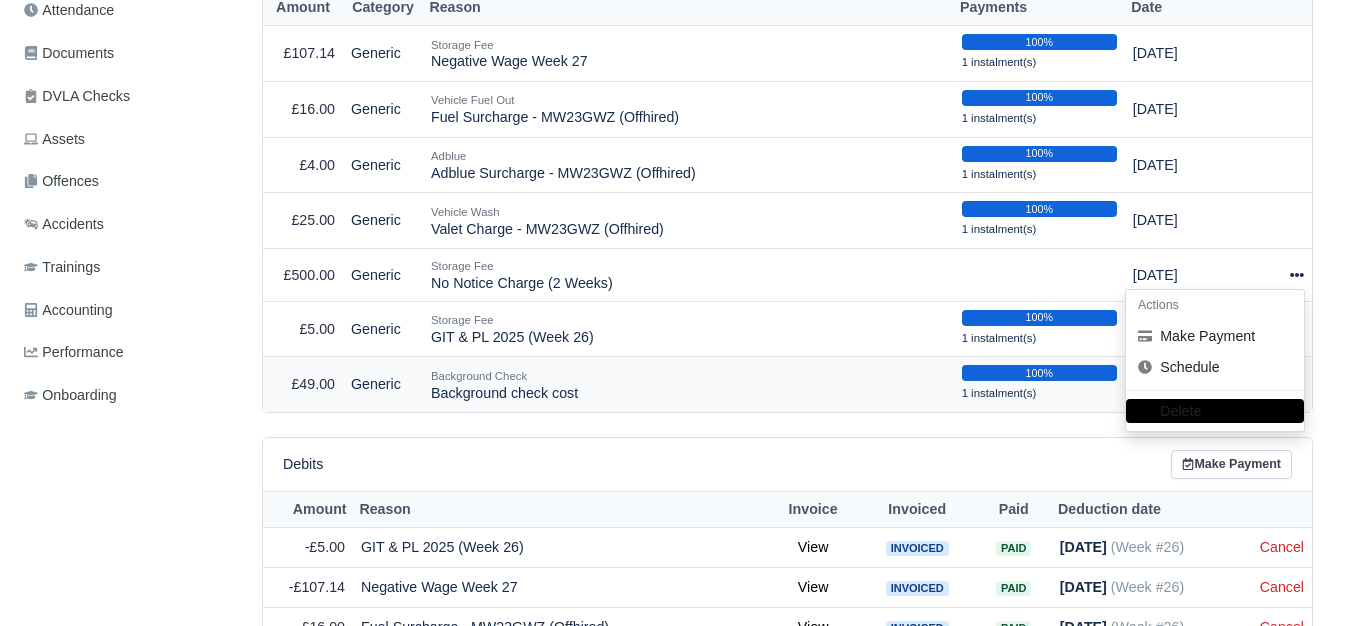click on "Background Check
Background check cost" at bounding box center [688, 384] 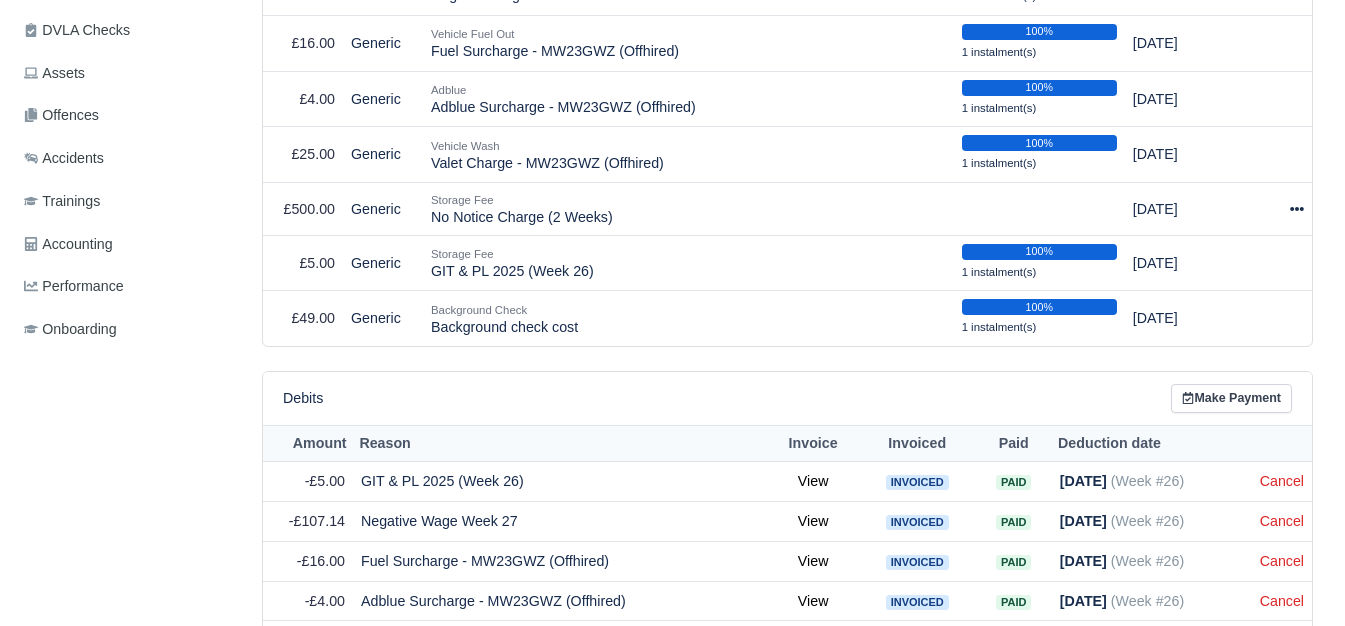 scroll, scrollTop: 736, scrollLeft: 0, axis: vertical 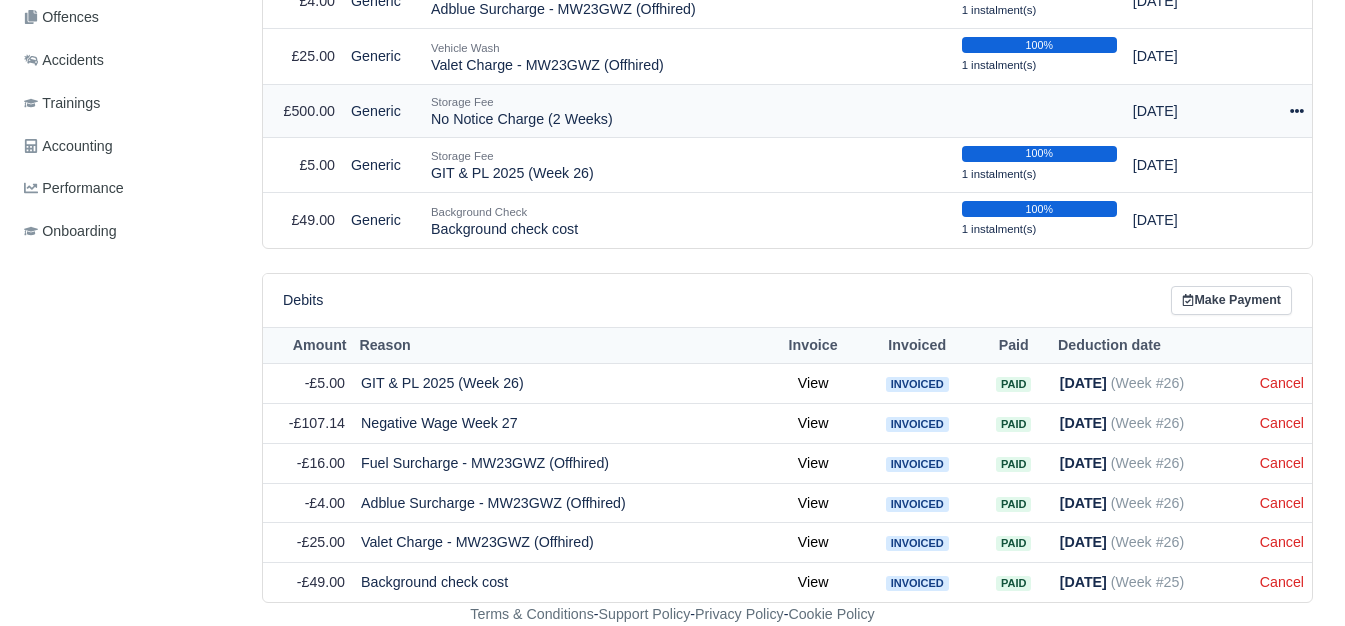 click 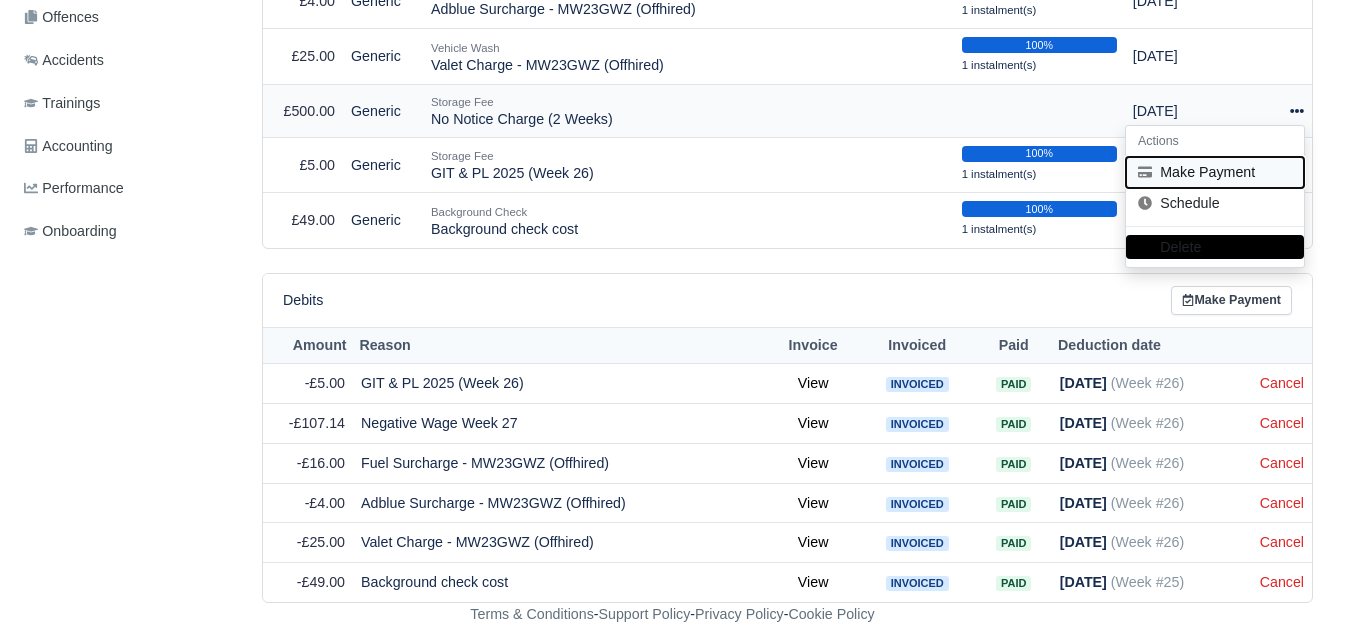 click on "Make Payment" at bounding box center [1215, 171] 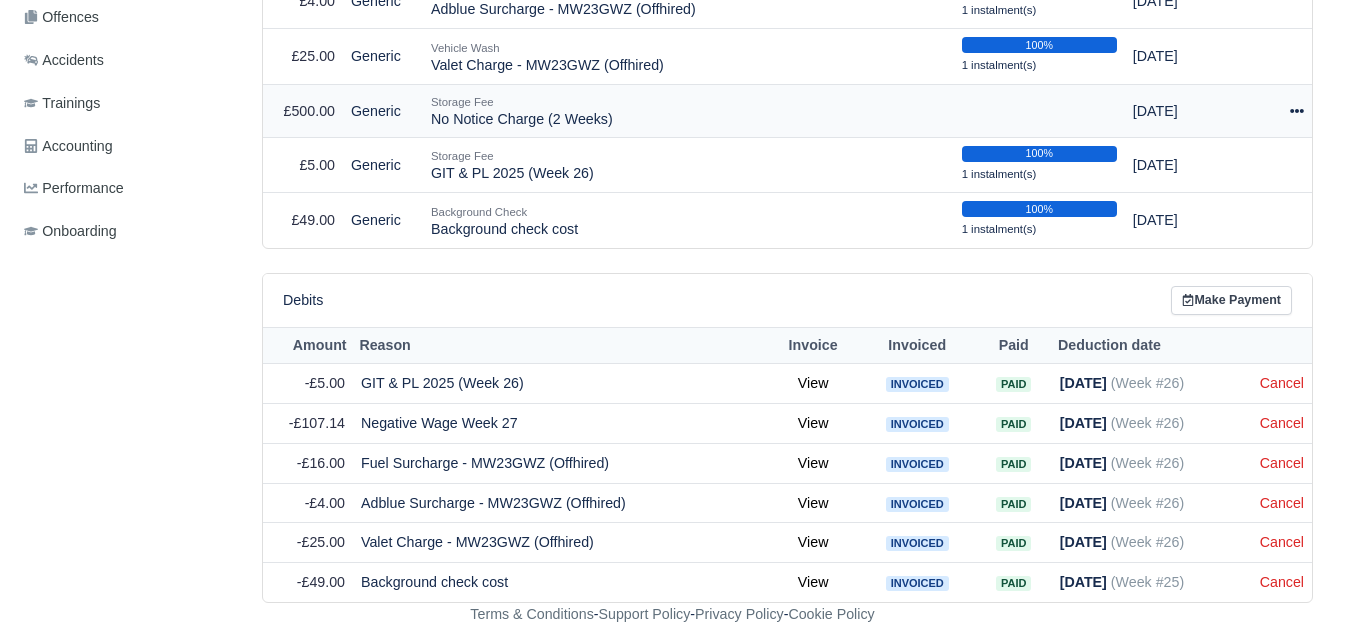 select on "5378" 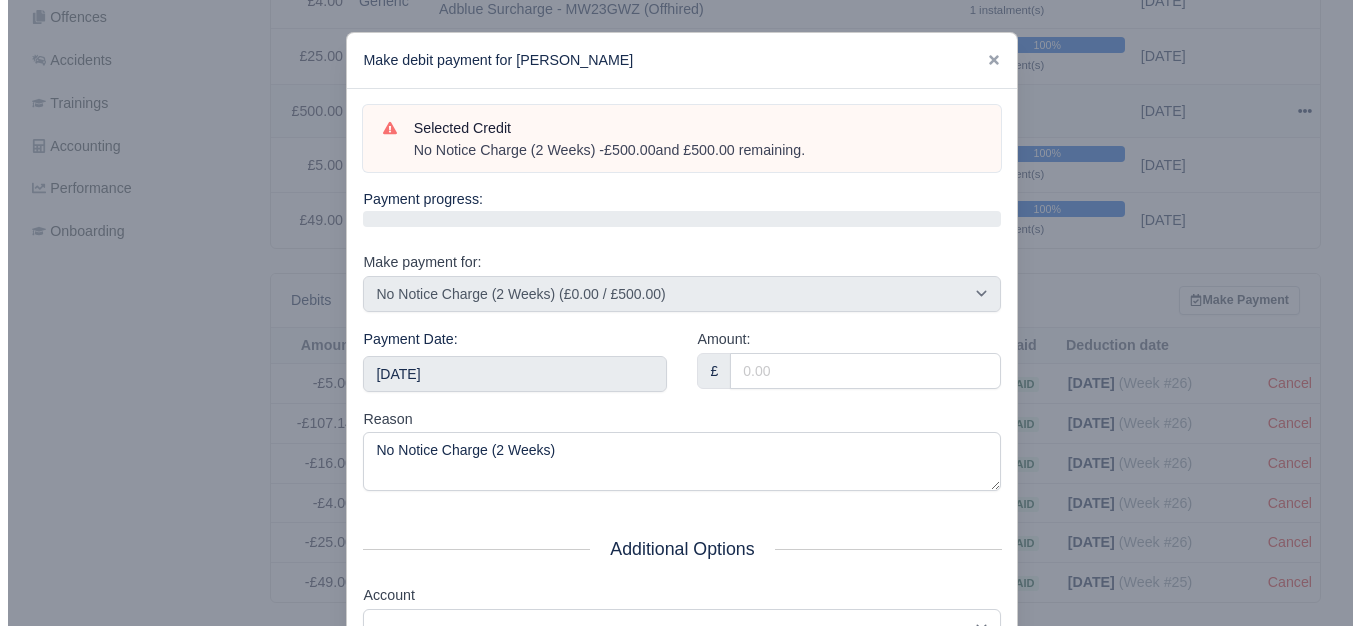 scroll, scrollTop: 722, scrollLeft: 0, axis: vertical 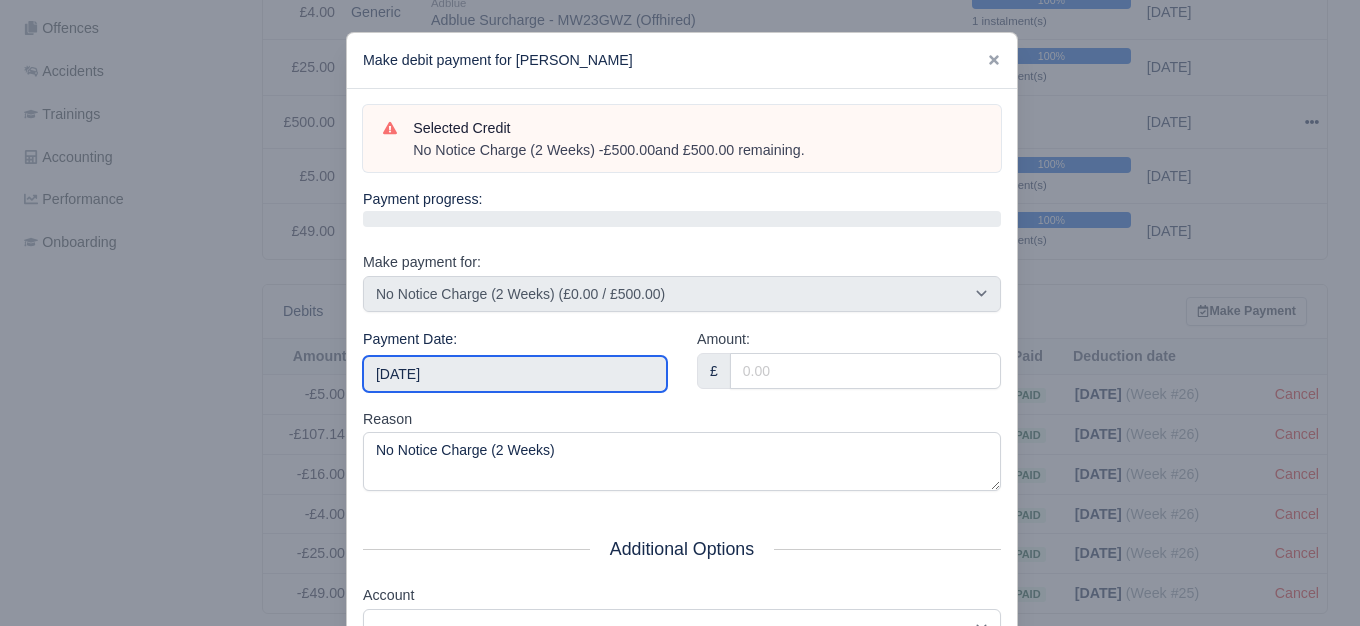 click on "2025-07-19" at bounding box center (515, 374) 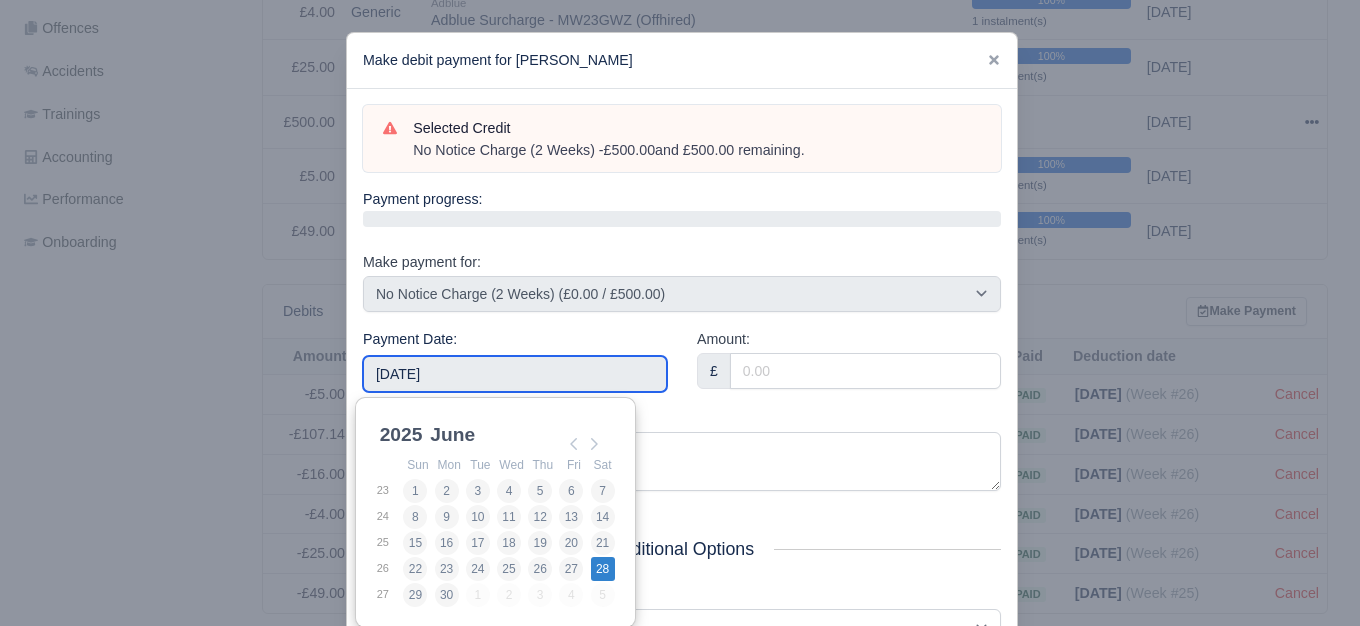 type on "2025-06-28" 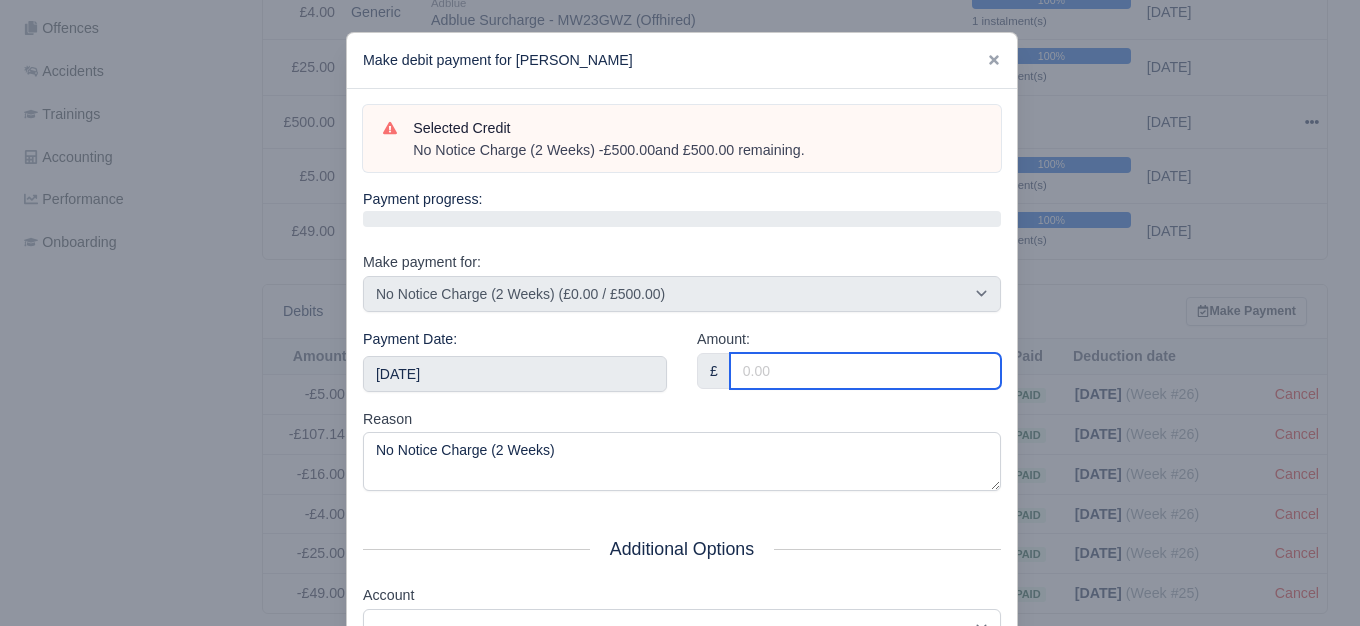 click on "Amount:" at bounding box center (865, 371) 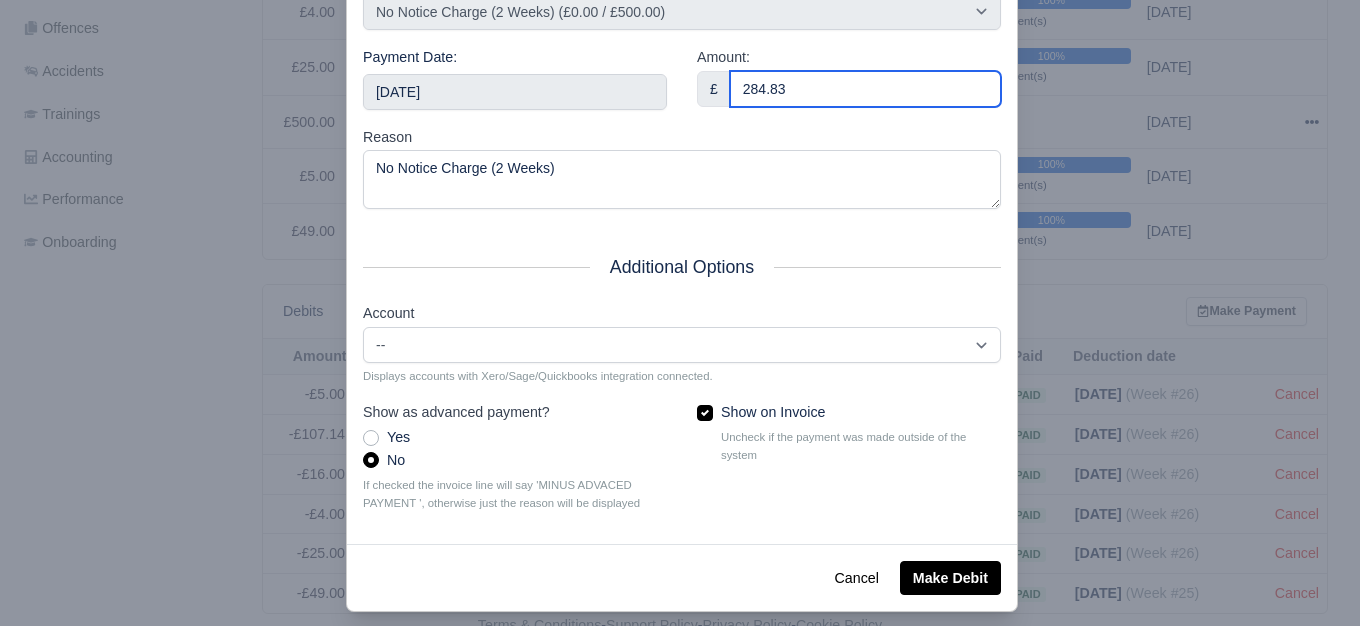 scroll, scrollTop: 302, scrollLeft: 0, axis: vertical 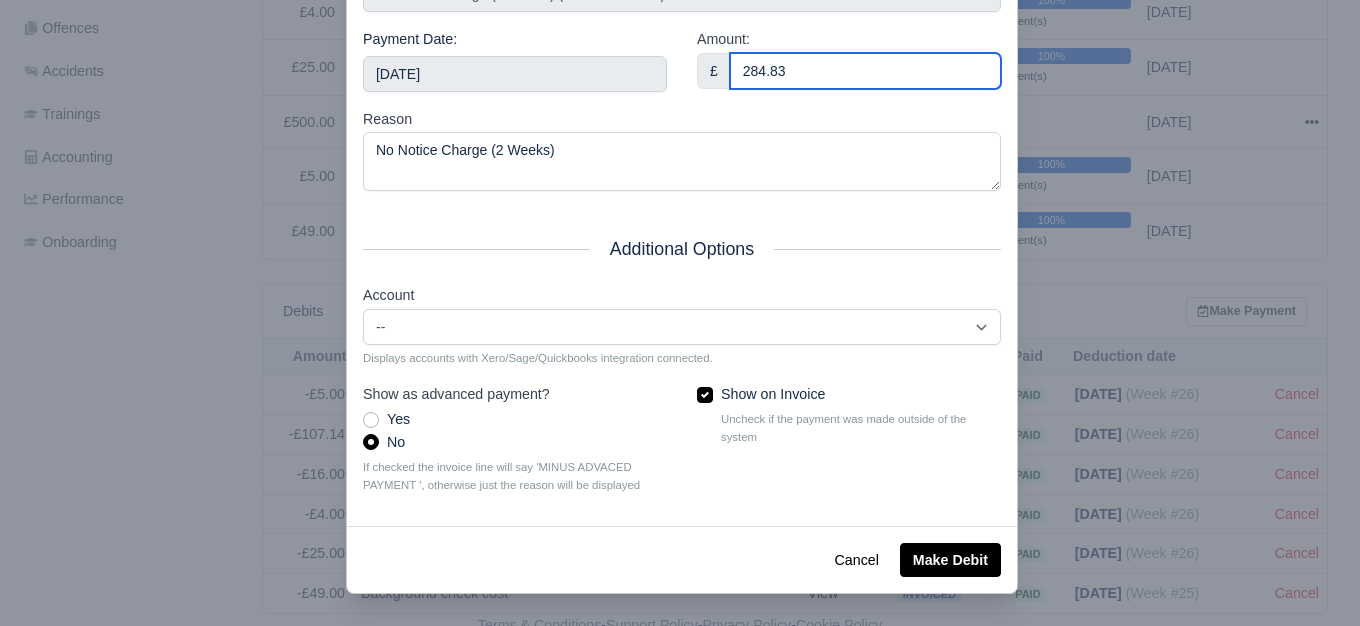 type on "284.83" 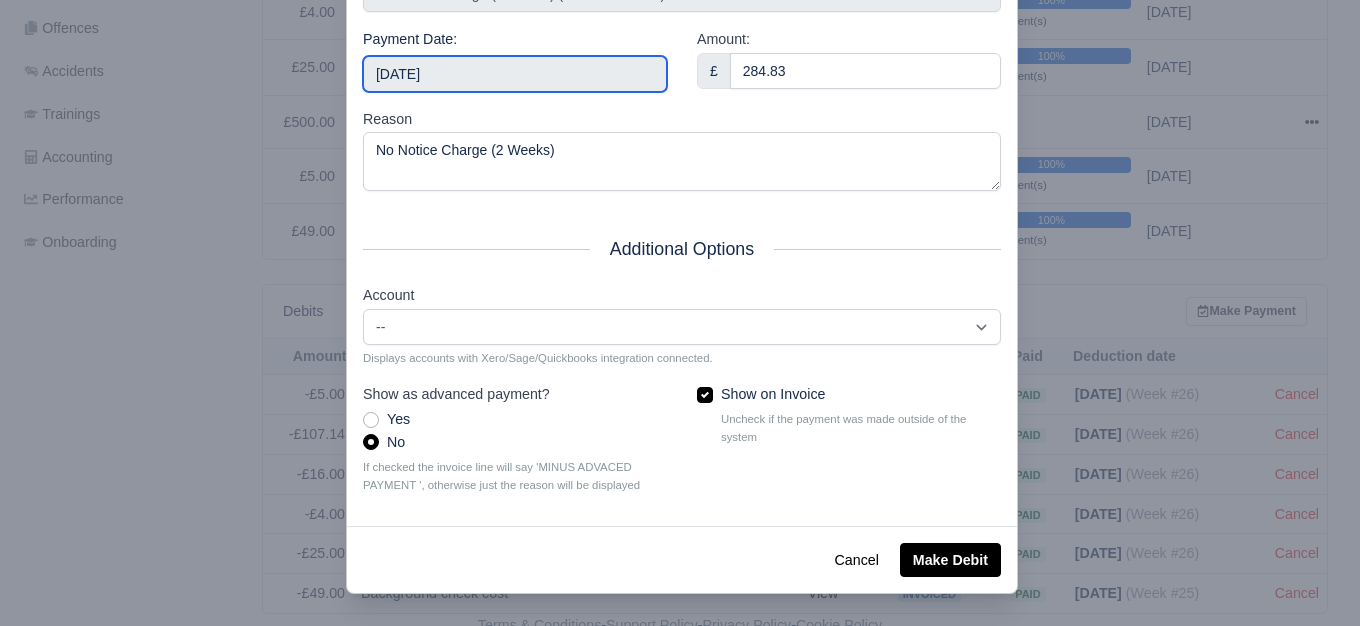 click on "2025-06-28" at bounding box center (515, 74) 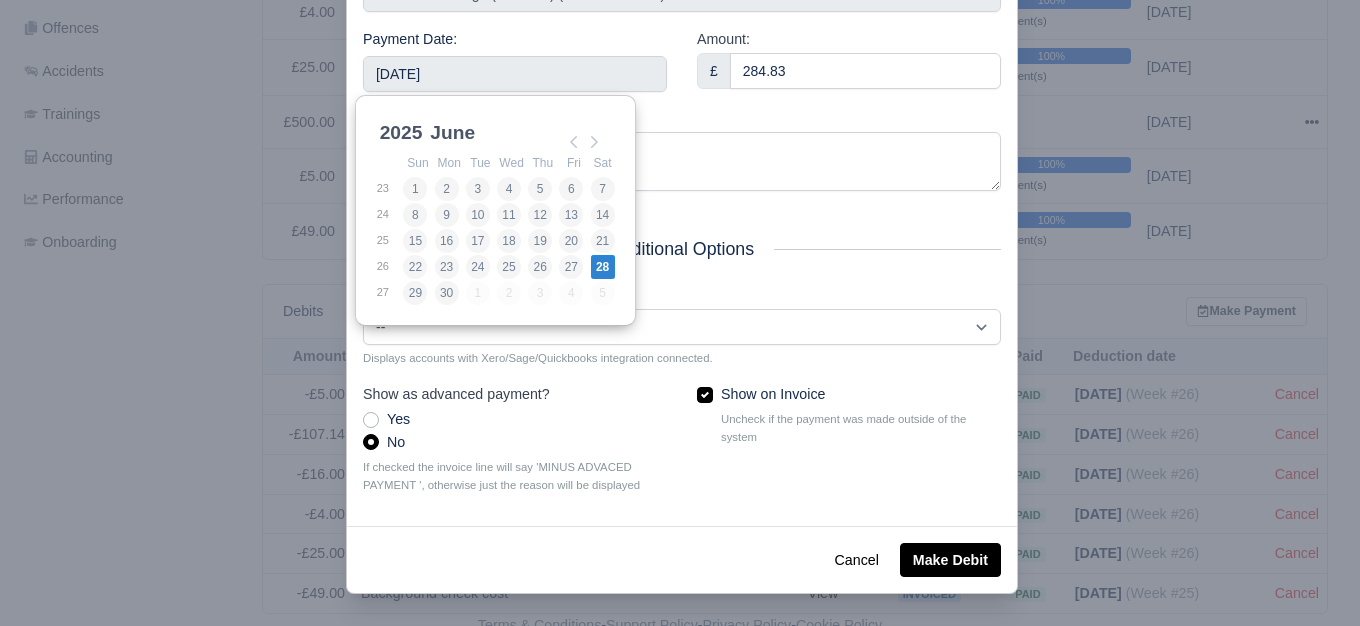 click on "Reason
No Notice Charge (2 Weeks)" at bounding box center (682, 150) 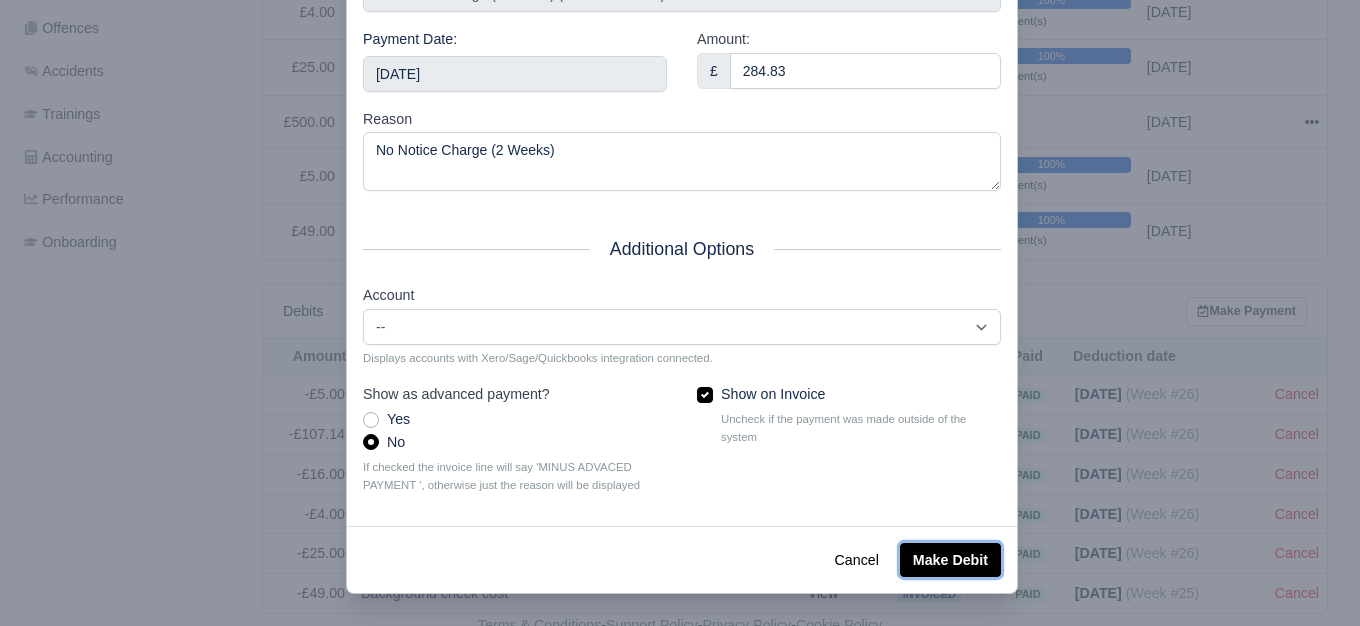 click on "Make Debit" at bounding box center (950, 560) 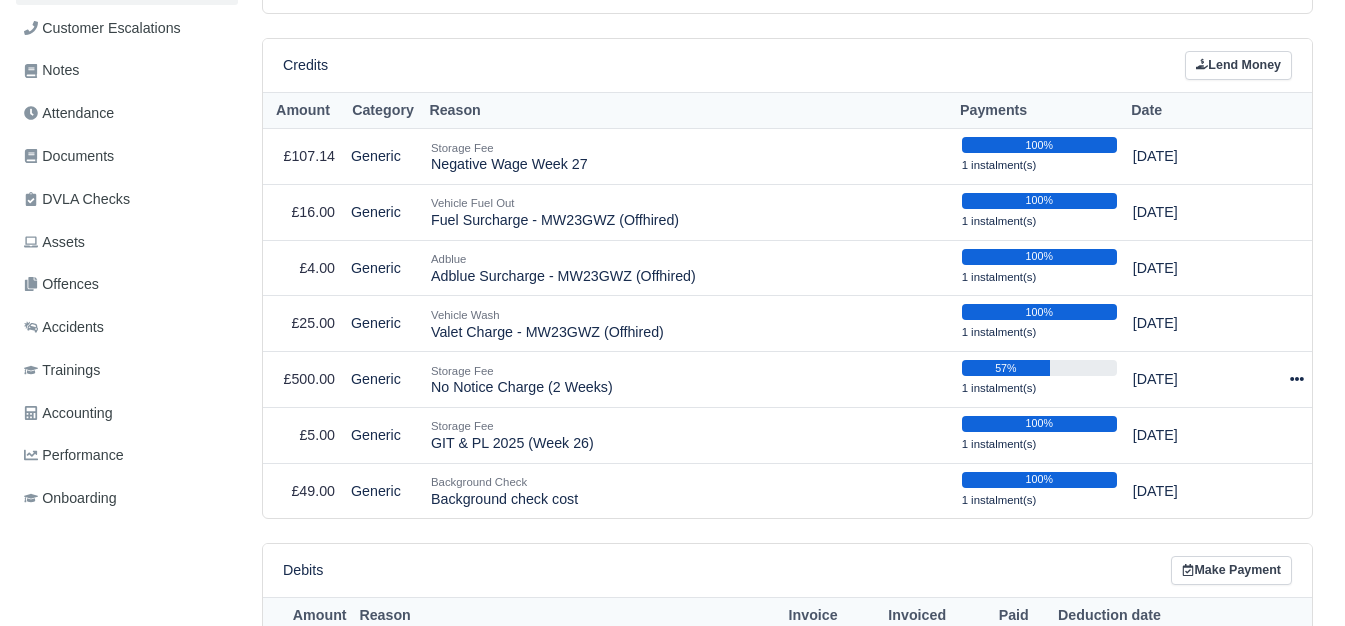 scroll, scrollTop: 0, scrollLeft: 0, axis: both 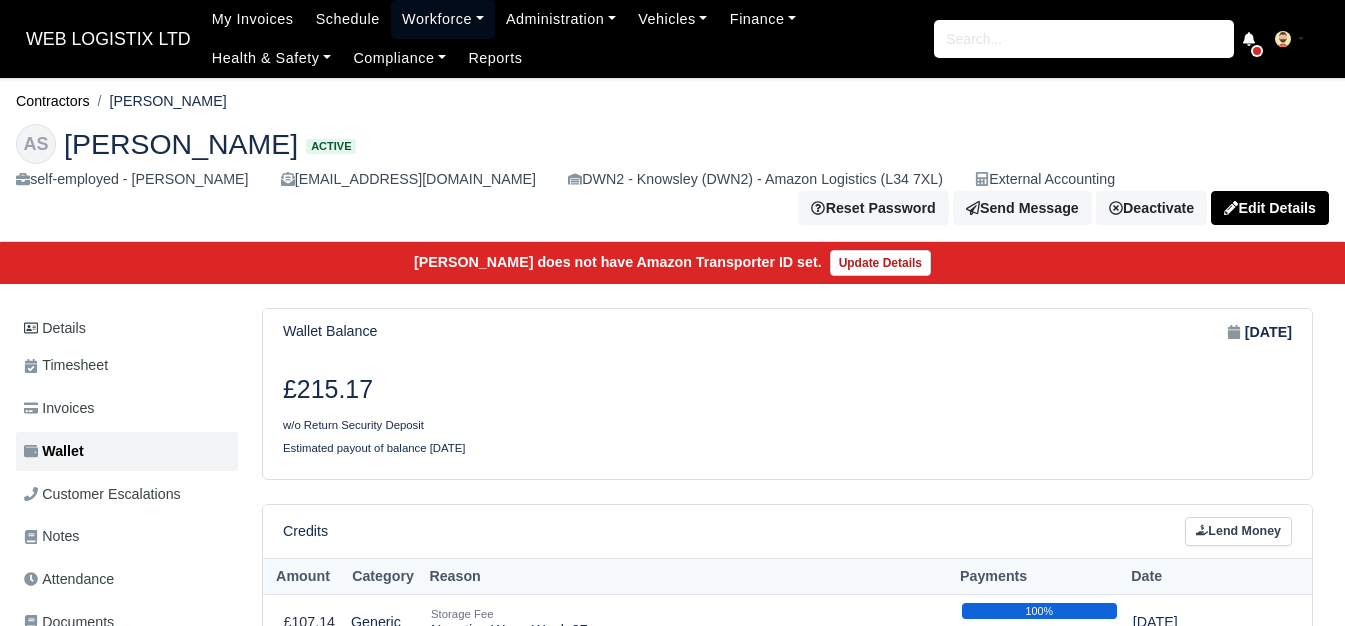click on "Workforce" at bounding box center [443, 19] 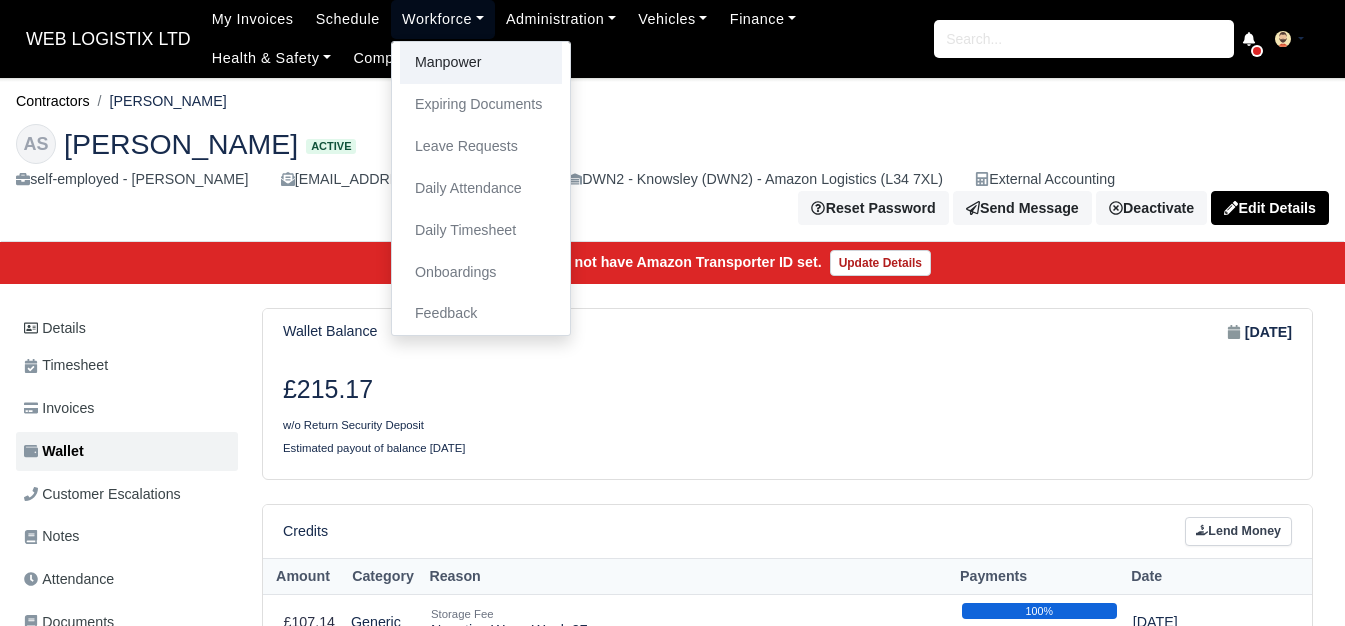 click on "Manpower" at bounding box center (481, 63) 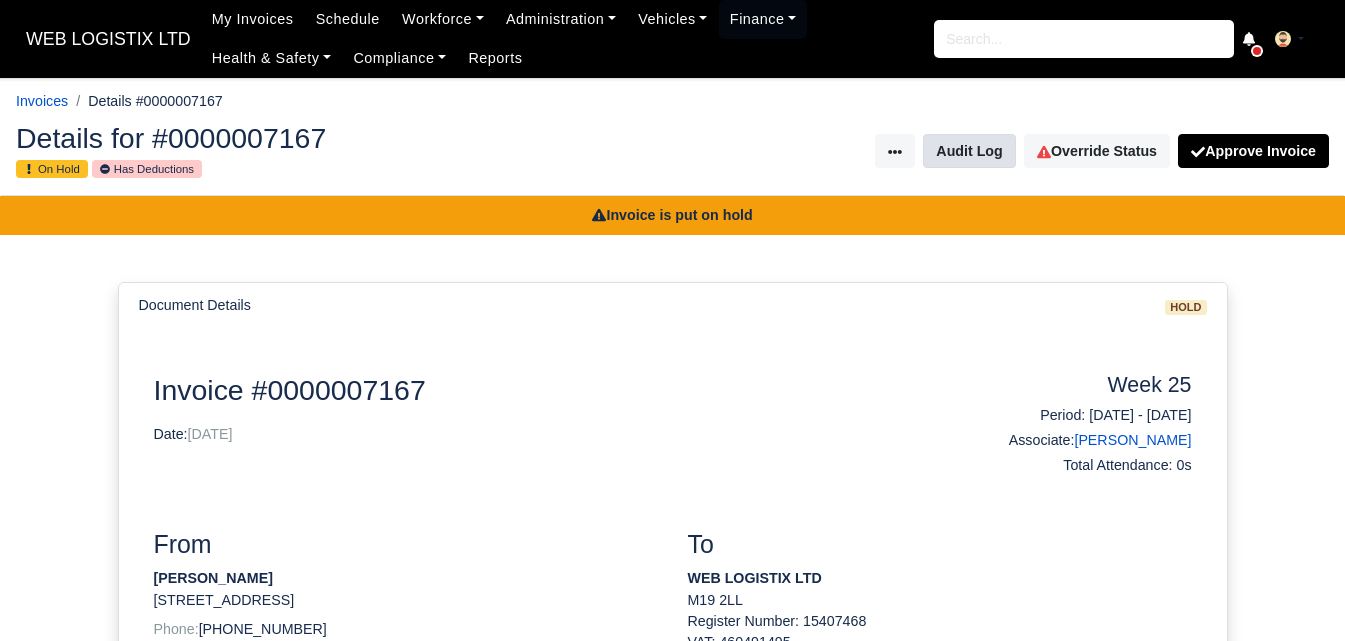 scroll, scrollTop: 0, scrollLeft: 0, axis: both 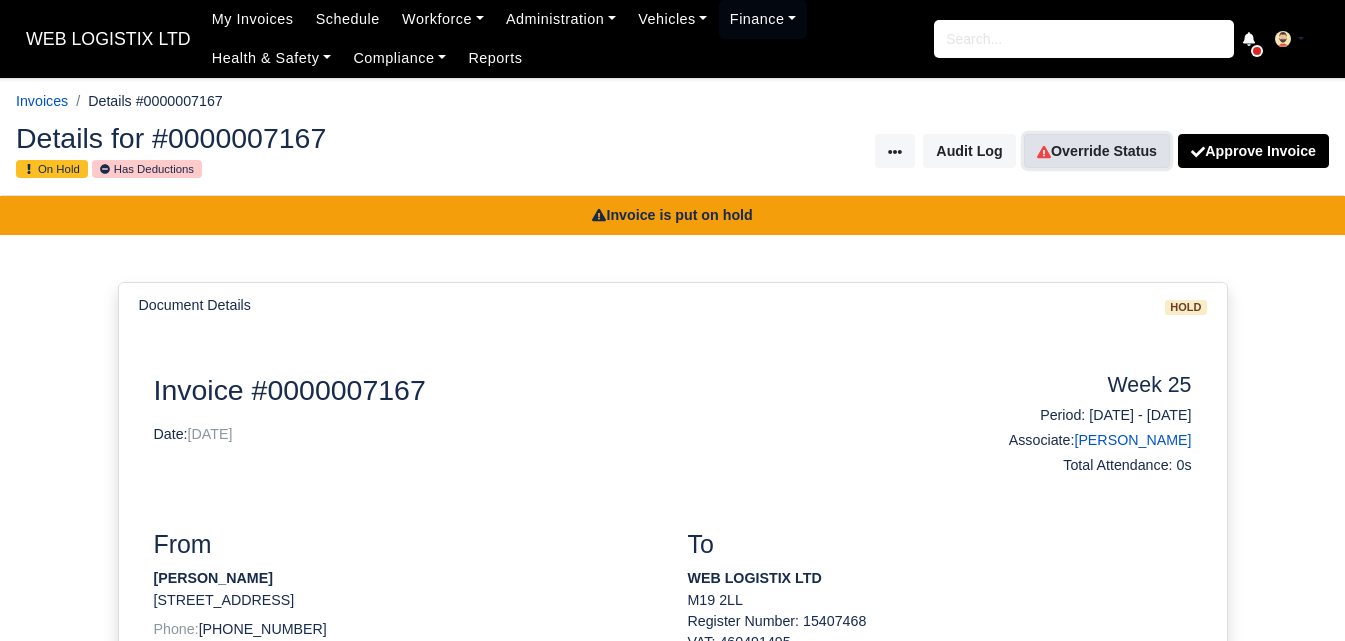 click on "Override Status" at bounding box center [1097, 151] 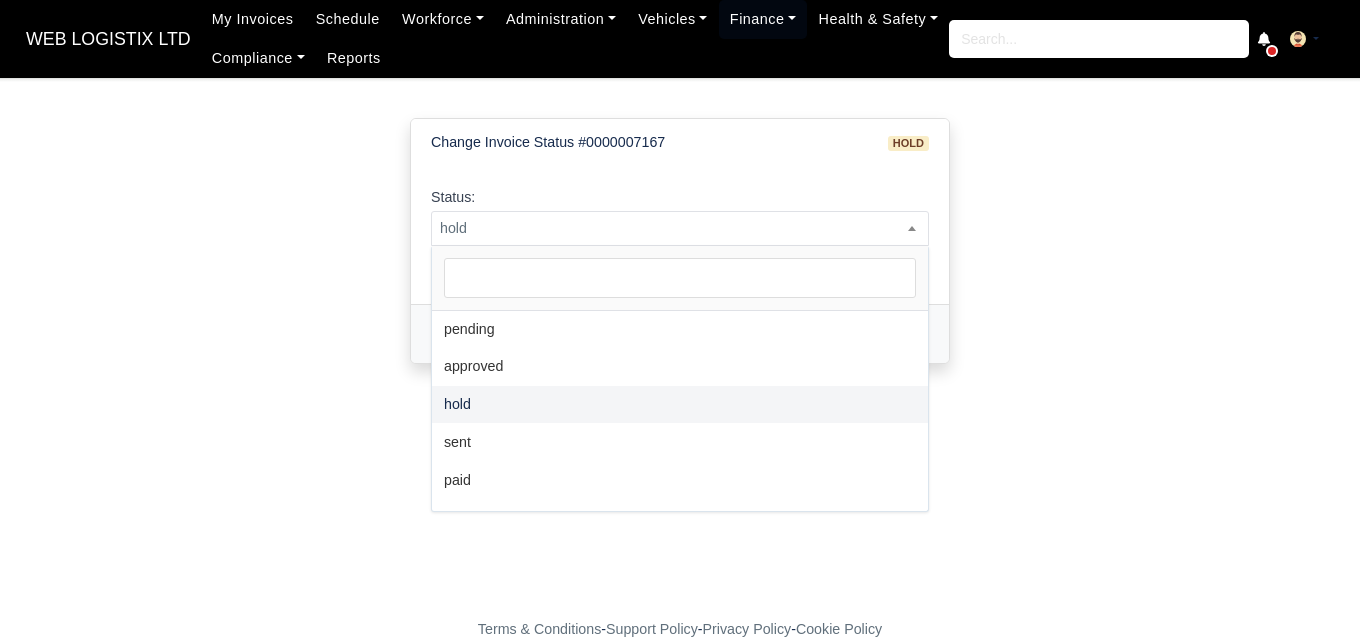 scroll, scrollTop: 0, scrollLeft: 0, axis: both 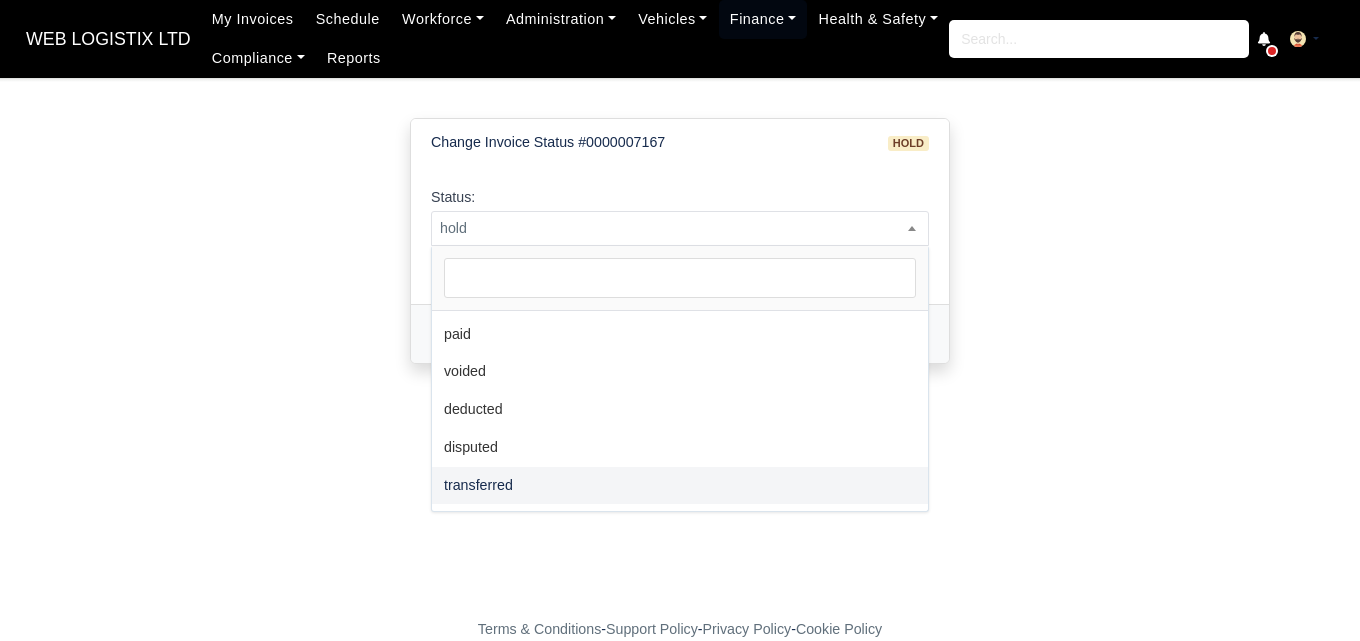 select on "transferred" 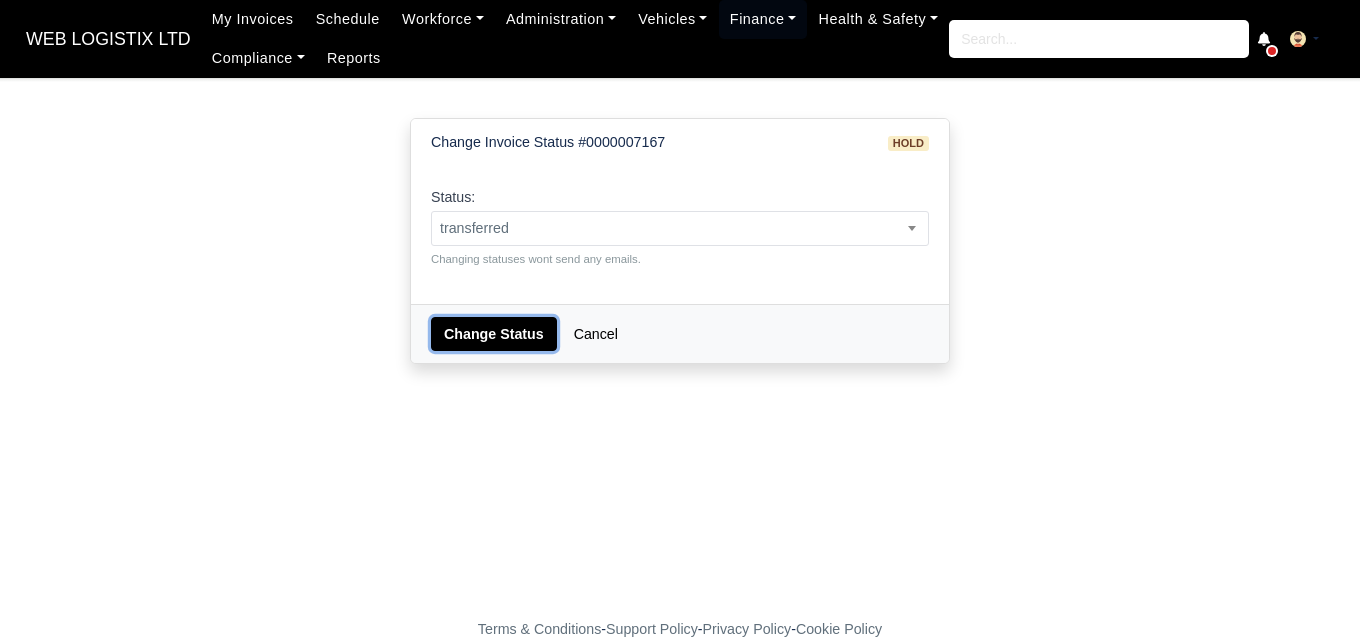 click on "Change Status" at bounding box center [494, 334] 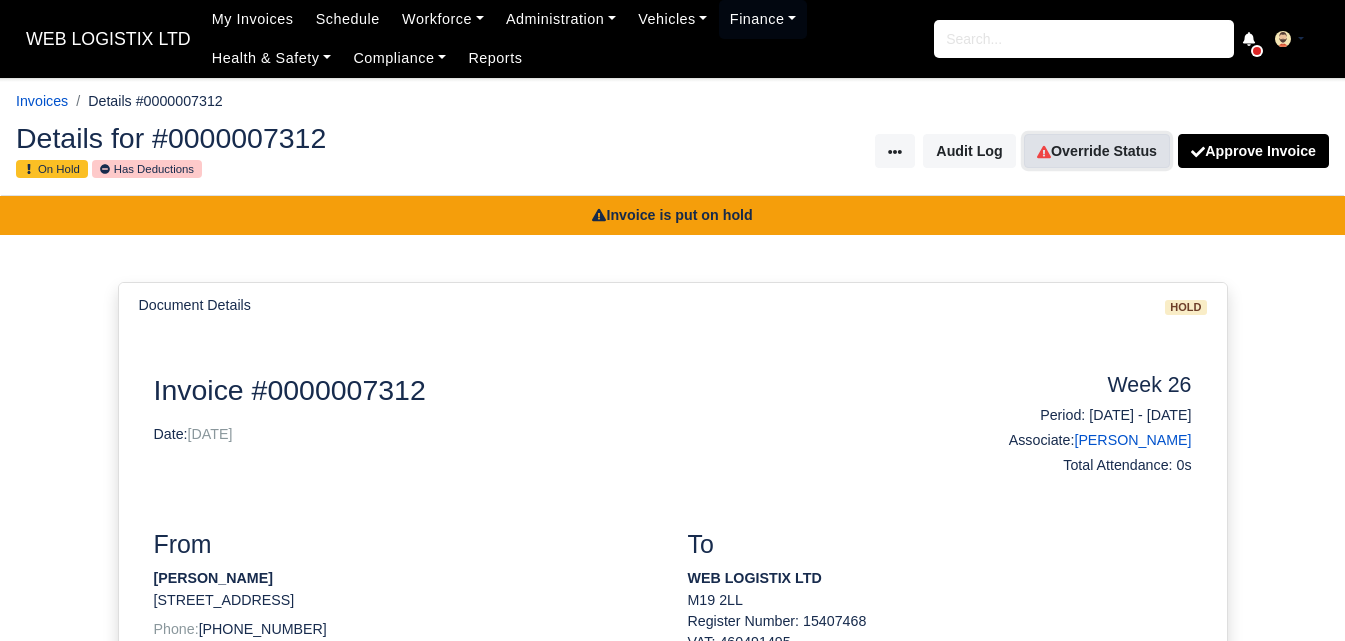click on "Override Status" at bounding box center [1097, 151] 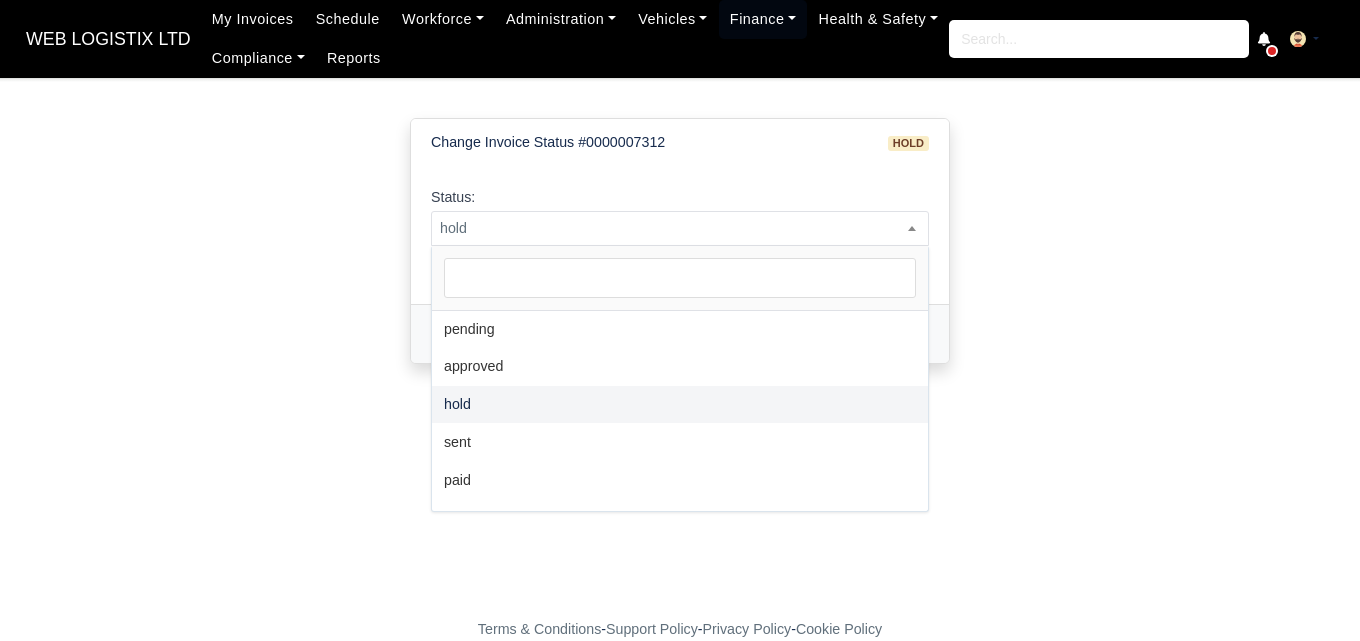 scroll, scrollTop: 0, scrollLeft: 0, axis: both 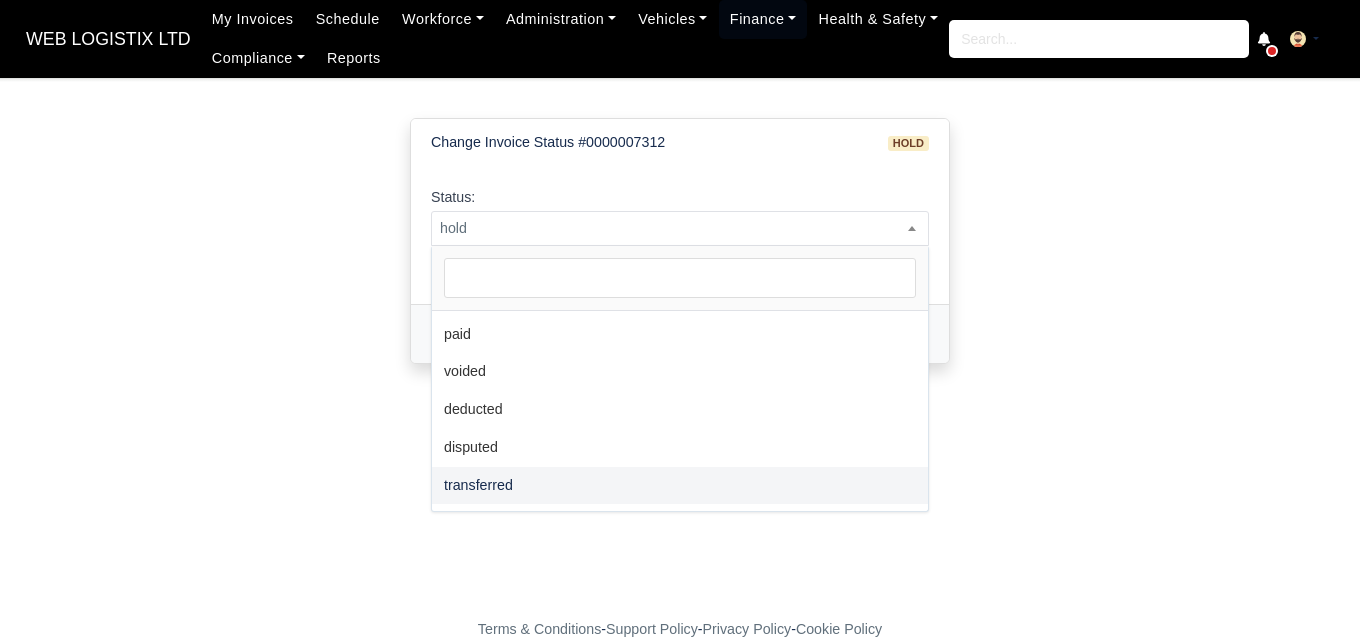 select on "transferred" 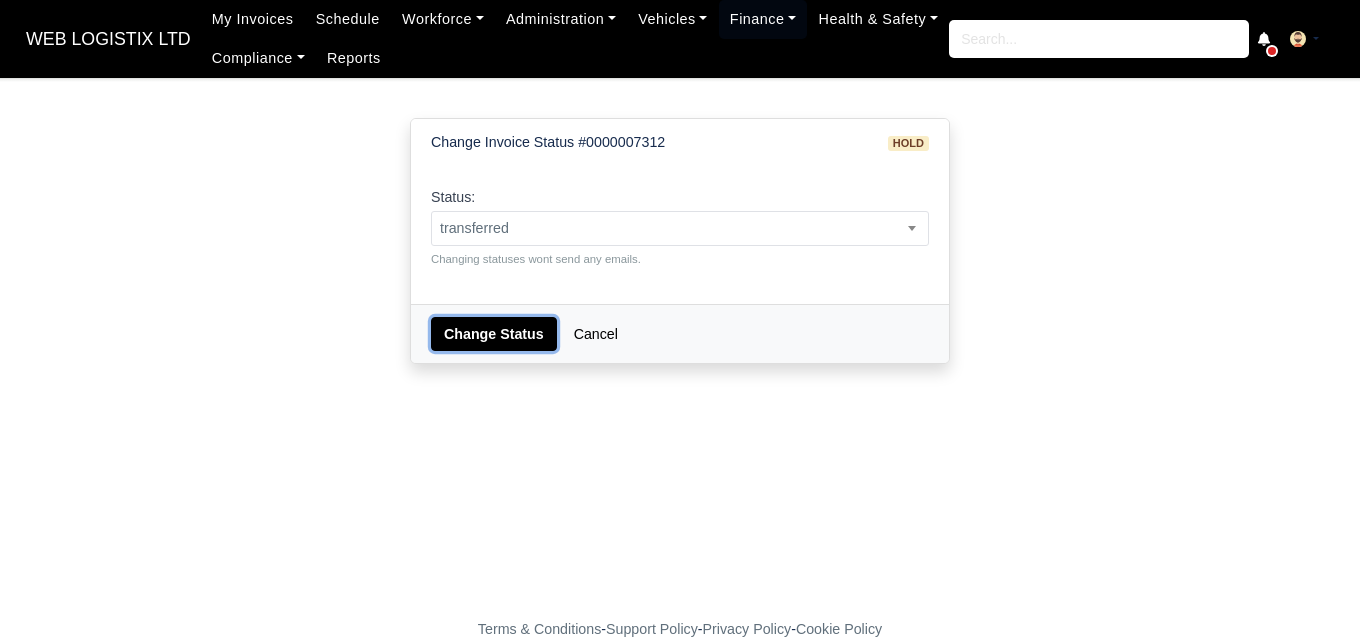 click on "Change Status" at bounding box center [494, 334] 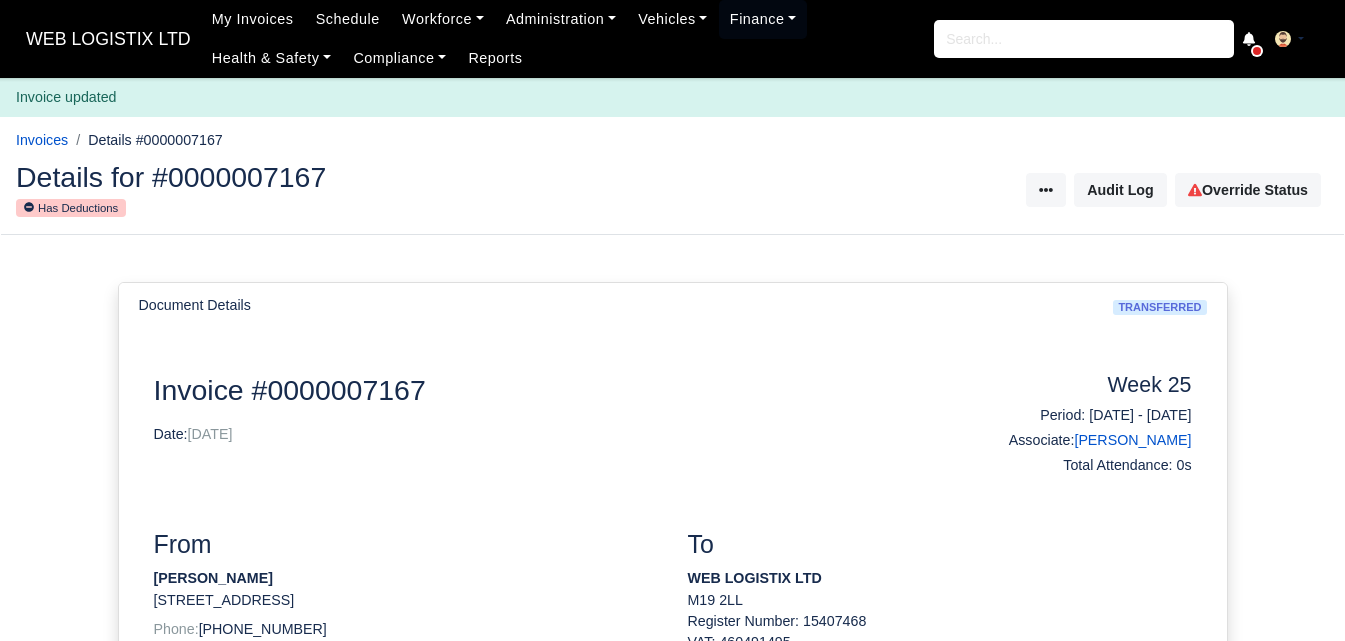scroll, scrollTop: 0, scrollLeft: 0, axis: both 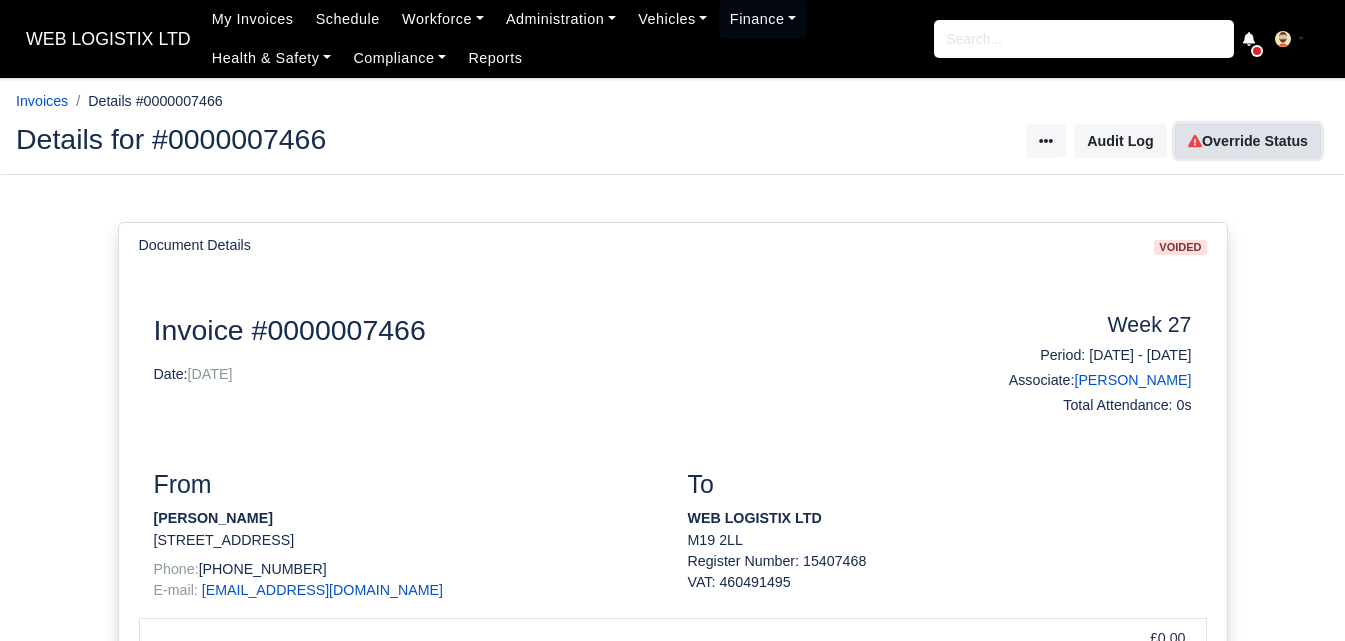 click on "Override Status" at bounding box center [1248, 141] 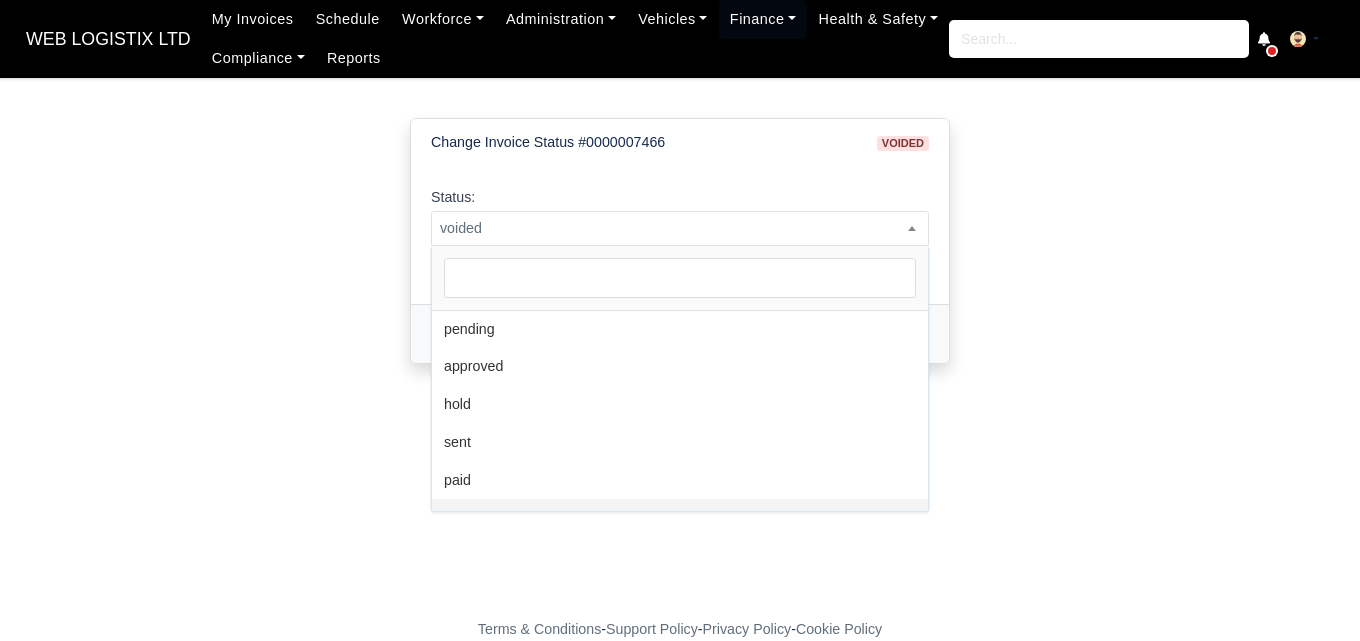 scroll, scrollTop: 0, scrollLeft: 0, axis: both 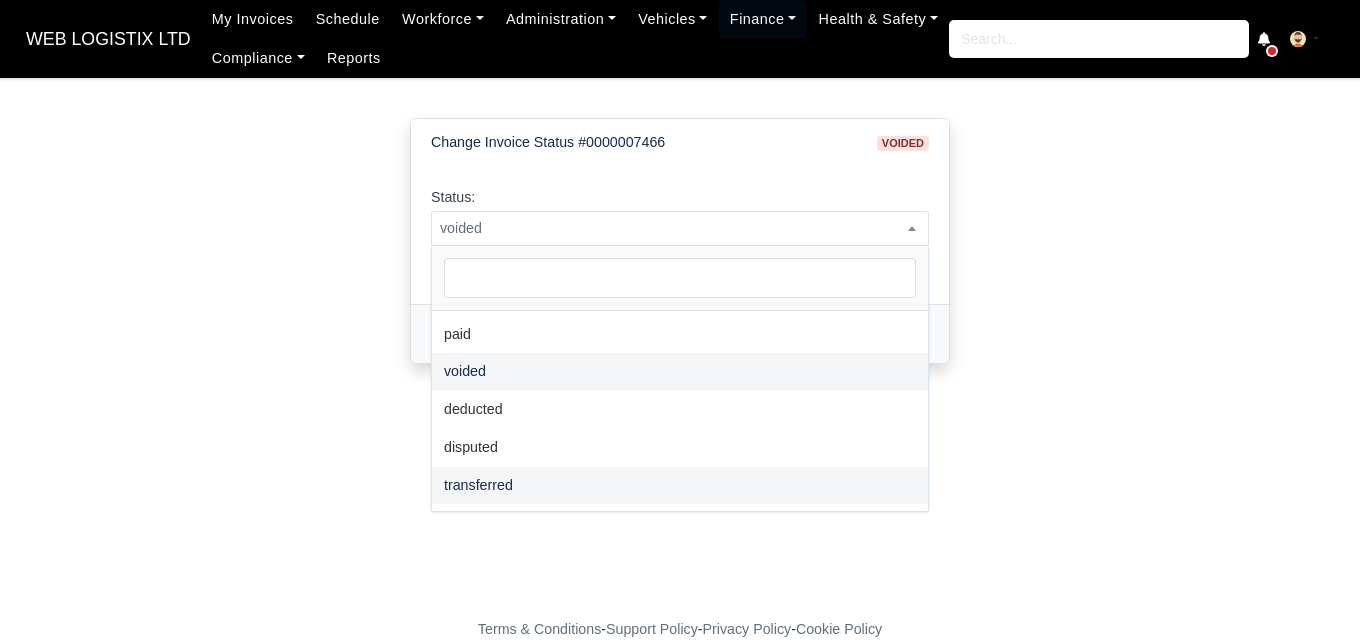 select on "transferred" 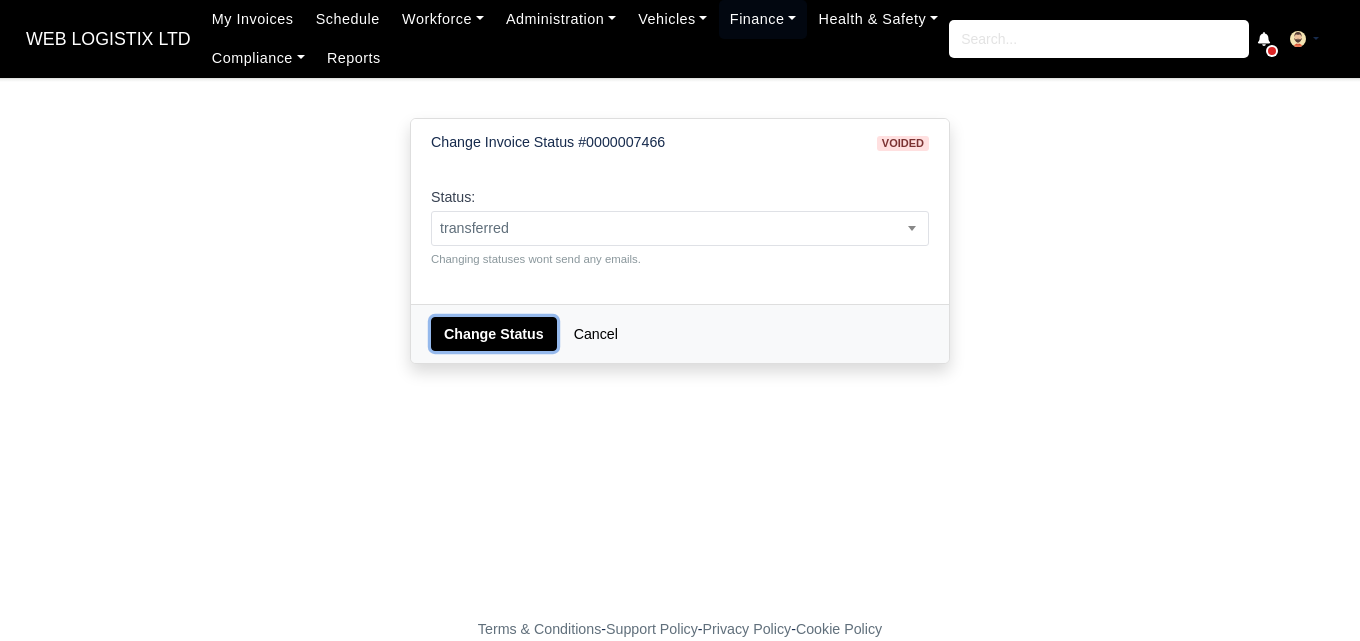 click on "Change Status" at bounding box center [494, 334] 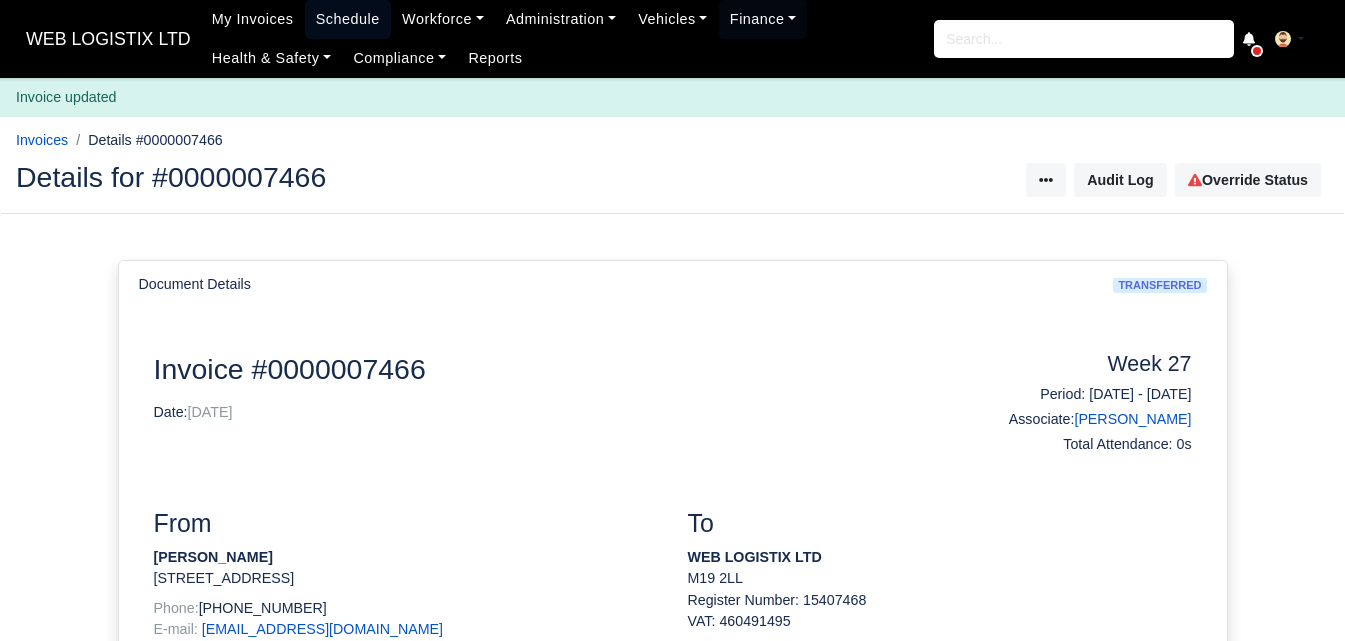 scroll, scrollTop: 0, scrollLeft: 0, axis: both 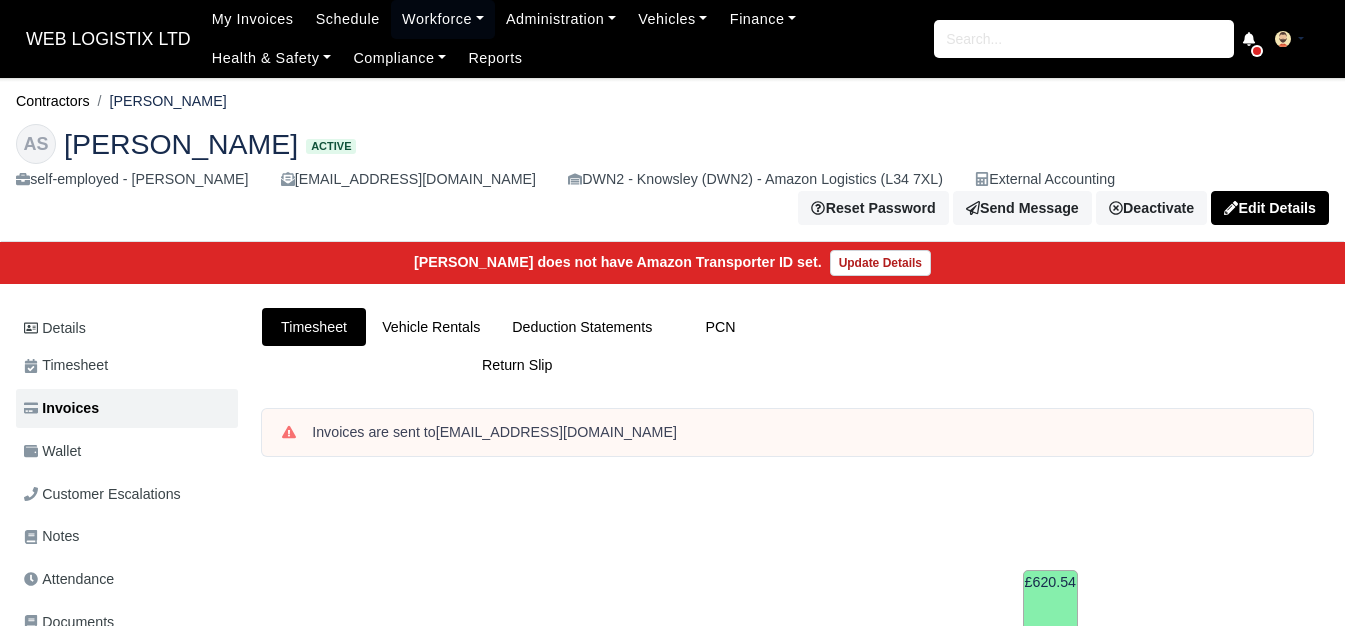 click on "AS
[PERSON_NAME]
Active" at bounding box center [672, 144] 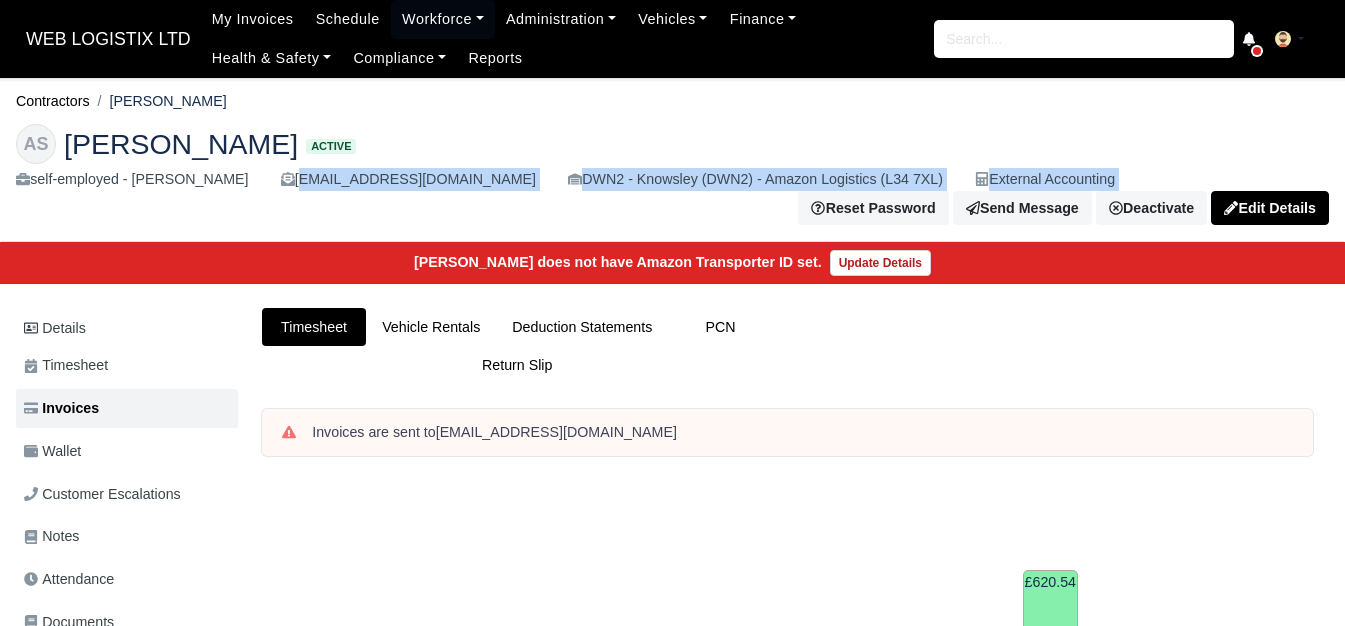 drag, startPoint x: 347, startPoint y: 190, endPoint x: 417, endPoint y: 192, distance: 70.028564 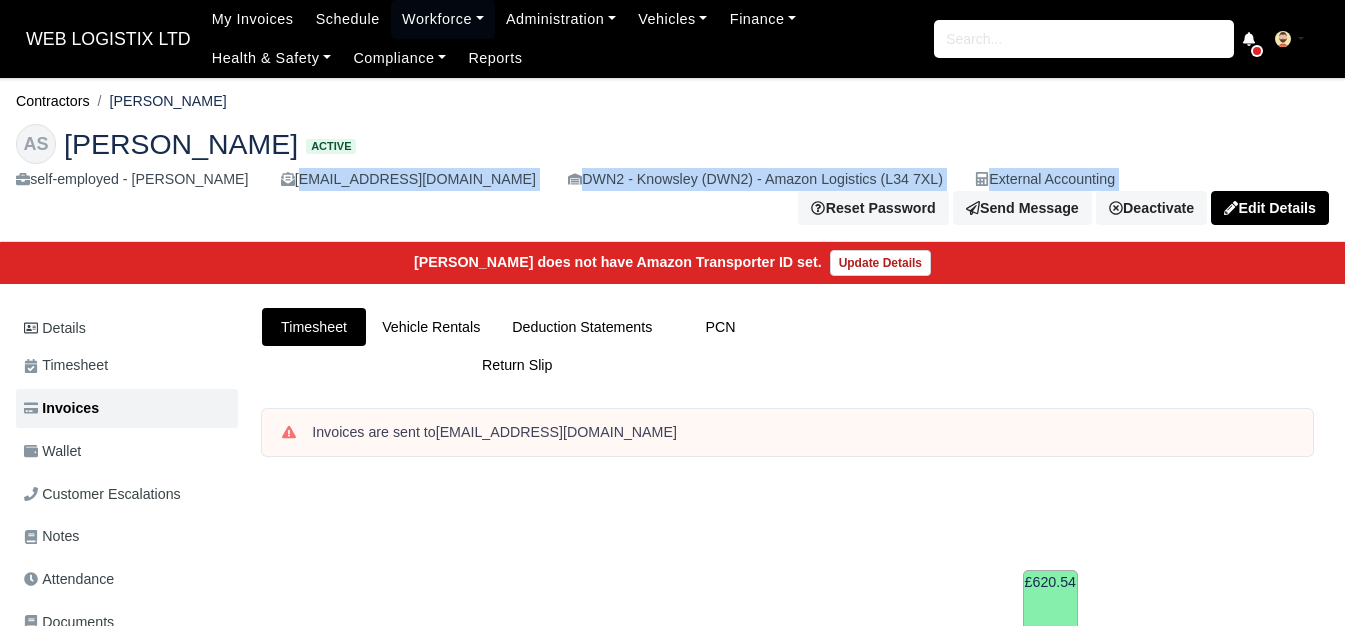 click on "AS
[PERSON_NAME]
Active
self-employed  - [PERSON_NAME]
[EMAIL_ADDRESS][DOMAIN_NAME]
DWN2 - [GEOGRAPHIC_DATA] (DWN2) - Amazon Logistics (L34 7XL)
External Accounting
Reset Password
Send Message
Deactivate
Available Options" at bounding box center [672, 175] 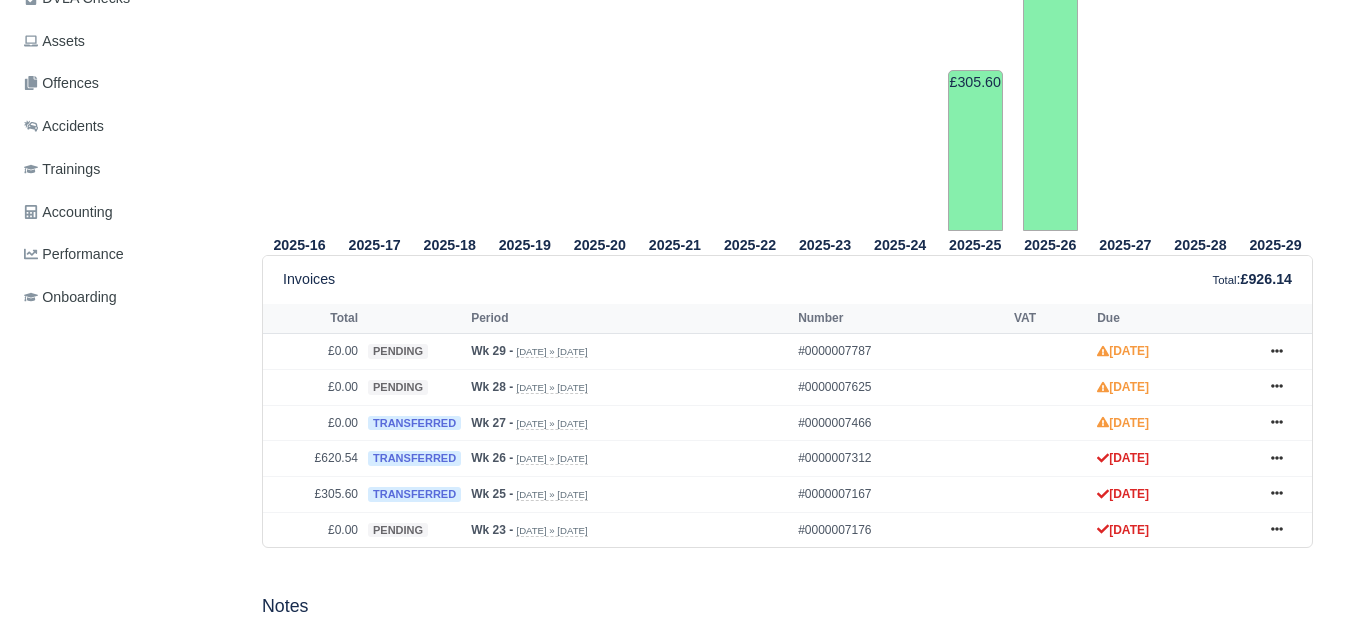 scroll, scrollTop: 0, scrollLeft: 0, axis: both 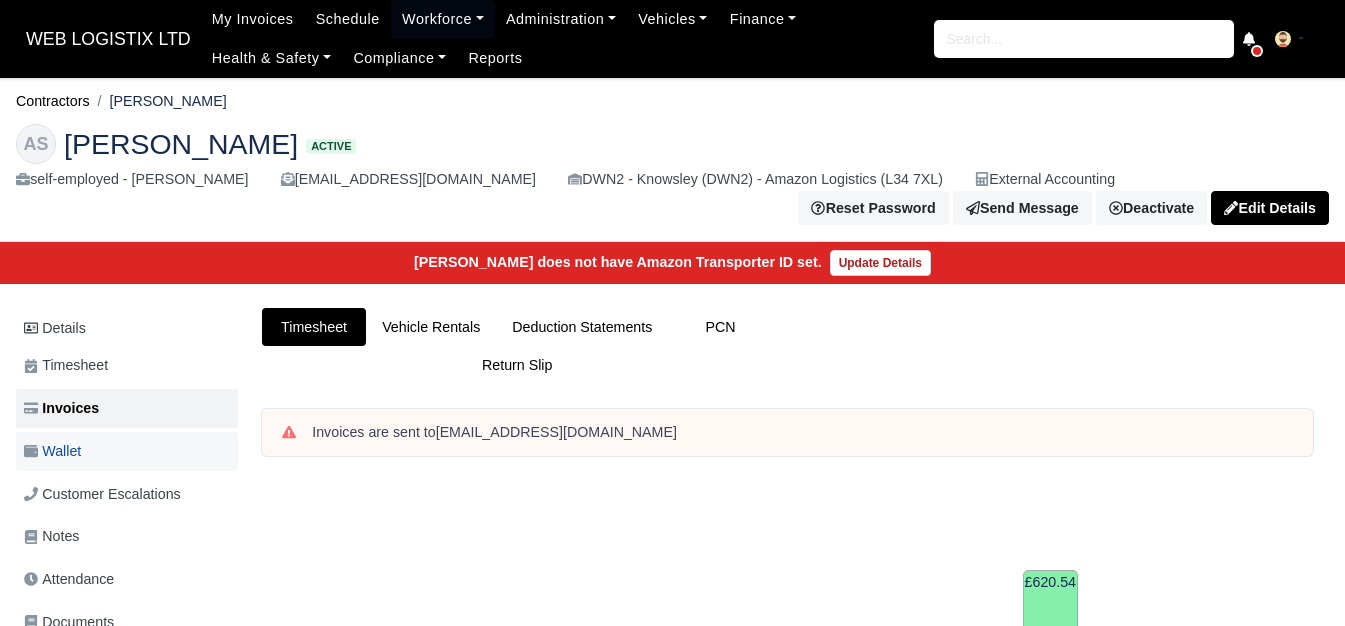 click on "Wallet" at bounding box center [127, 451] 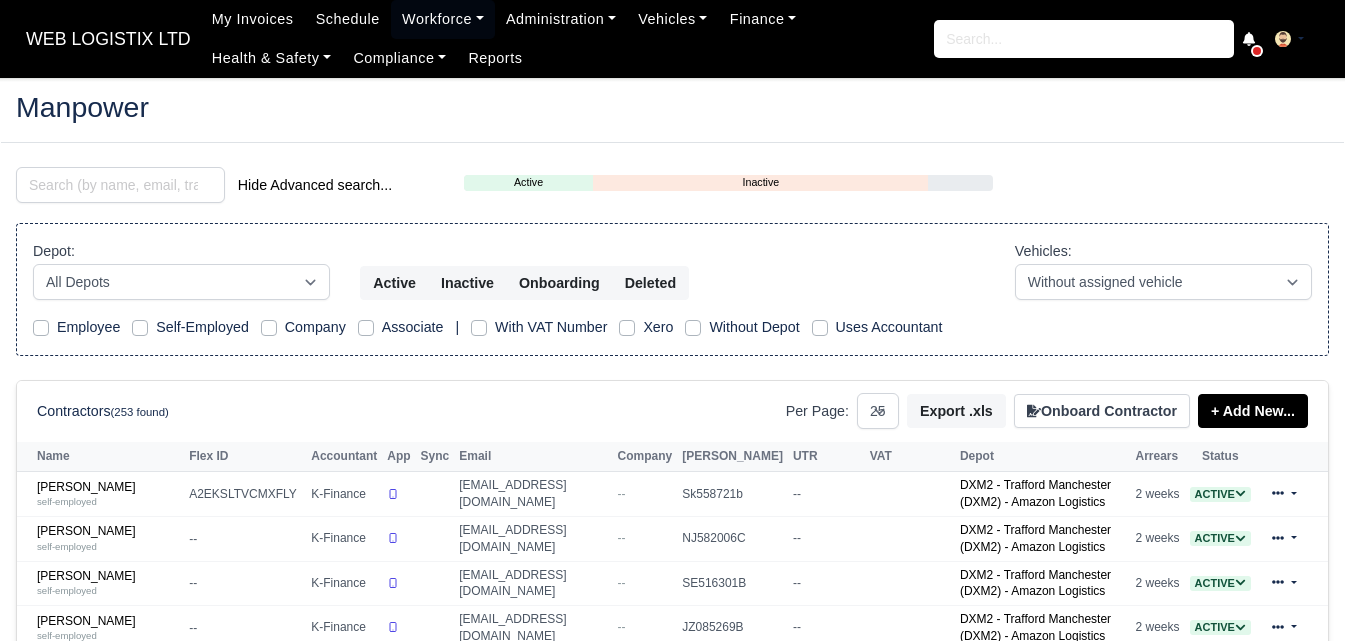 select on "25" 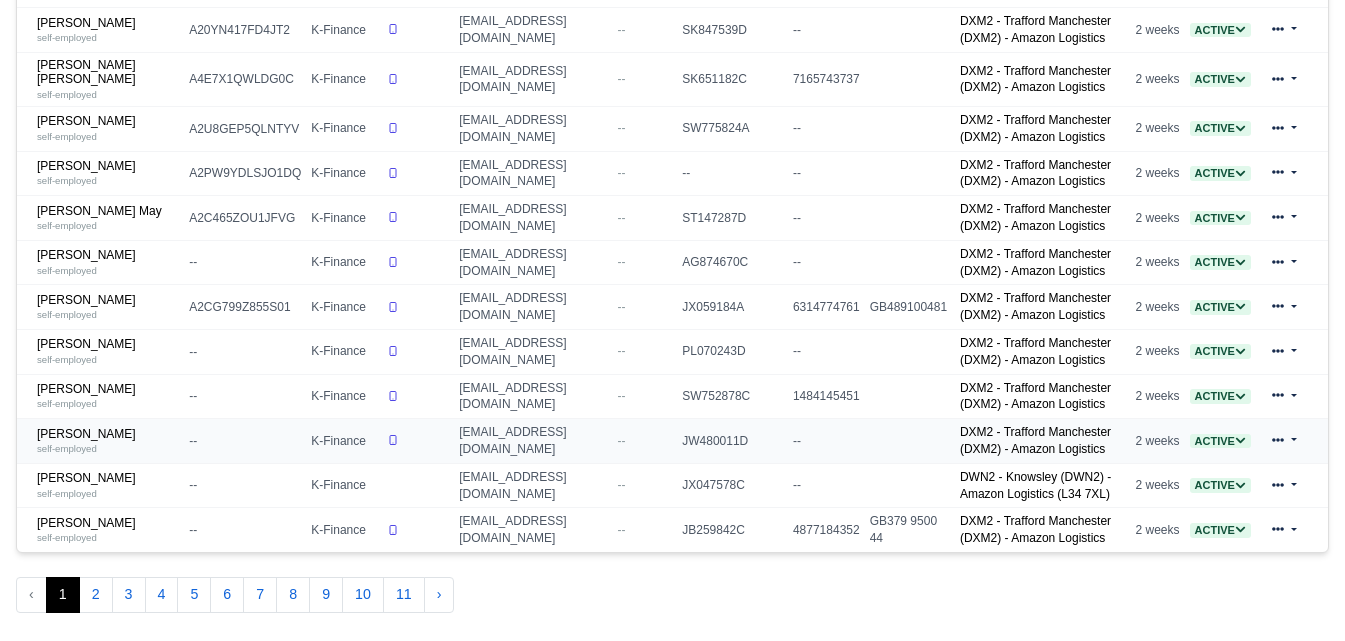 scroll, scrollTop: 1118, scrollLeft: 0, axis: vertical 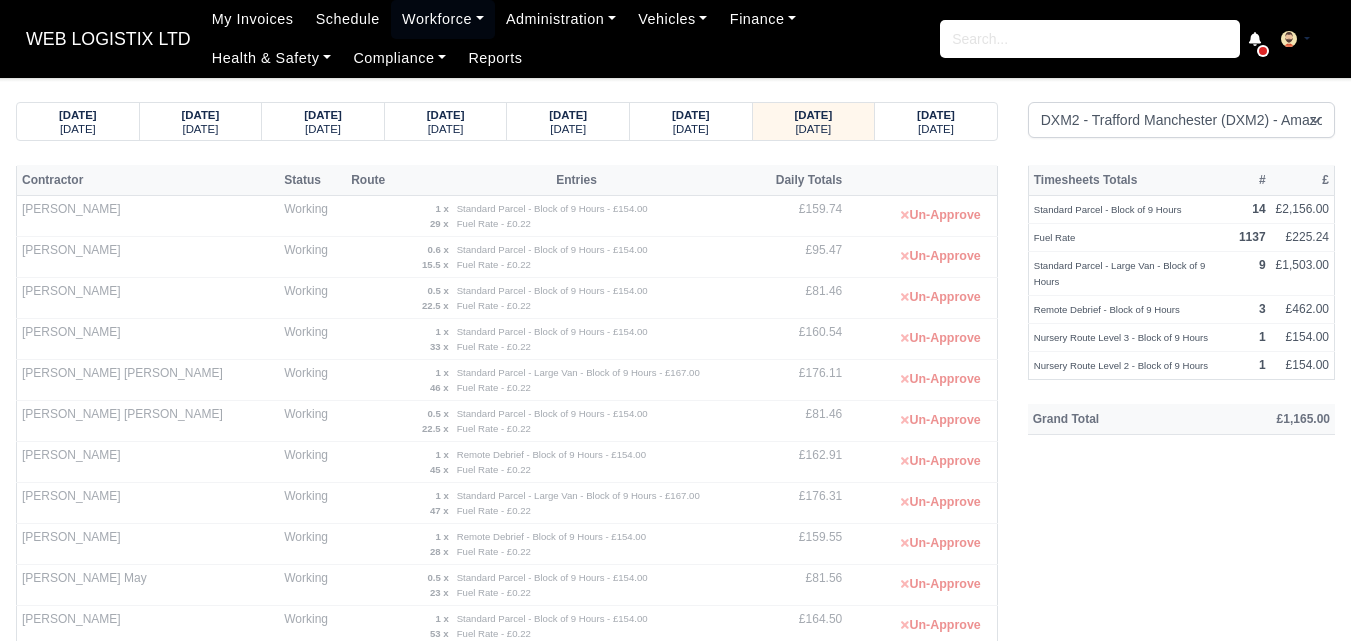 select on "1" 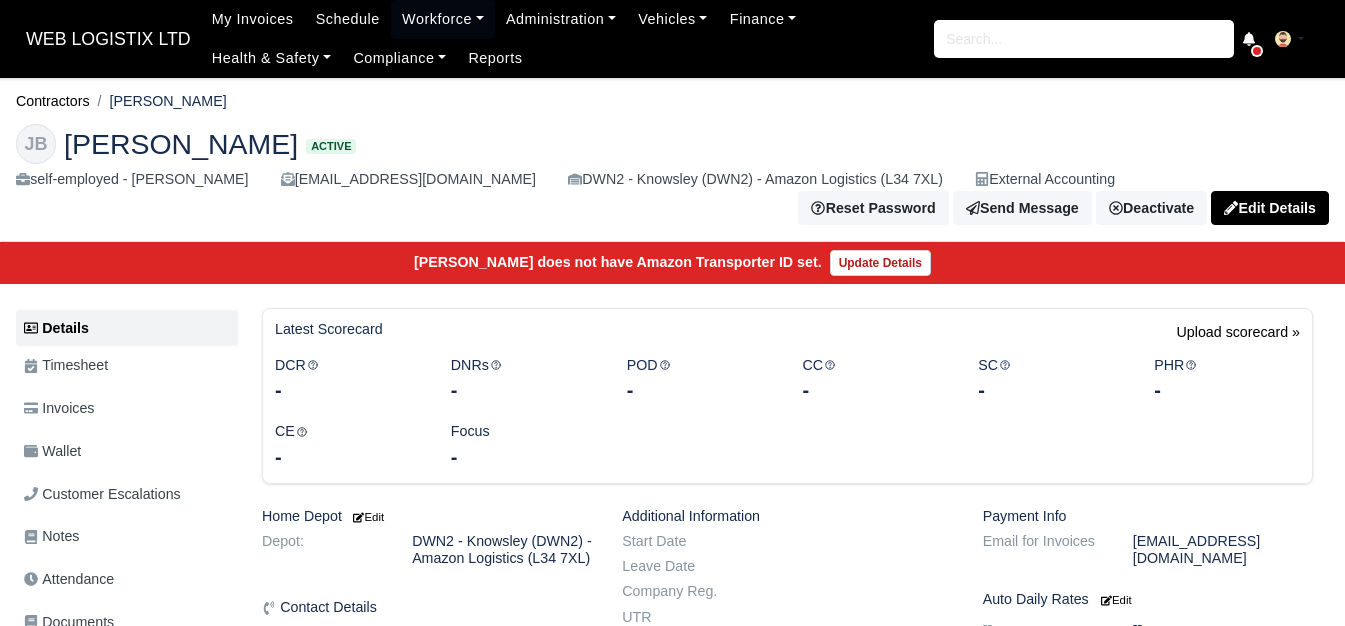 scroll, scrollTop: 0, scrollLeft: 0, axis: both 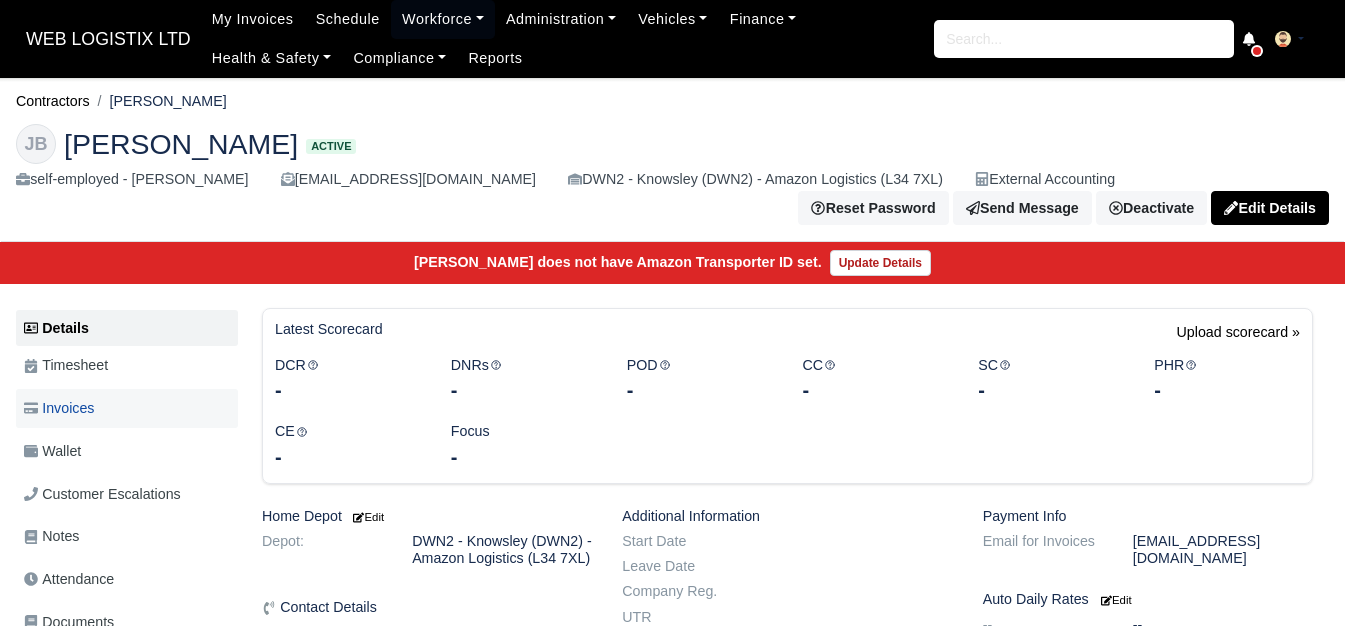 click on "Invoices" at bounding box center (59, 408) 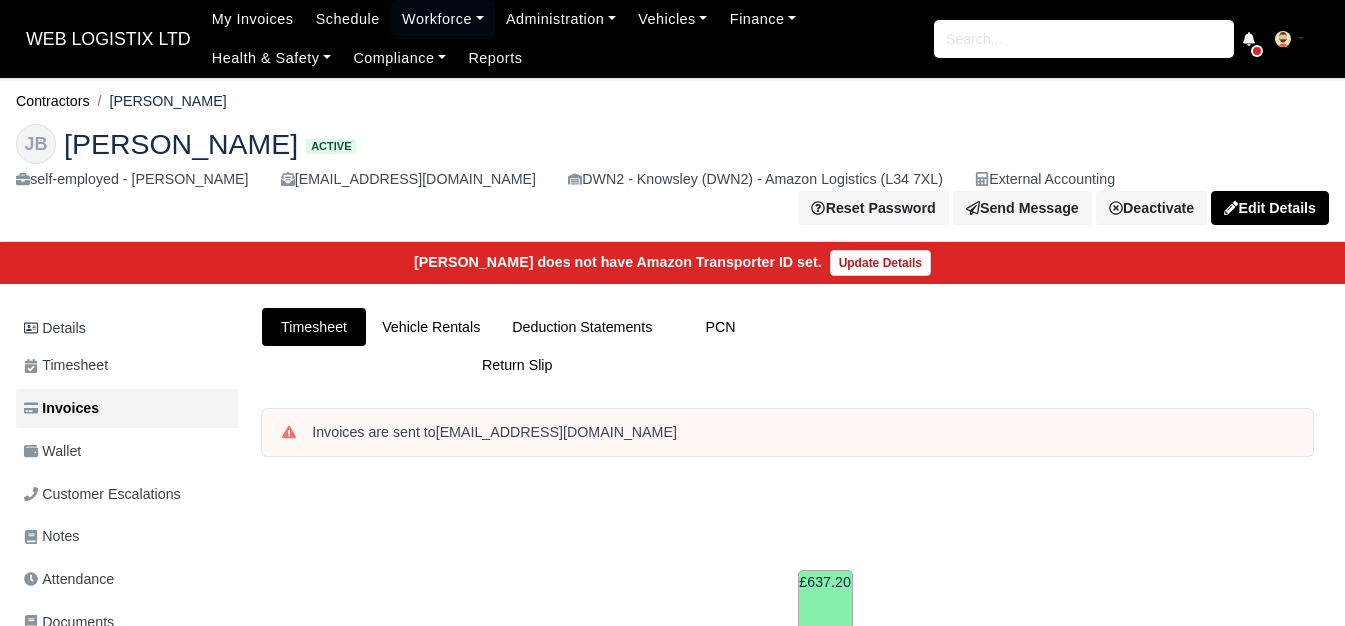 scroll, scrollTop: 0, scrollLeft: 0, axis: both 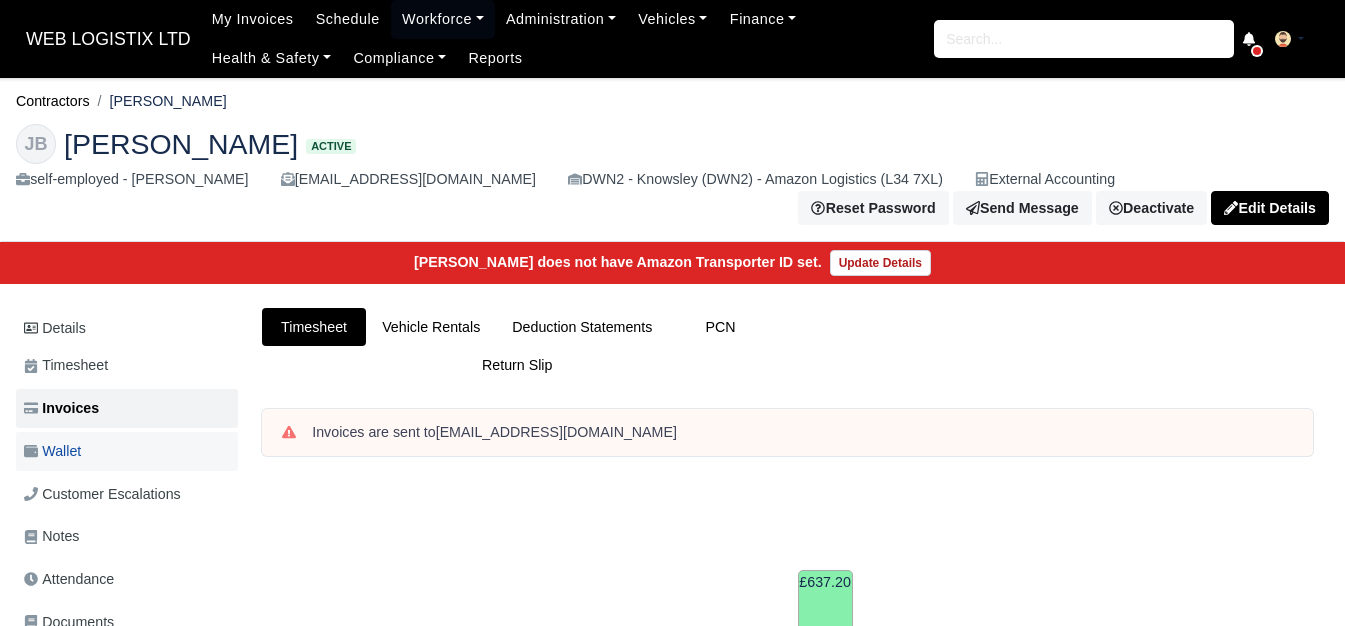 click on "Wallet" at bounding box center (127, 451) 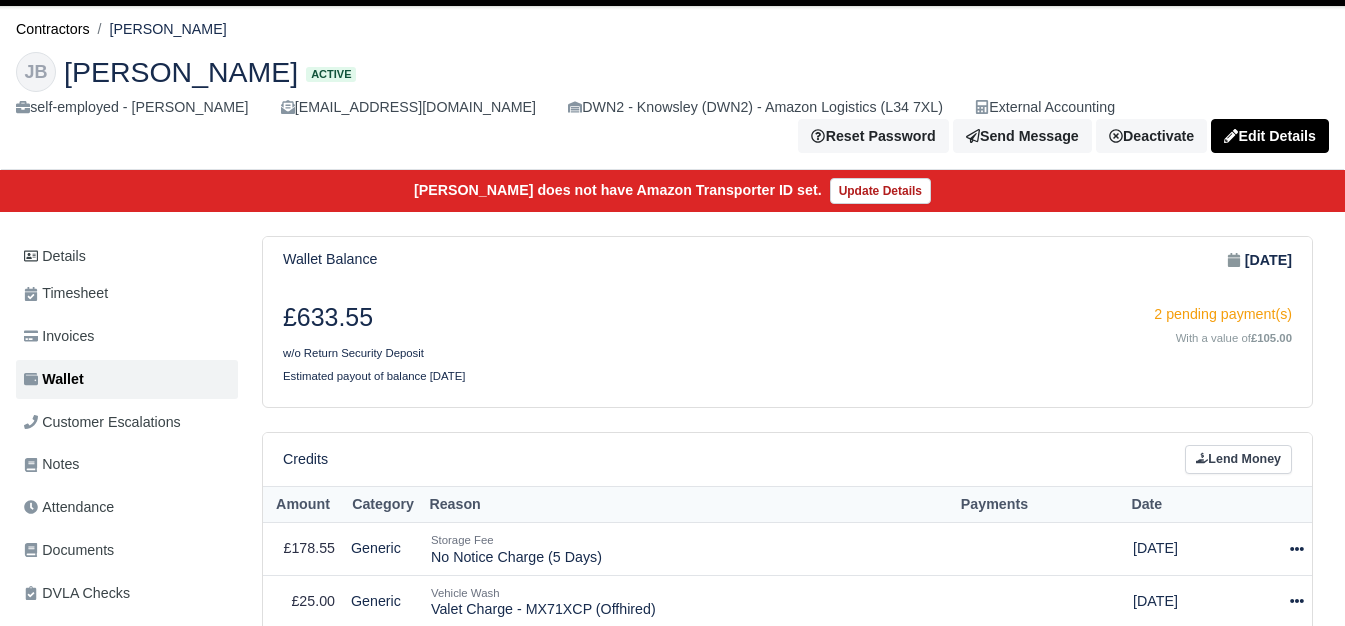 scroll, scrollTop: 0, scrollLeft: 0, axis: both 